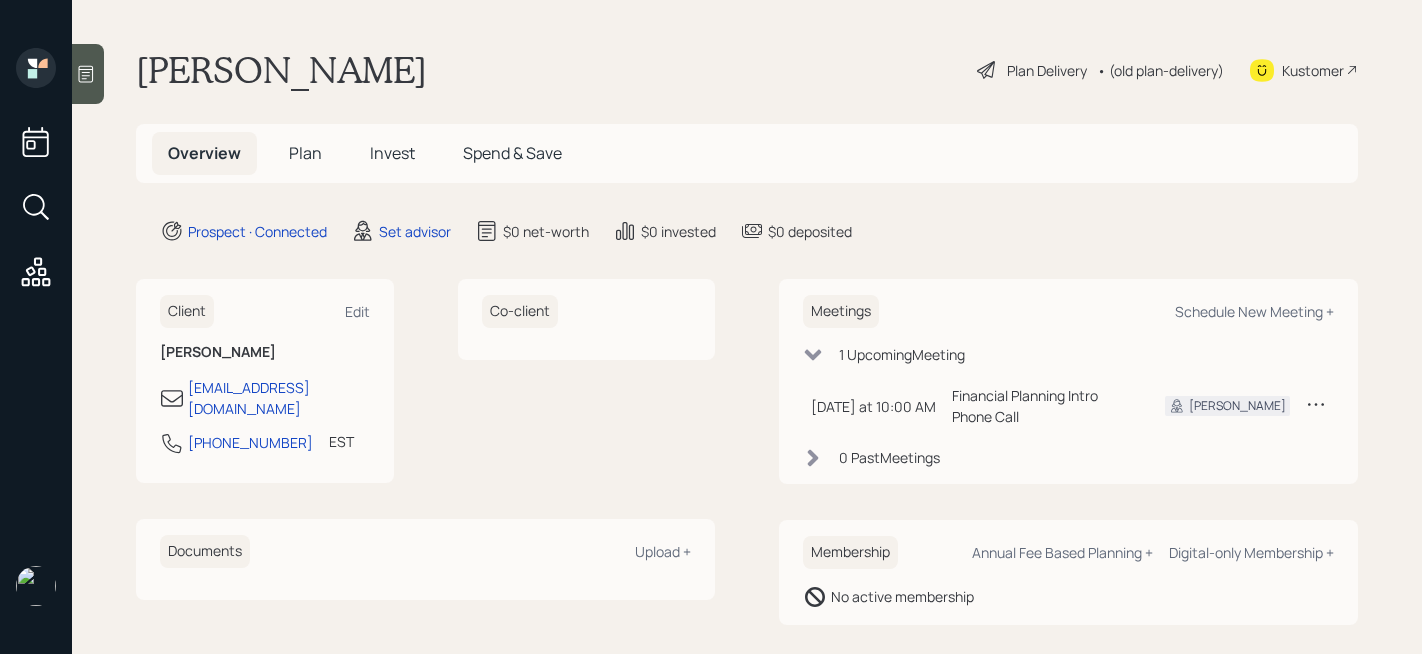 scroll, scrollTop: 0, scrollLeft: 0, axis: both 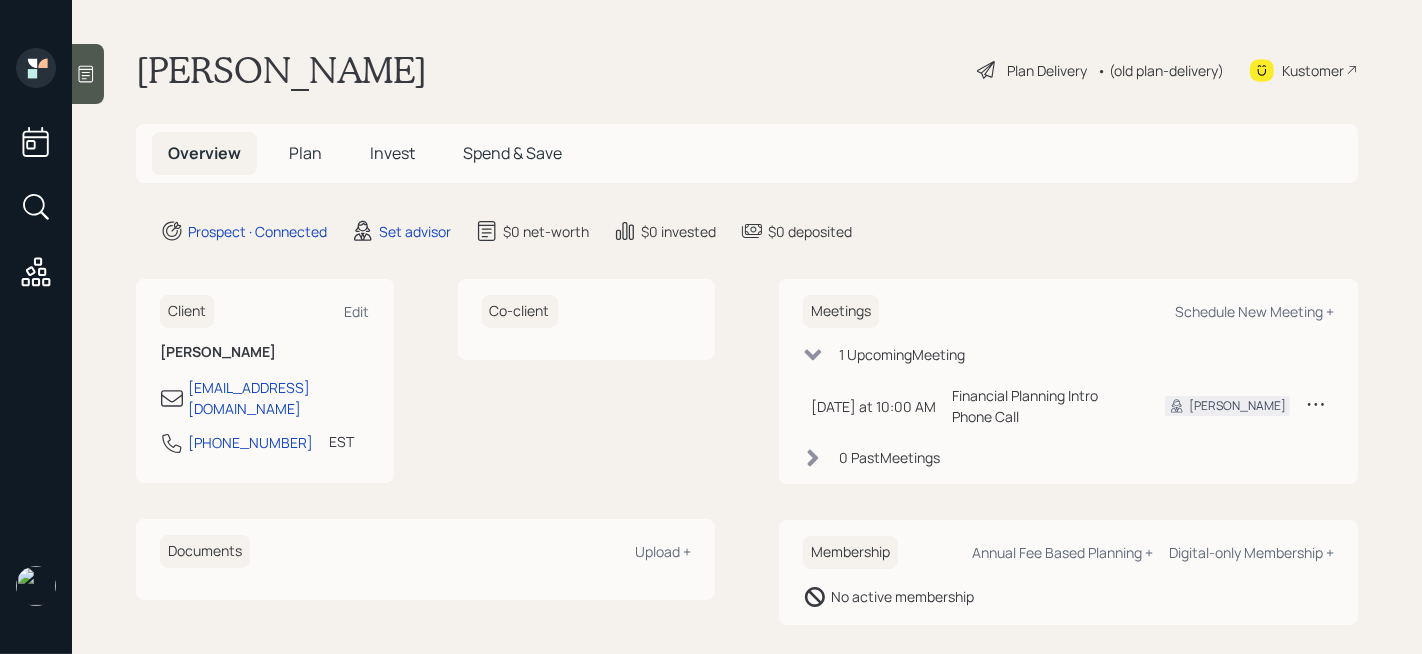 click 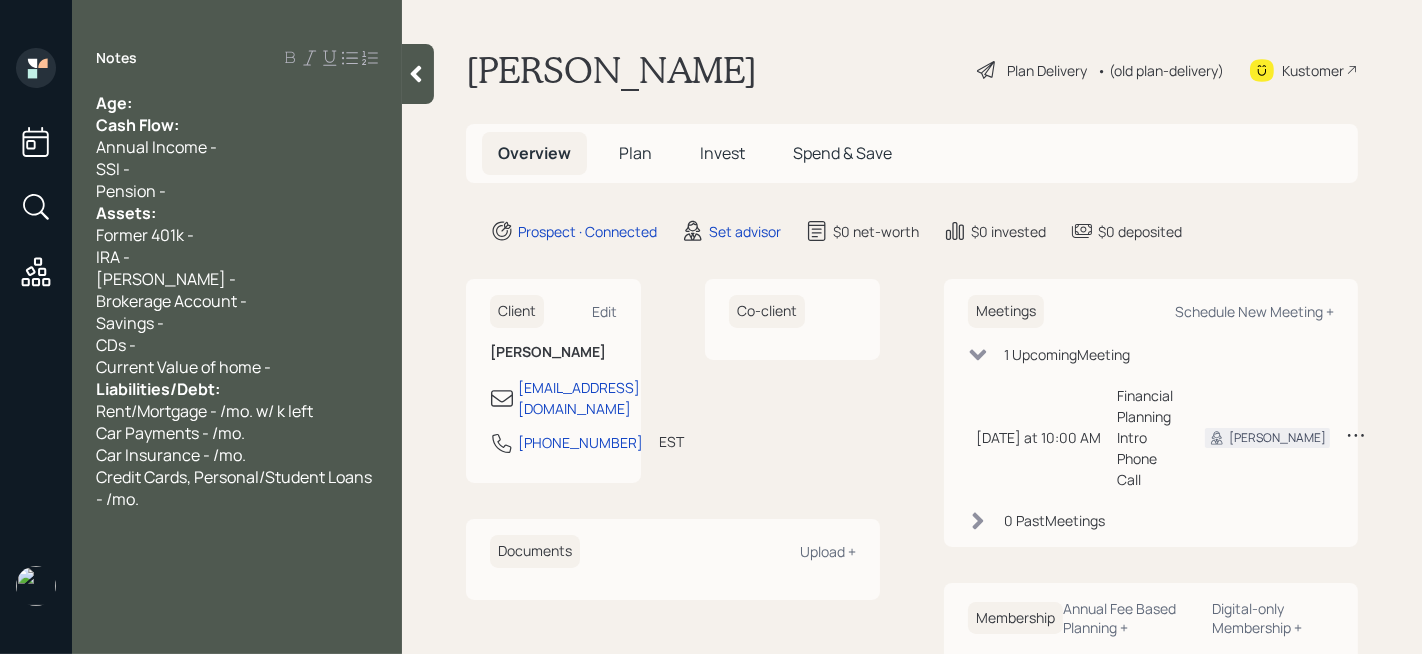 click on "Age:" at bounding box center (237, 103) 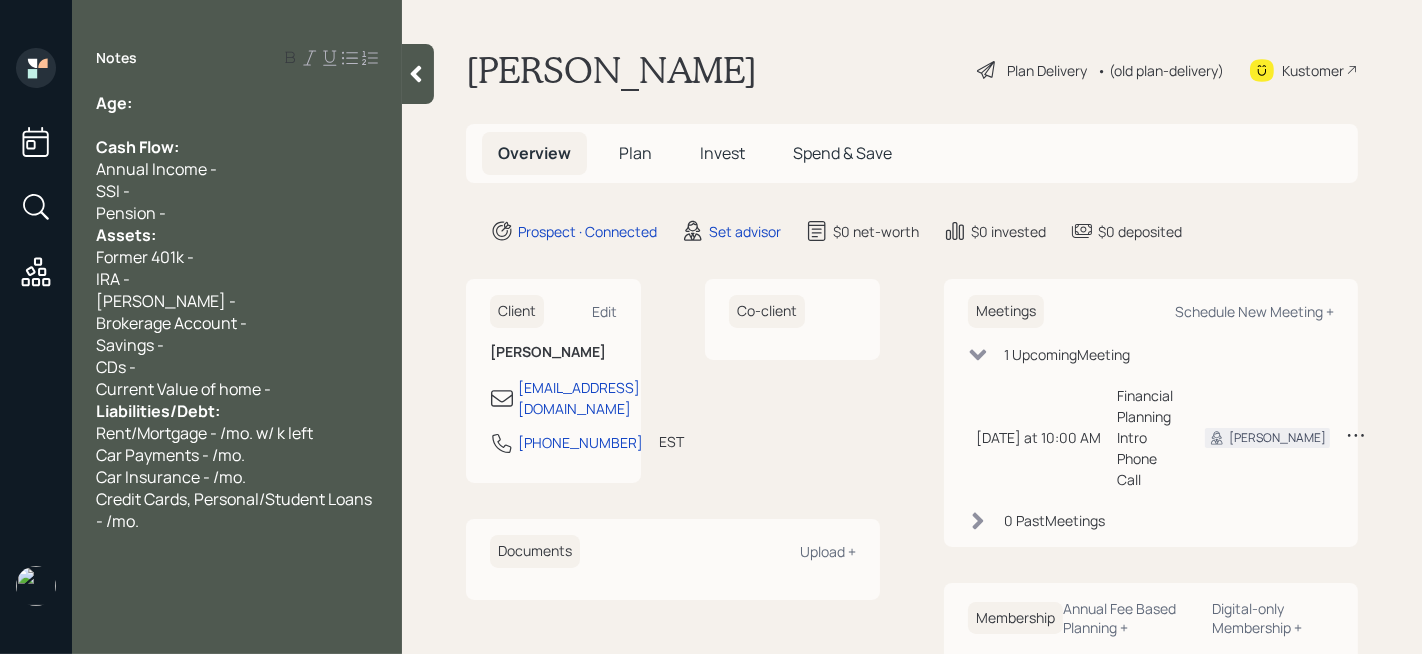 click on "Pension -" at bounding box center [237, 213] 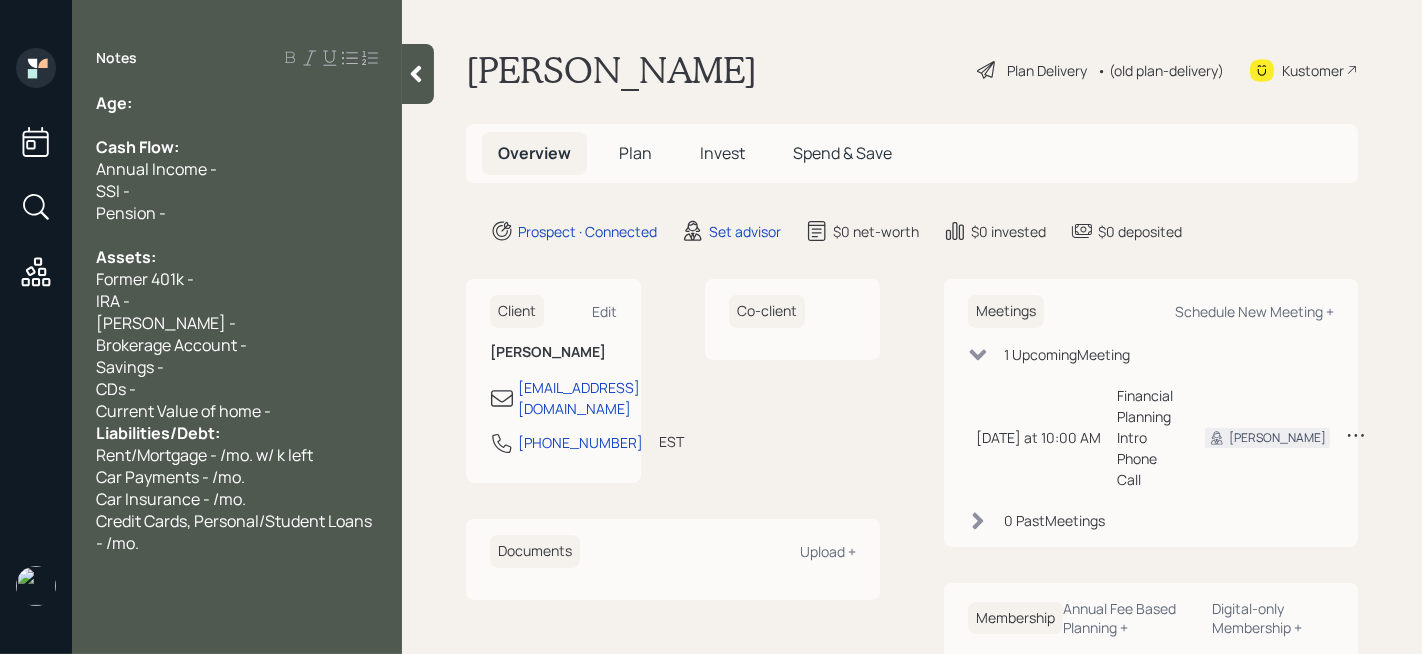 click on "Current Value of home -" at bounding box center [237, 411] 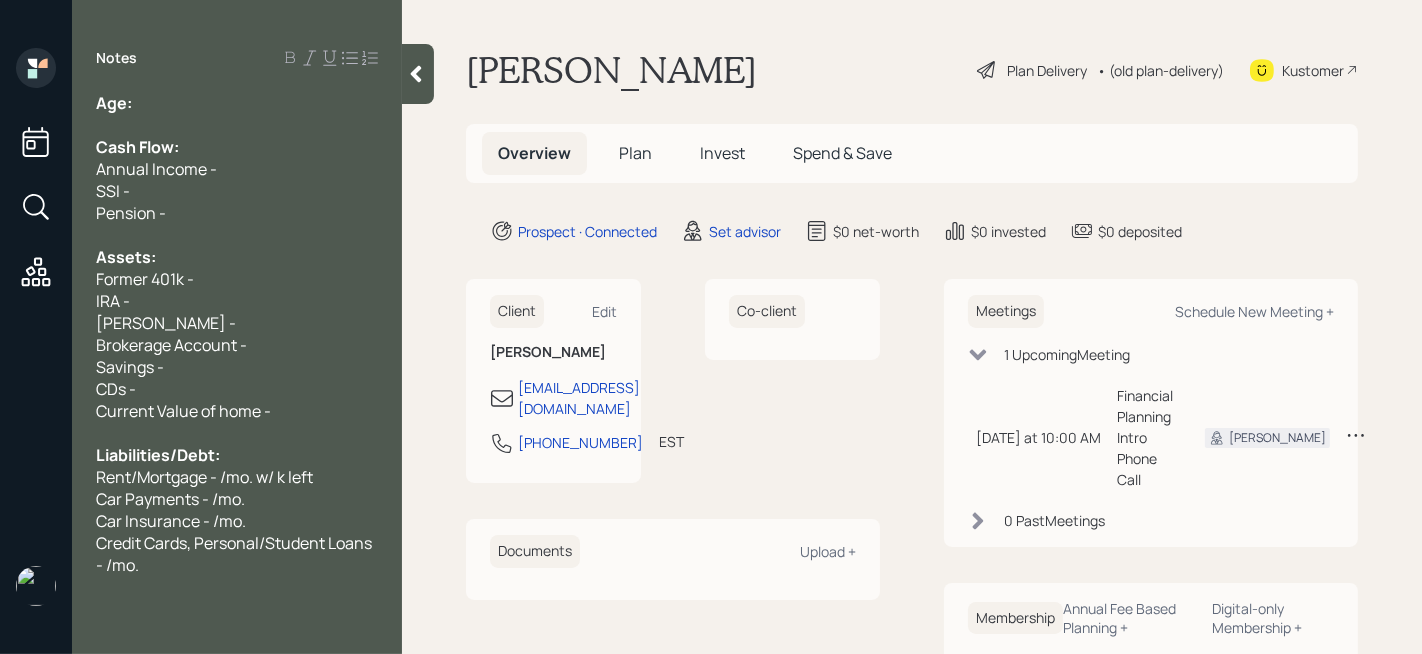 click on "Assets:" at bounding box center (237, 257) 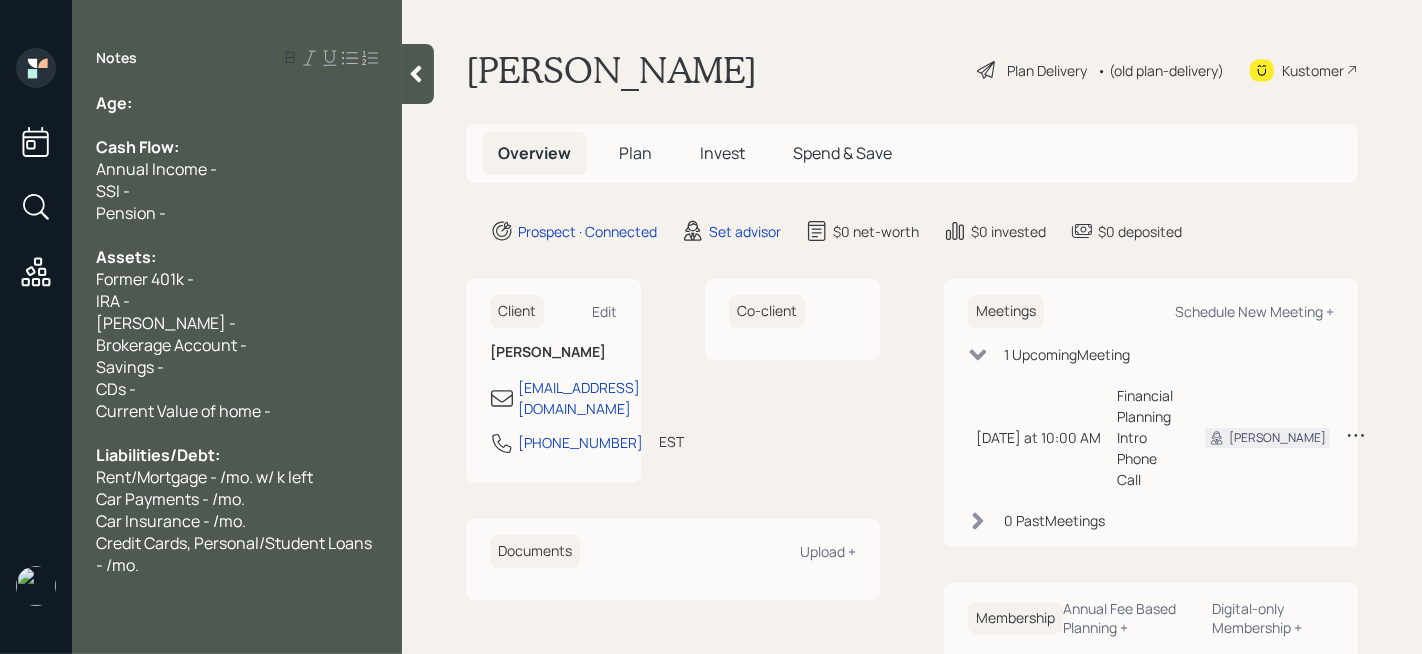 click on "Former 401k -" at bounding box center (237, 279) 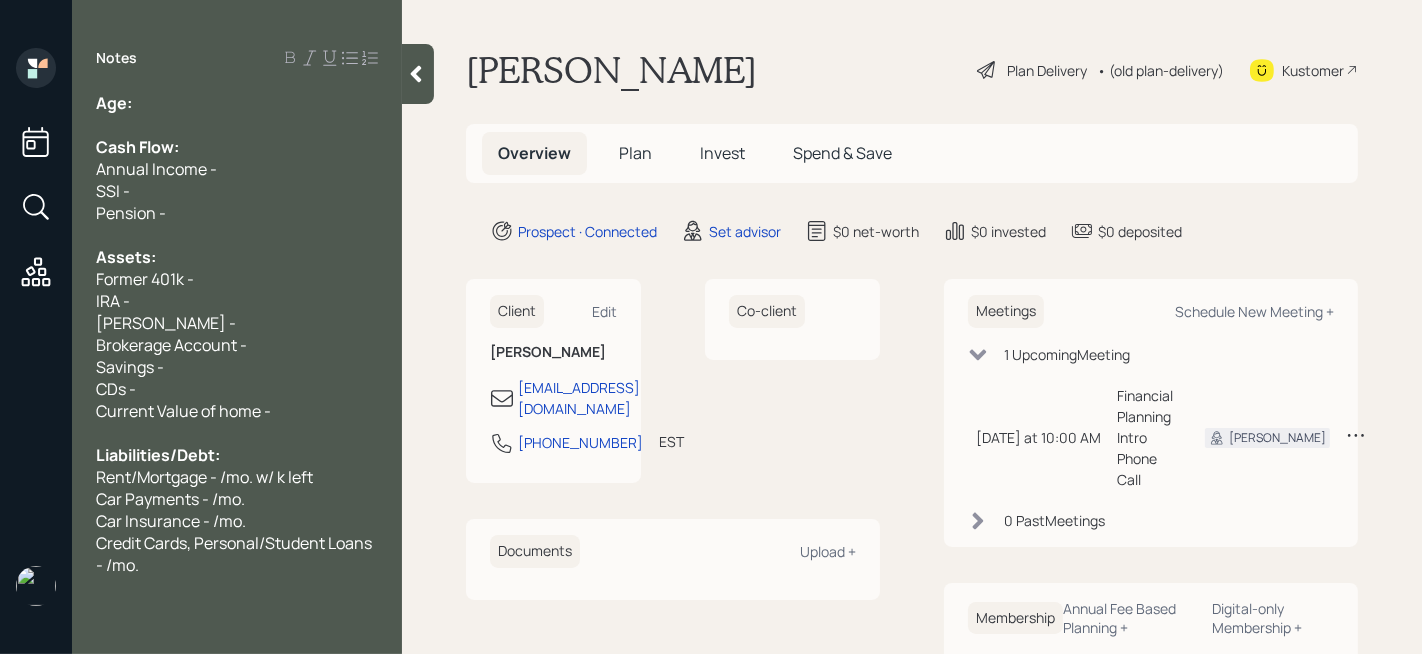 click on "IRA -" at bounding box center (237, 301) 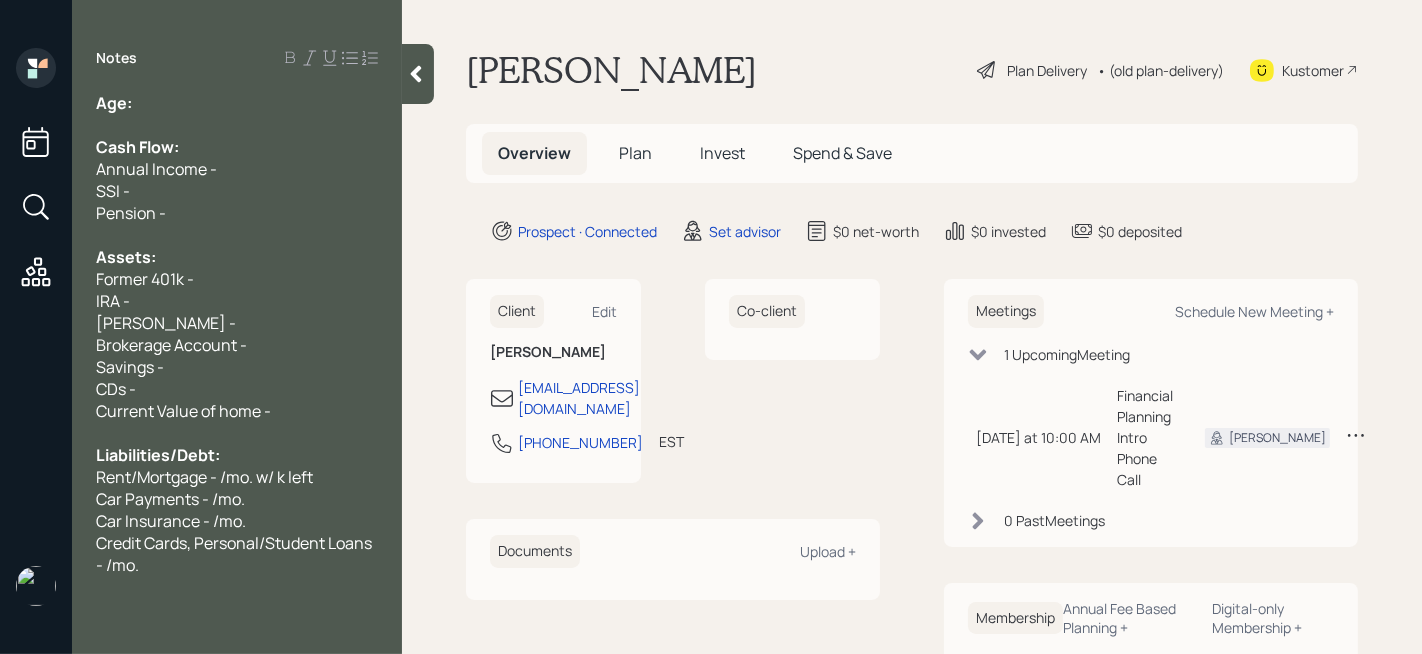 click on "[PERSON_NAME] -" at bounding box center [237, 323] 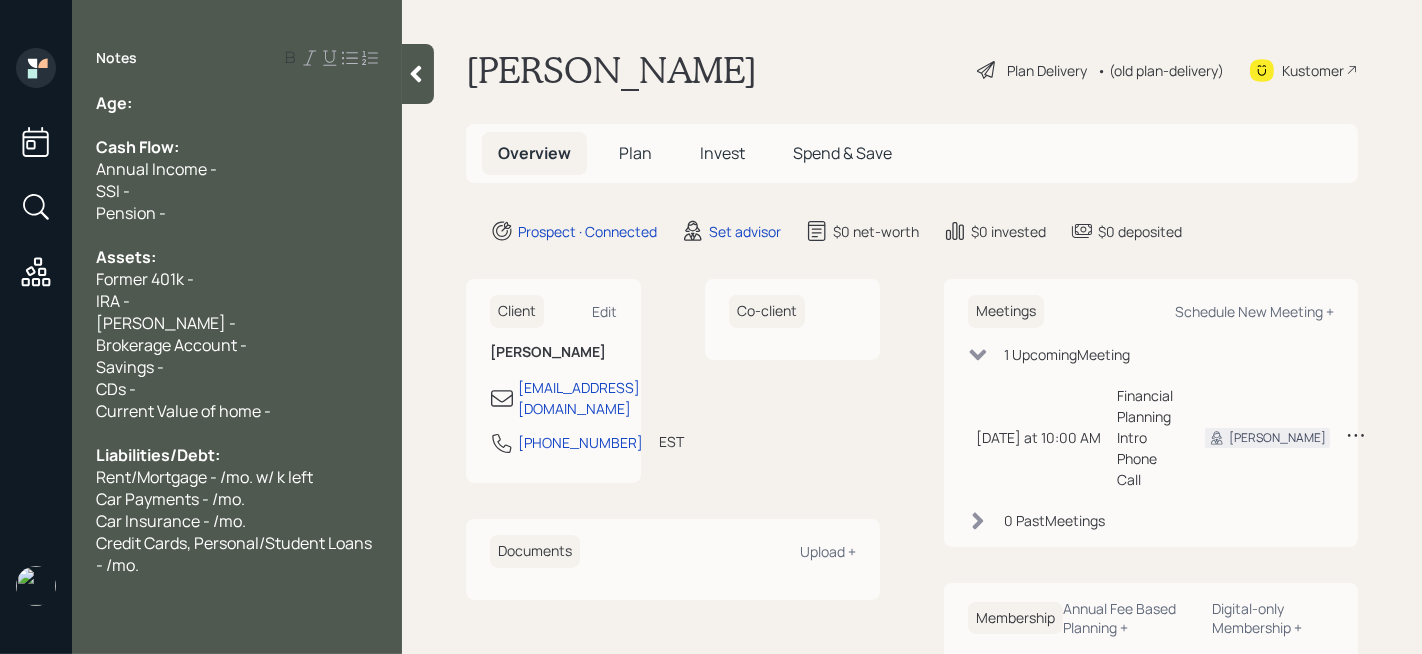 click on "Current Value of home -" at bounding box center (237, 411) 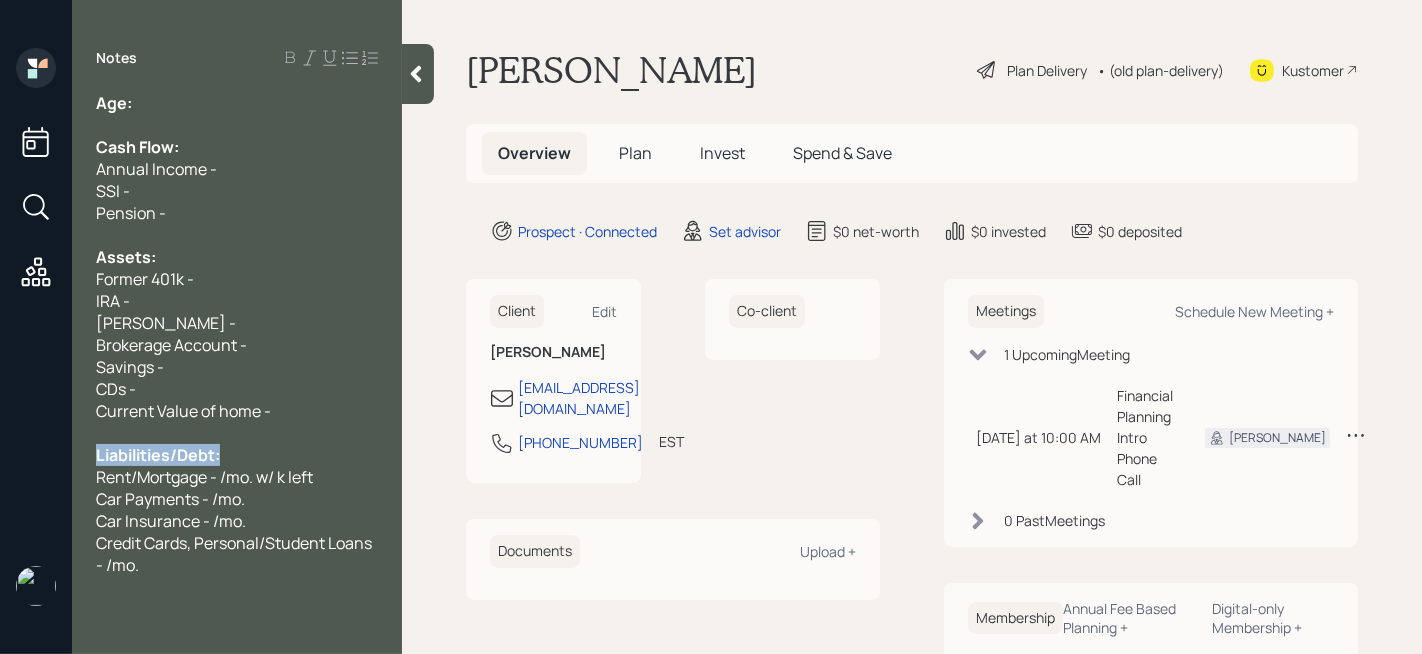 drag, startPoint x: 263, startPoint y: 453, endPoint x: 0, endPoint y: 445, distance: 263.12164 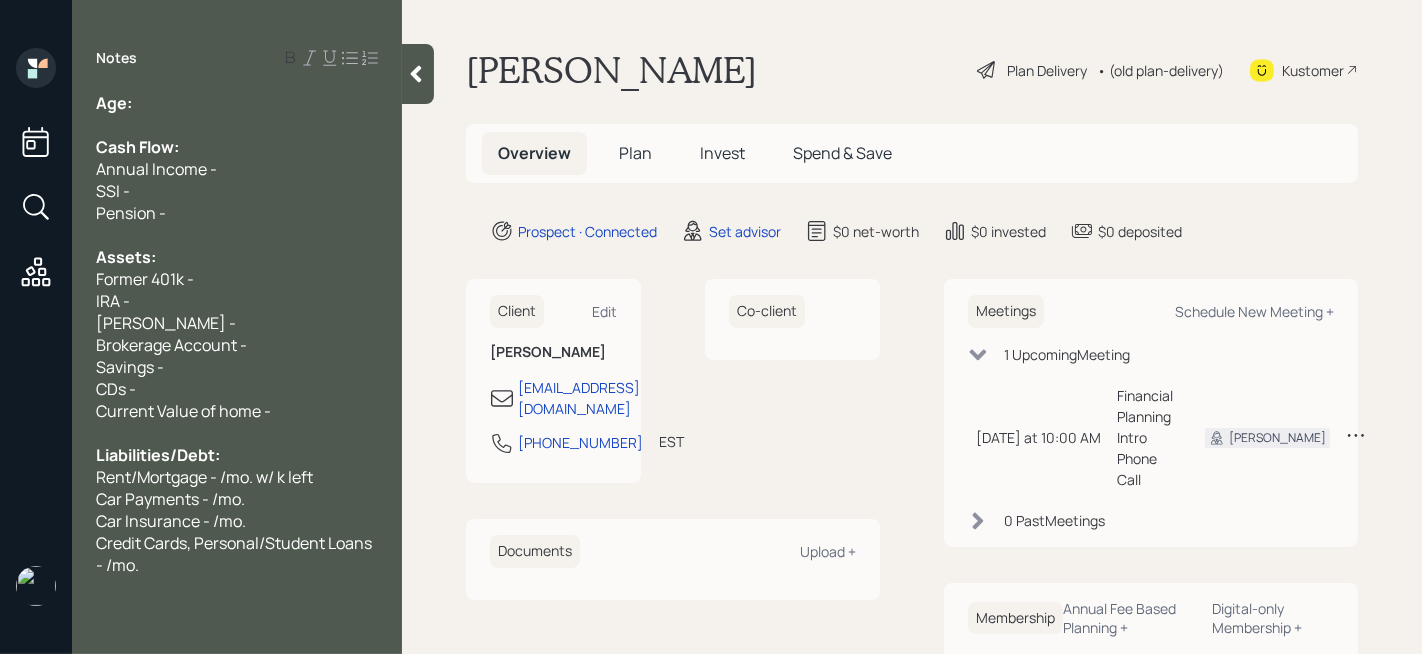 click at bounding box center (237, 433) 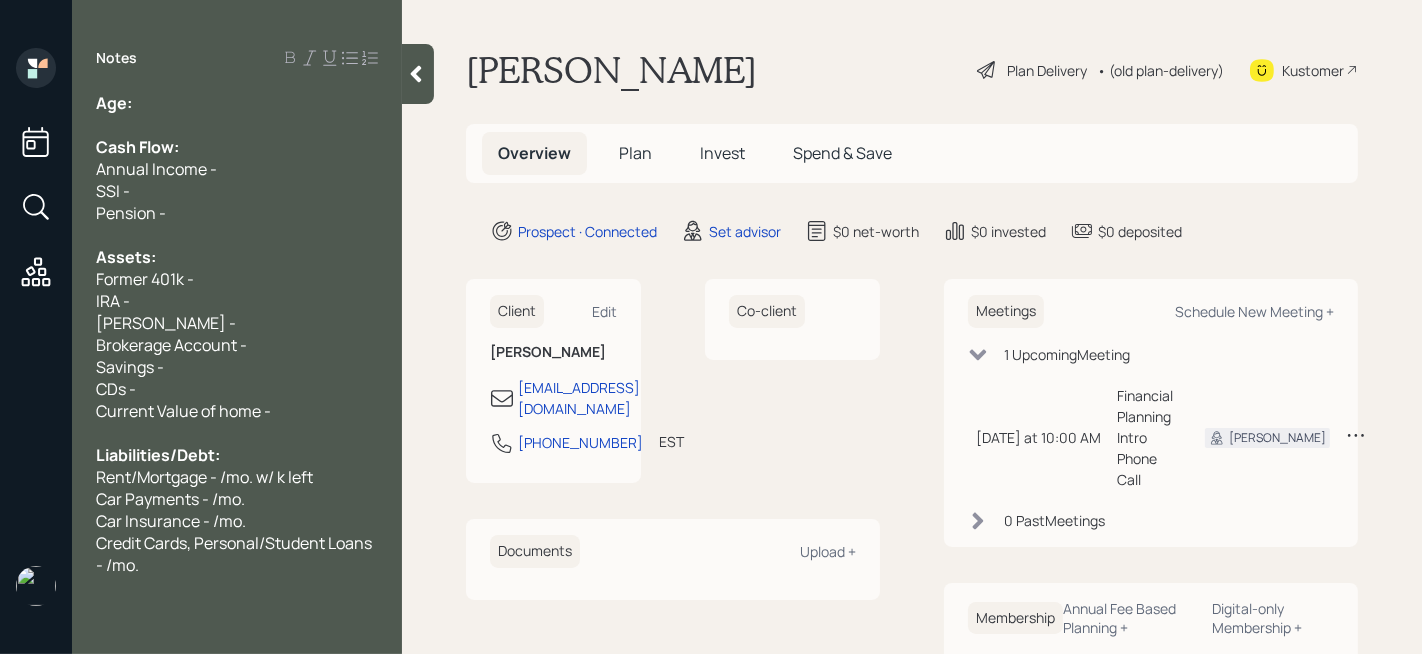 click on "[PERSON_NAME] -" at bounding box center [237, 323] 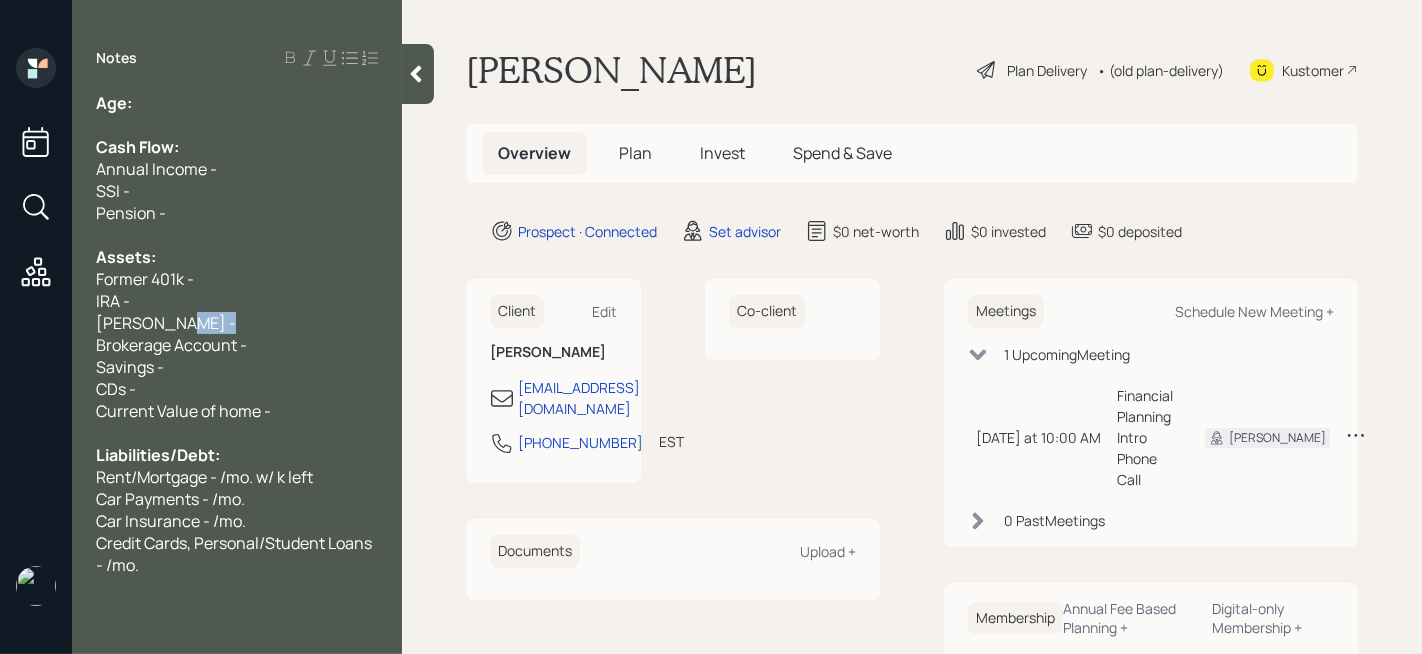 click on "[PERSON_NAME] -" at bounding box center [237, 323] 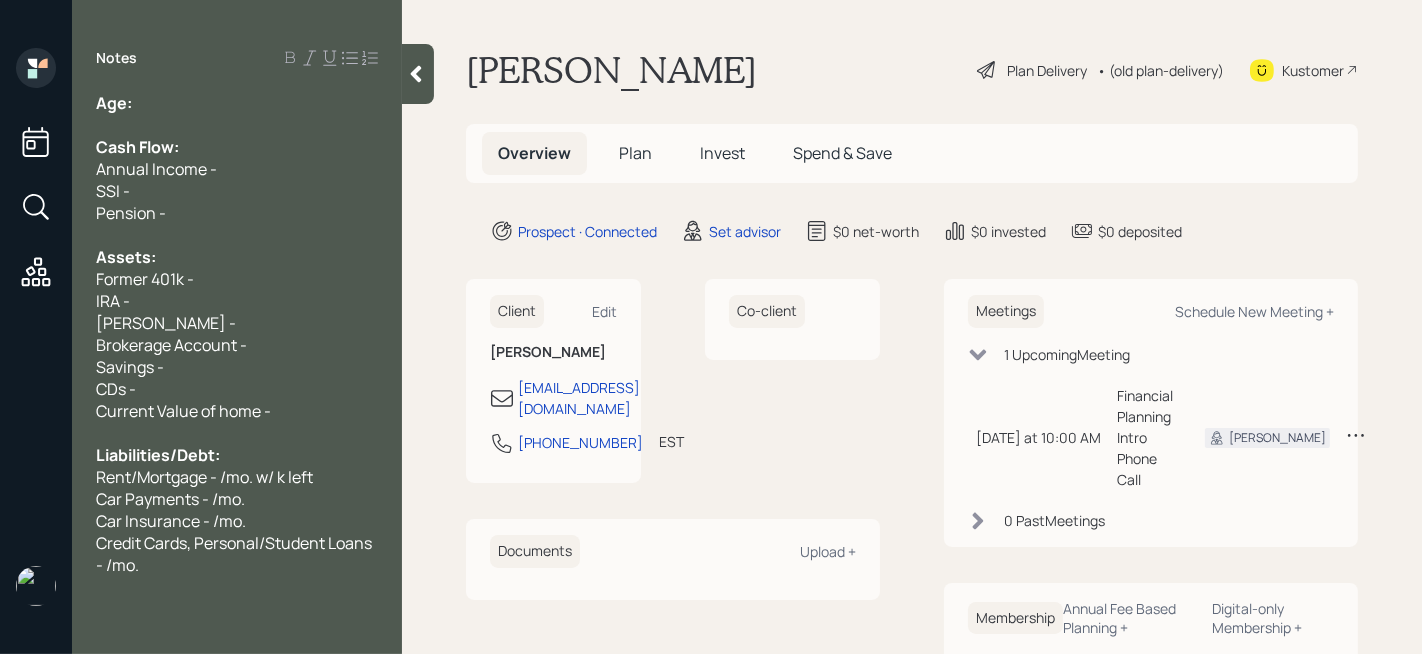 click on "Brokerage Account -" at bounding box center (237, 345) 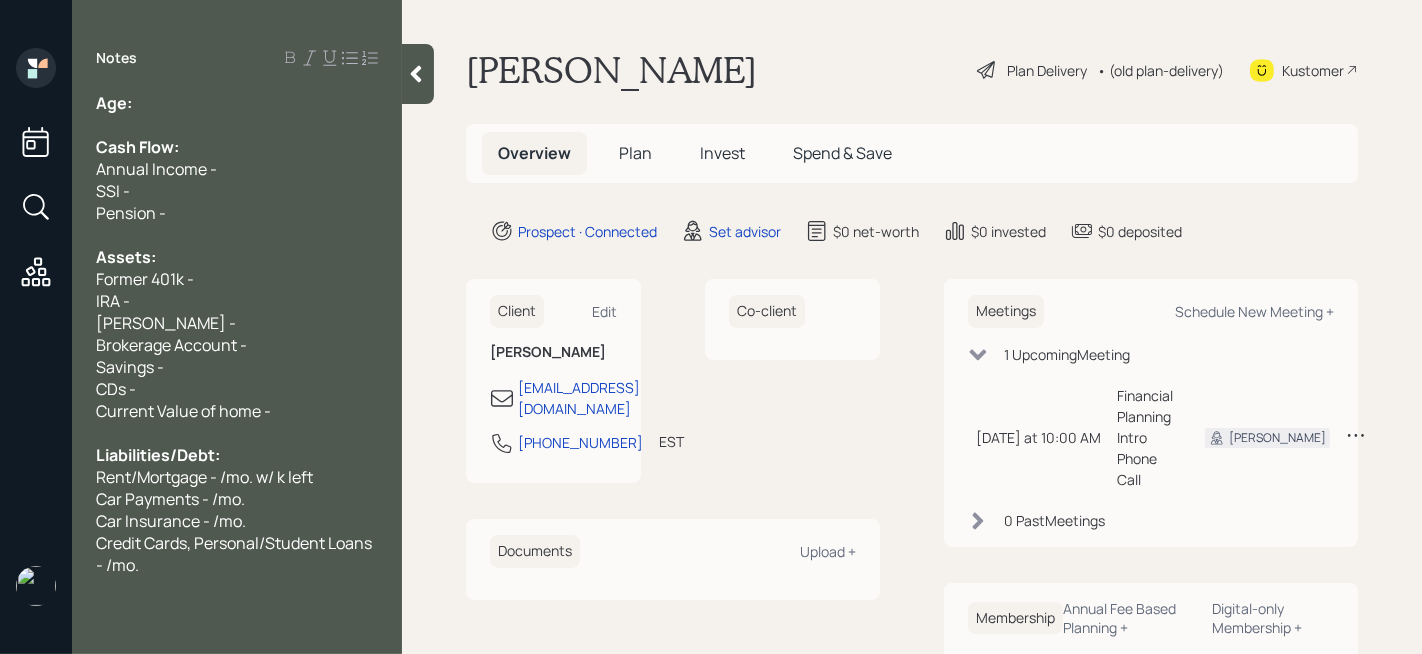 click on "Brokerage Account -" at bounding box center (237, 345) 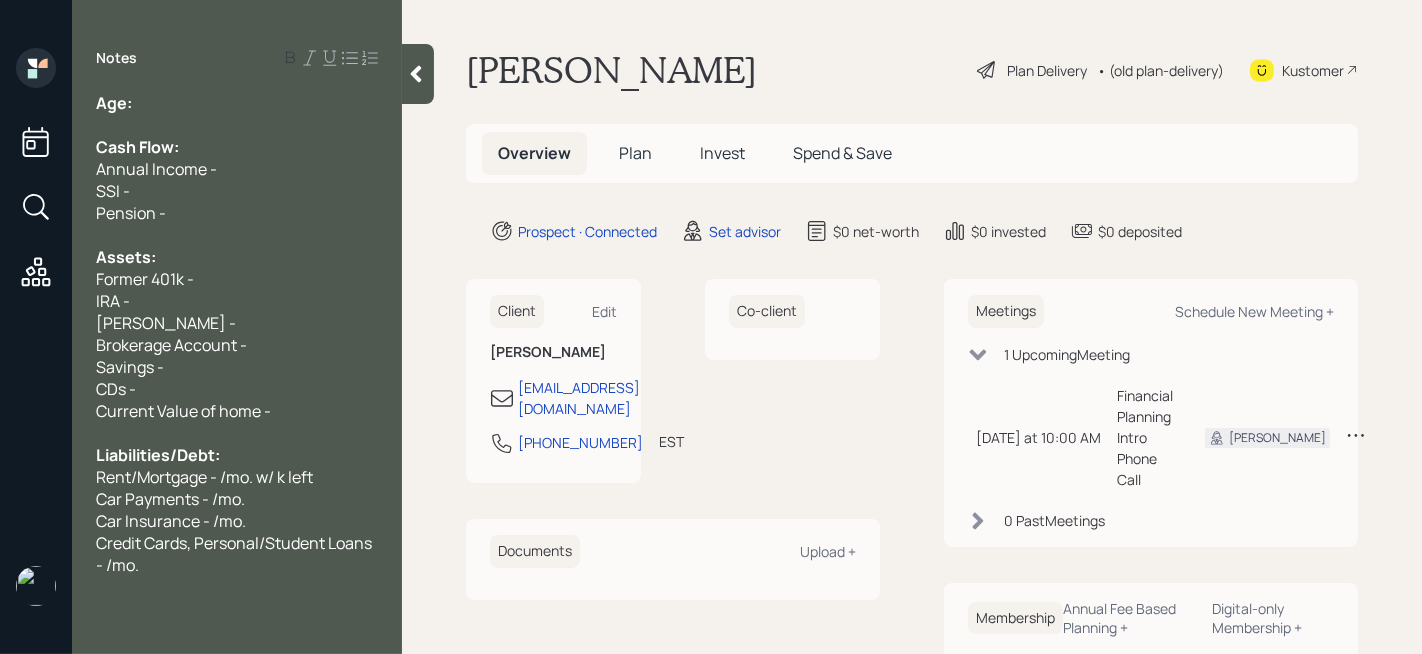 type 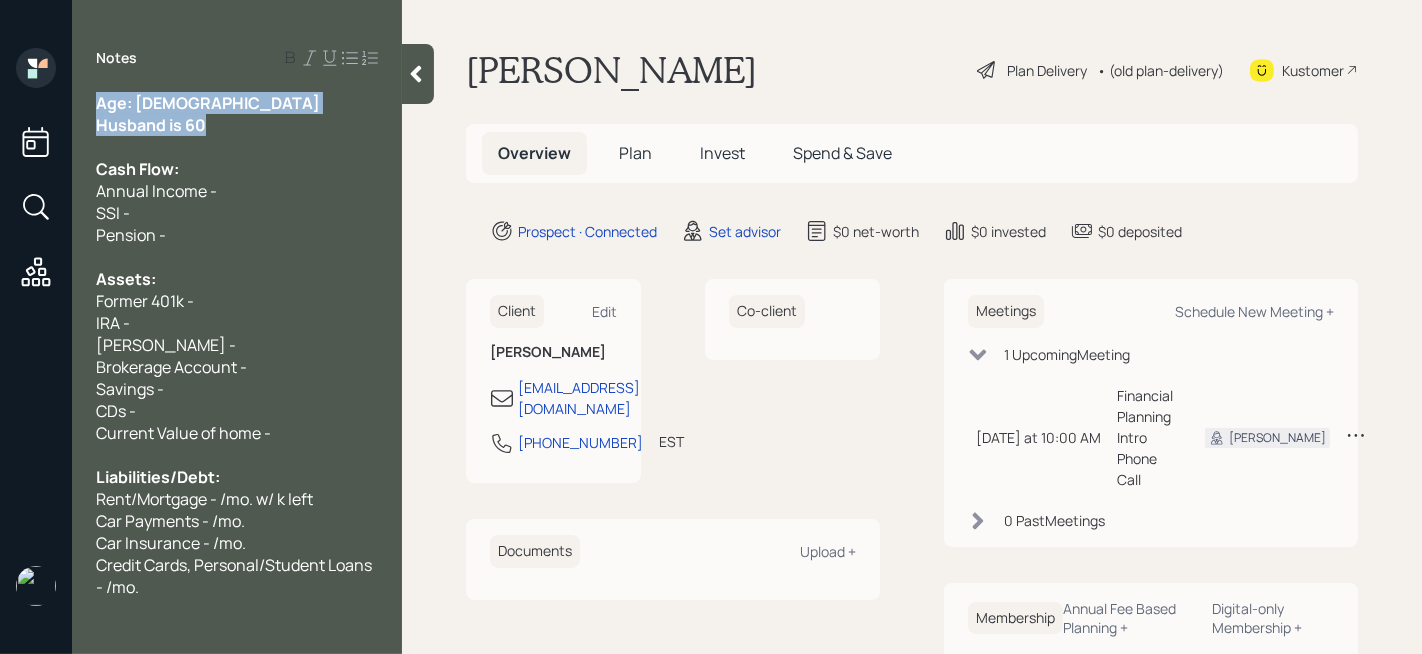 drag, startPoint x: 214, startPoint y: 133, endPoint x: 71, endPoint y: 103, distance: 146.11298 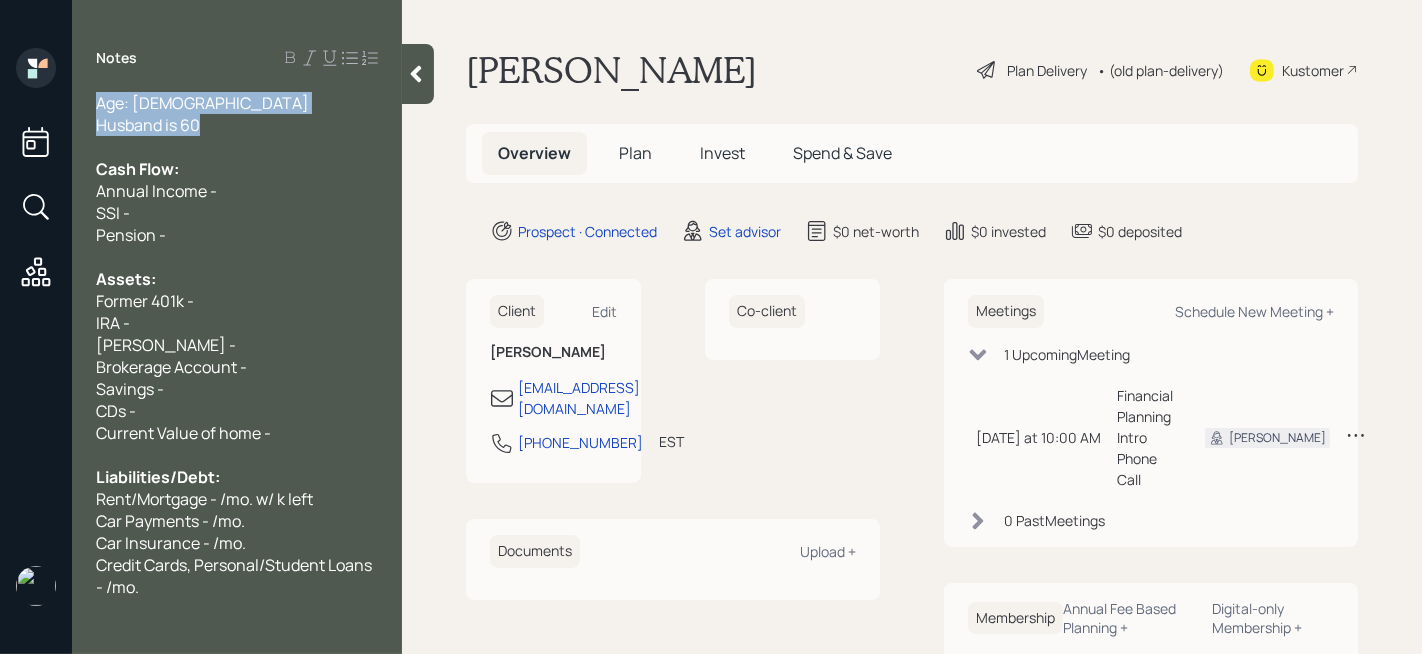 click on "Husband is 60" at bounding box center (237, 125) 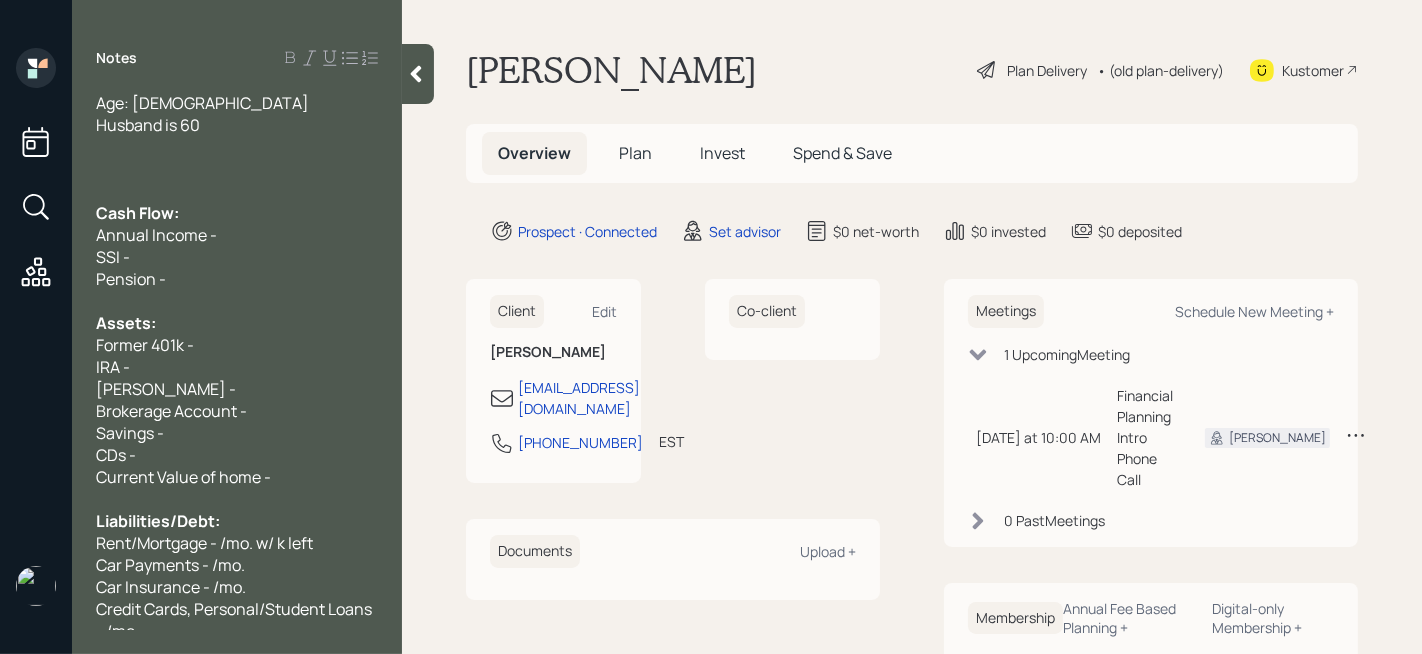 click on "Age: [DEMOGRAPHIC_DATA]" at bounding box center [237, 103] 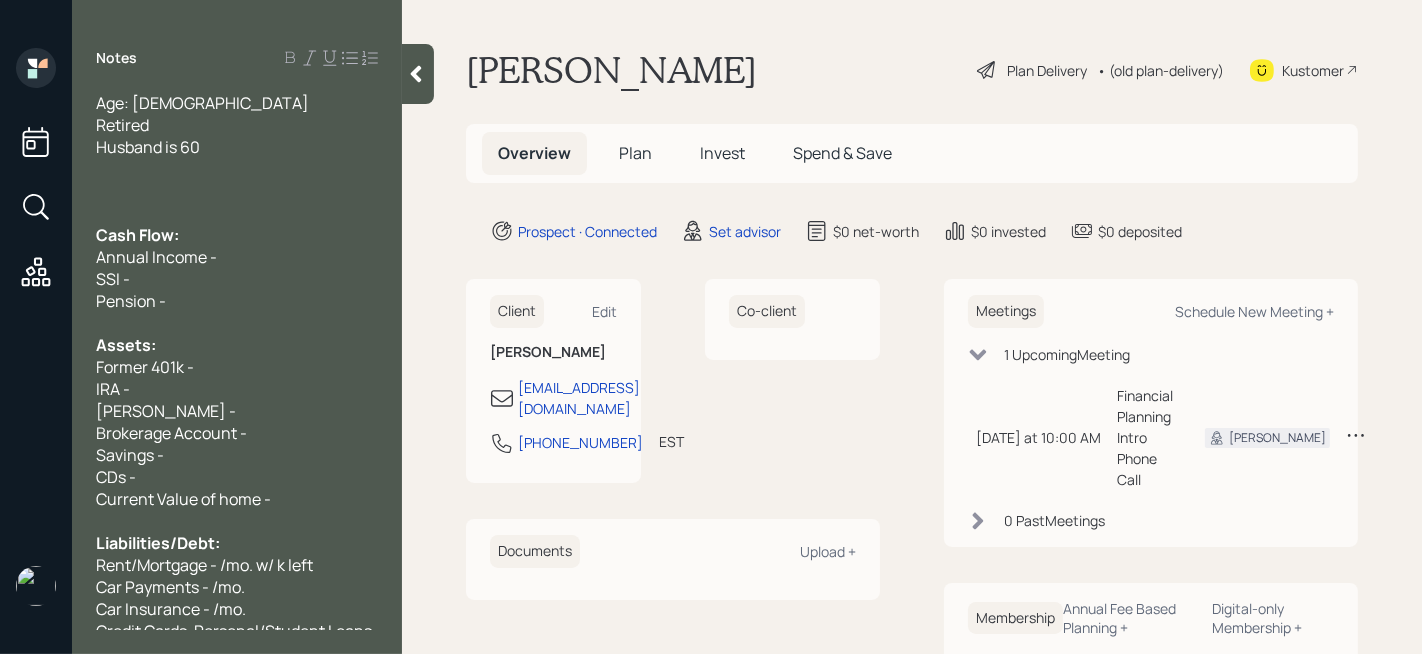 click on "Husband is 60" at bounding box center (237, 147) 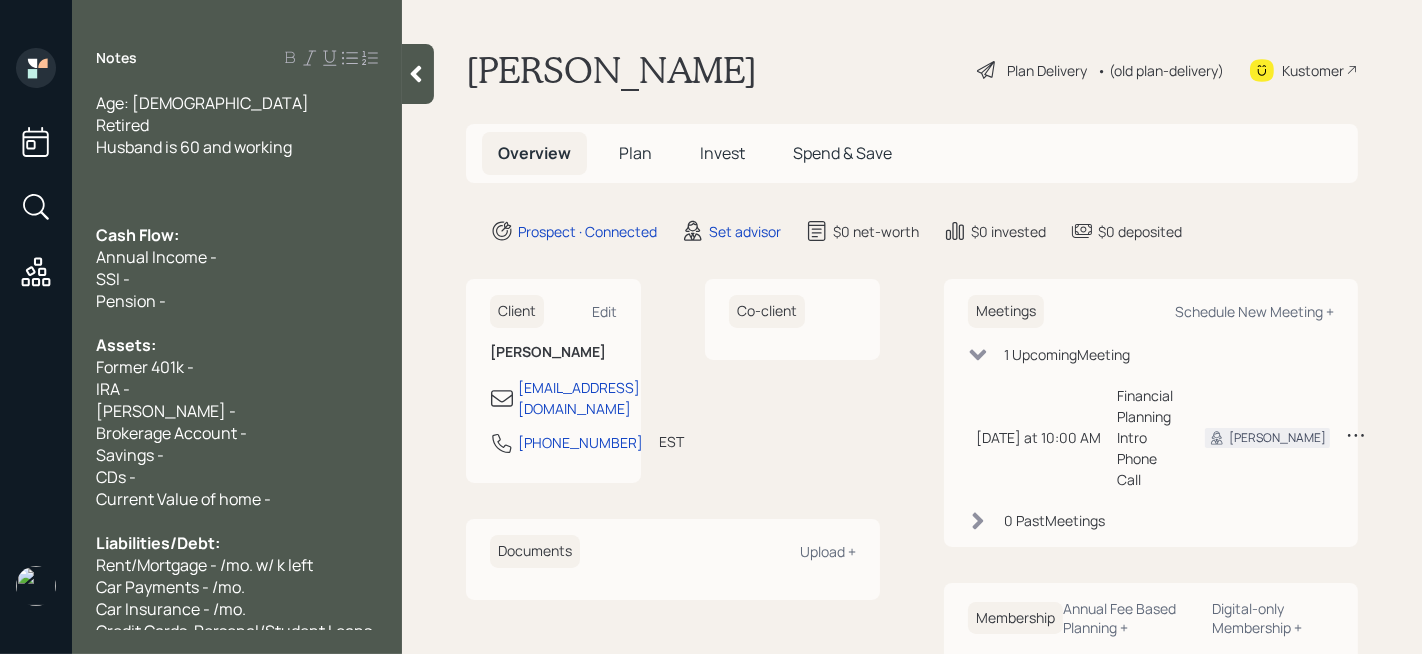 click at bounding box center [237, 191] 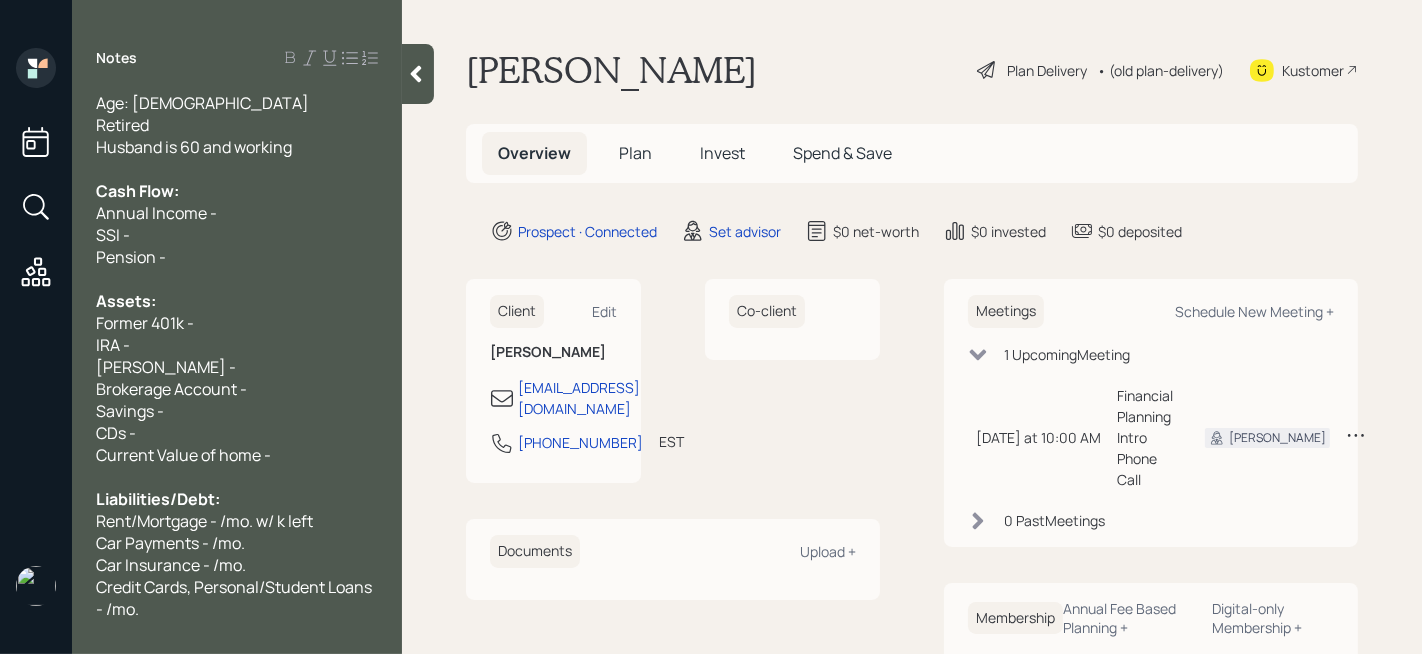 click on "CDs -" at bounding box center [237, 433] 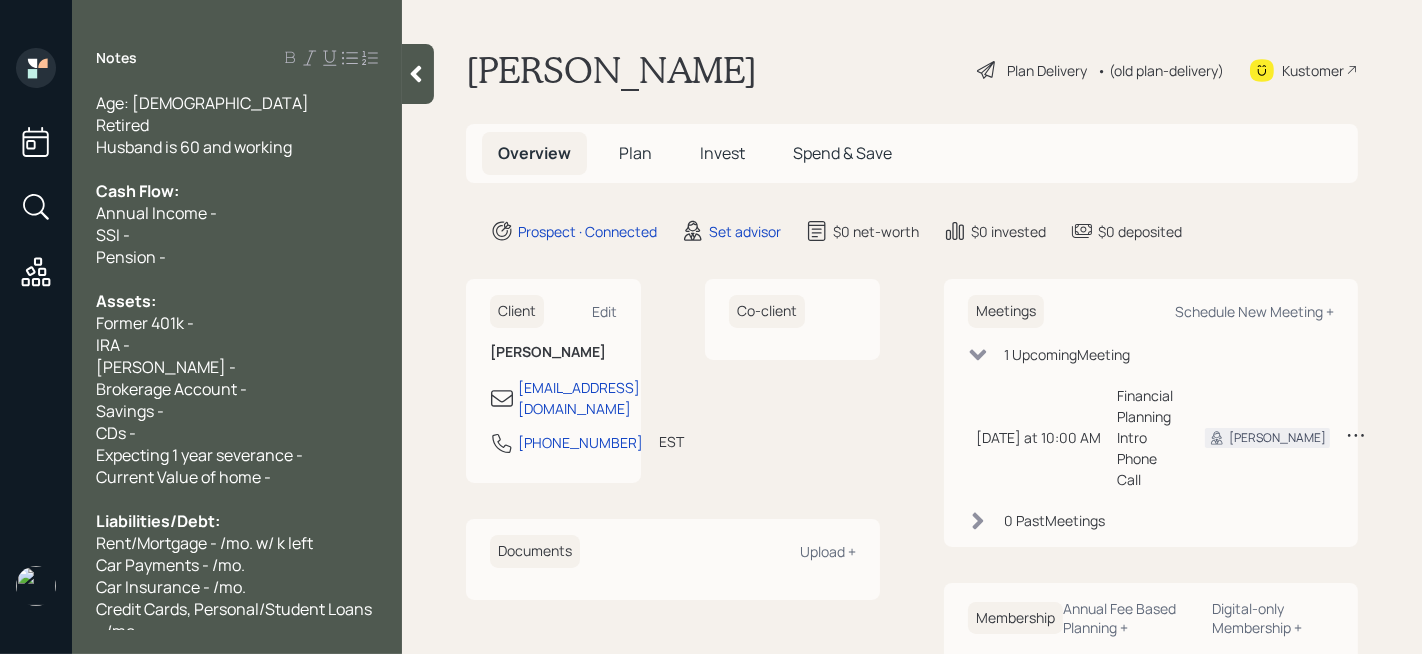 click on "Brokerage Account -" at bounding box center (237, 389) 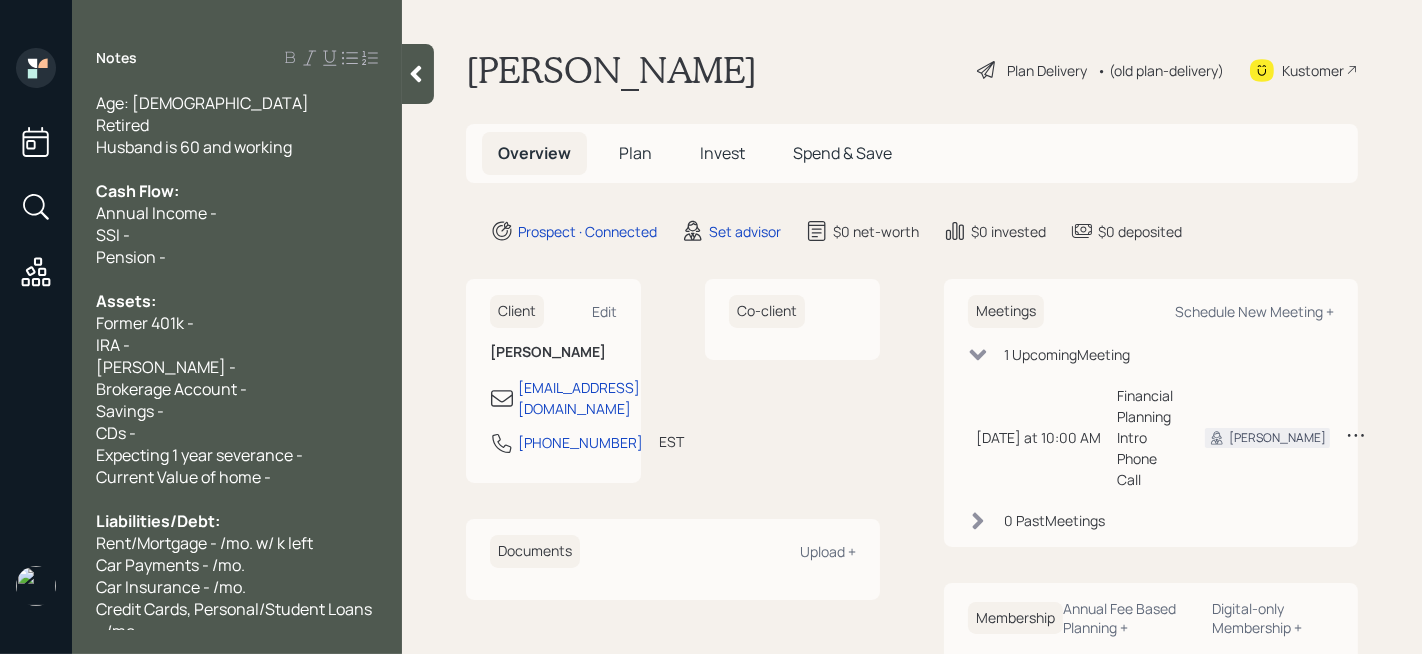 click on "CDs -" at bounding box center (237, 433) 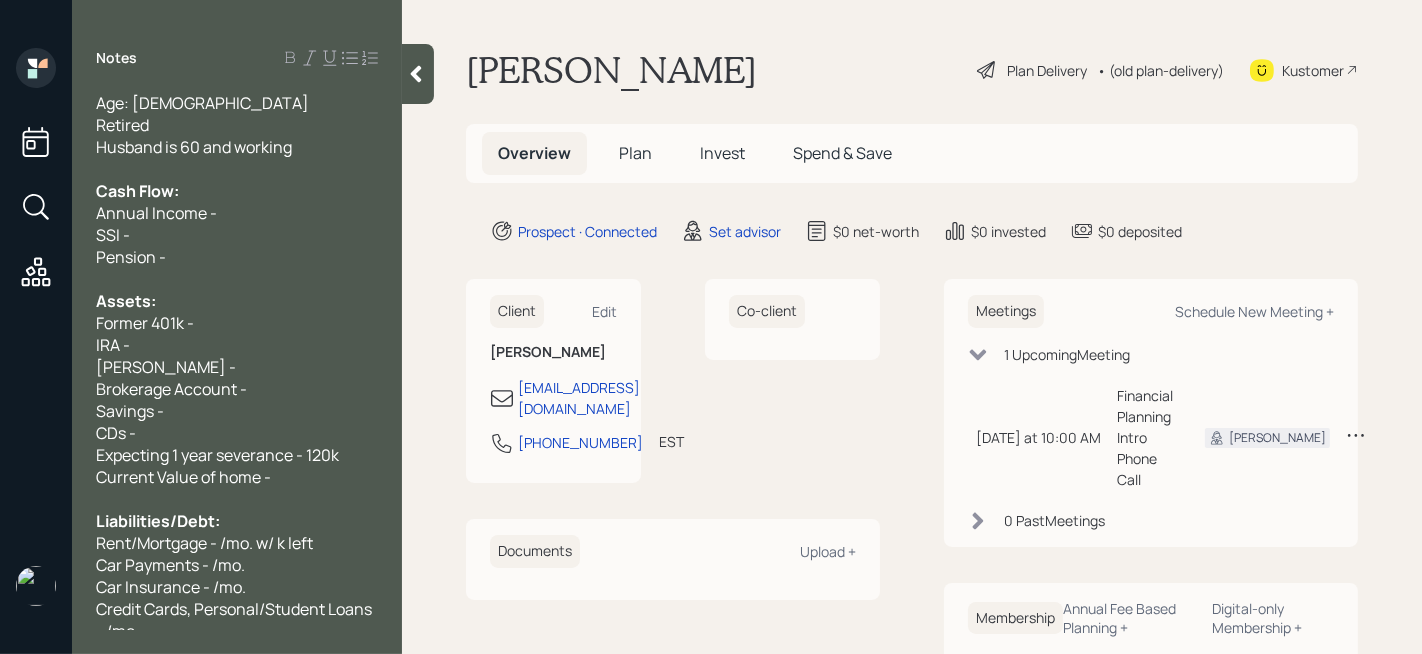 click at bounding box center [237, 499] 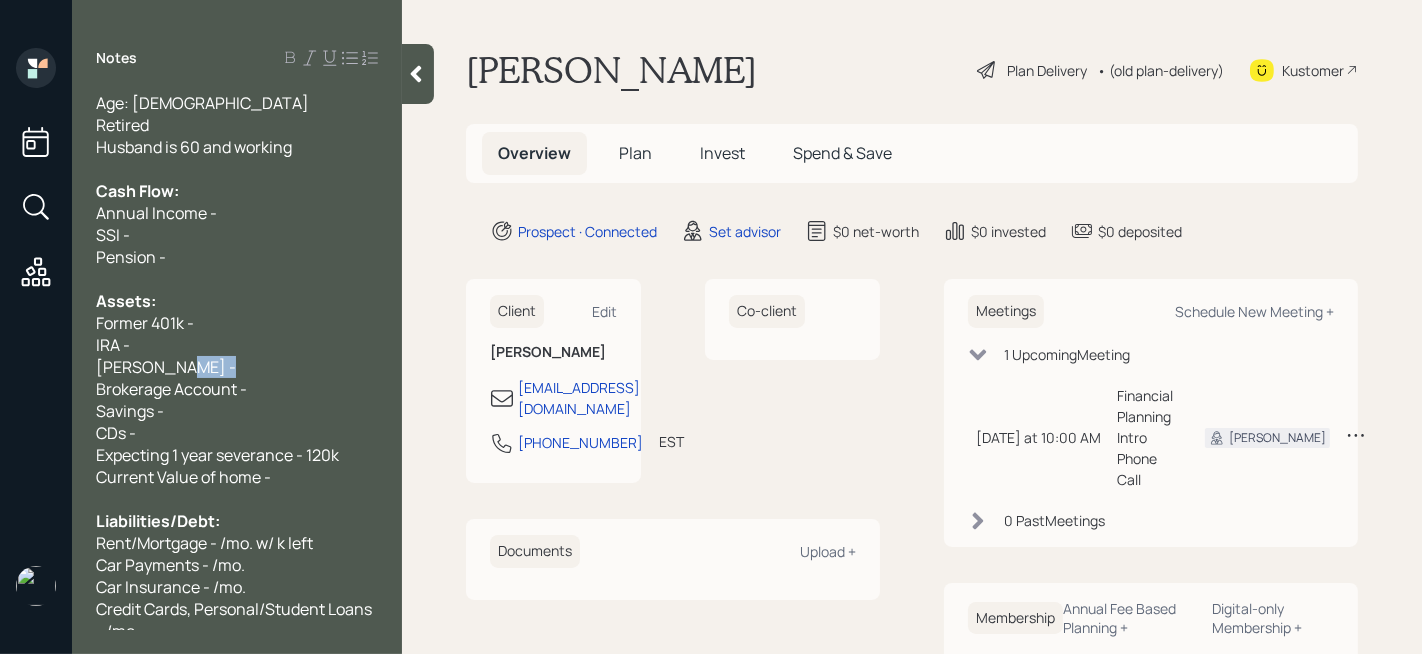 click on "[PERSON_NAME] -" at bounding box center [237, 367] 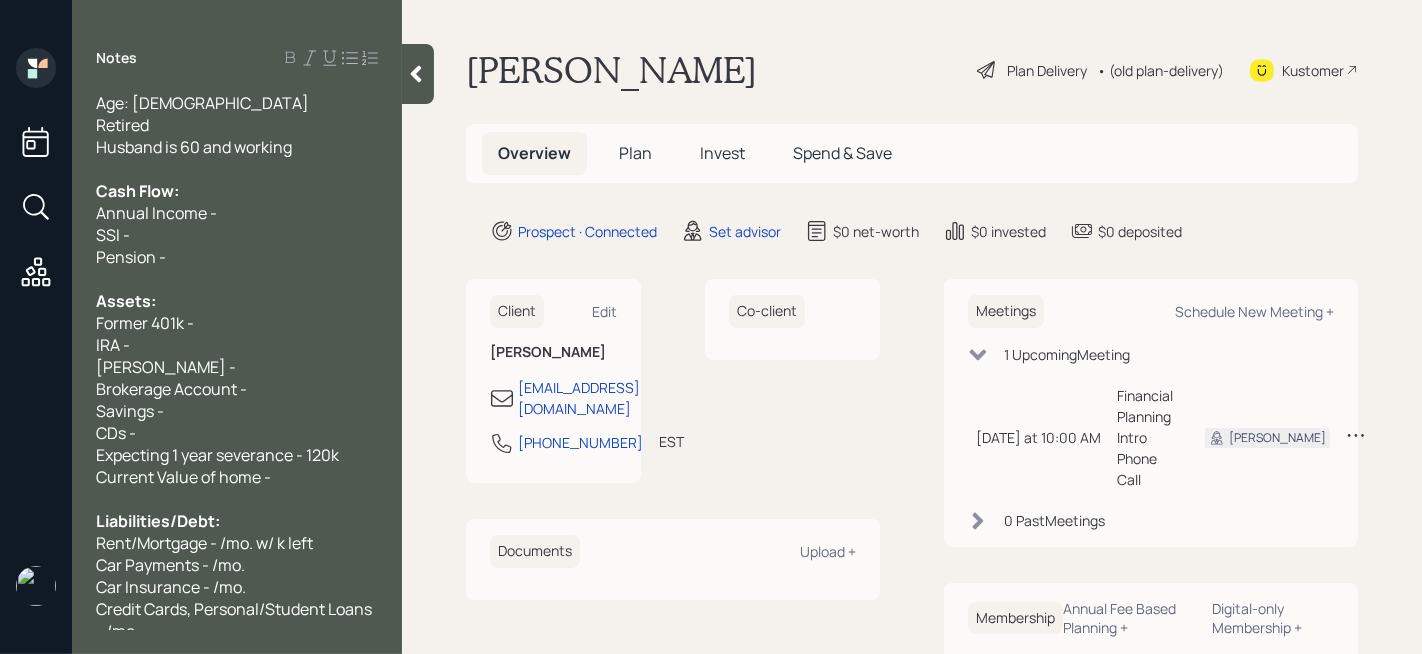 click on "Former 401k -" at bounding box center [237, 323] 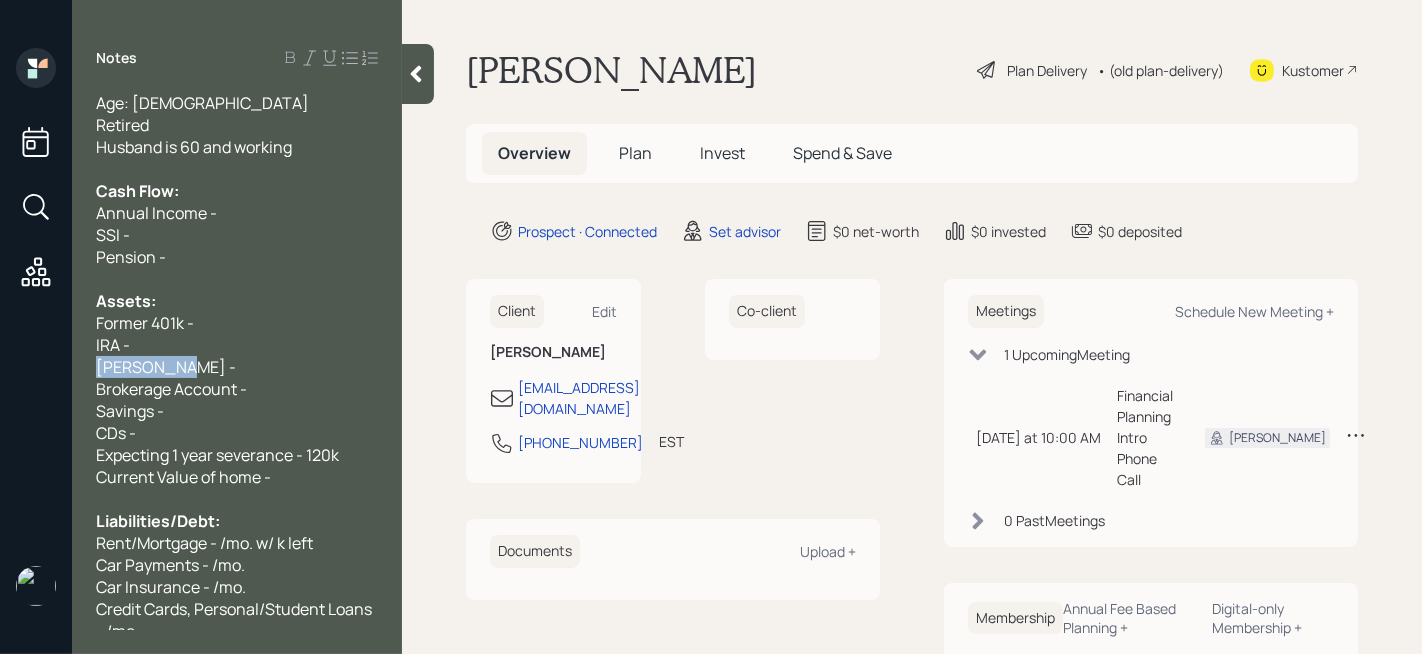 click on "[PERSON_NAME] -" at bounding box center (237, 367) 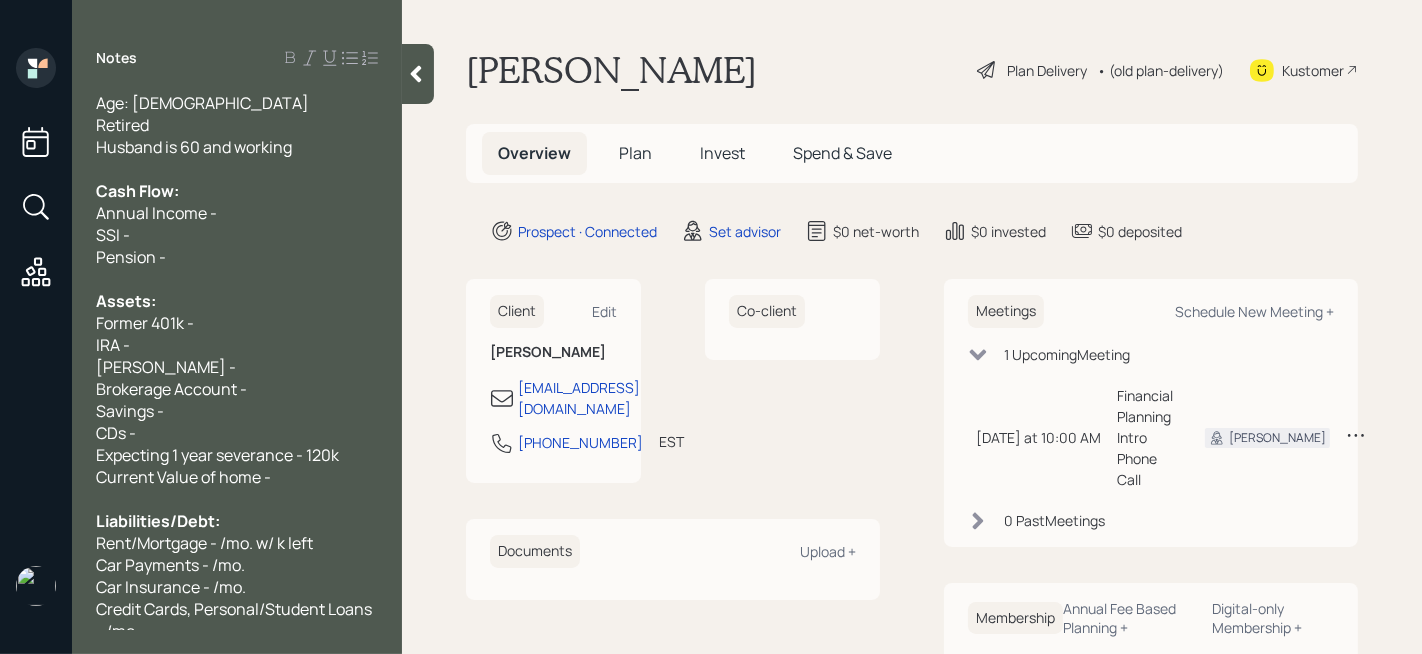 click on "Former 401k -" at bounding box center [145, 323] 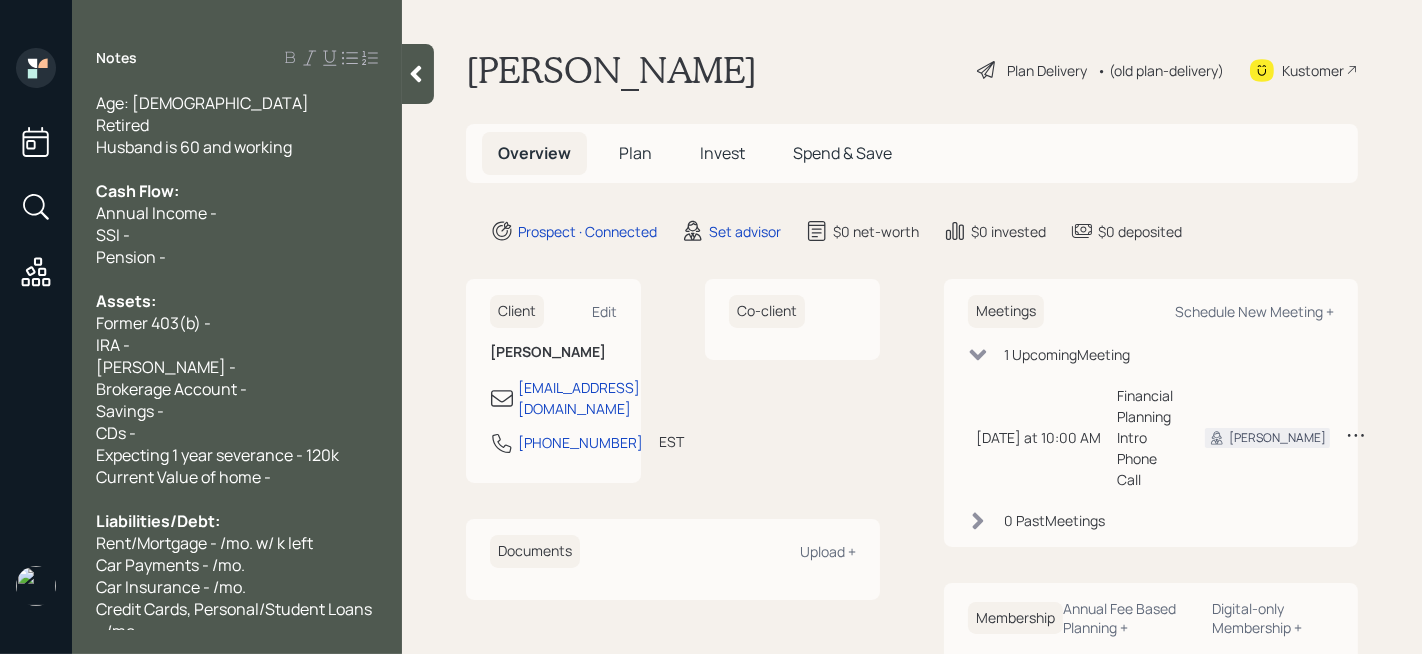 click on "Former 403(b) -" at bounding box center [153, 323] 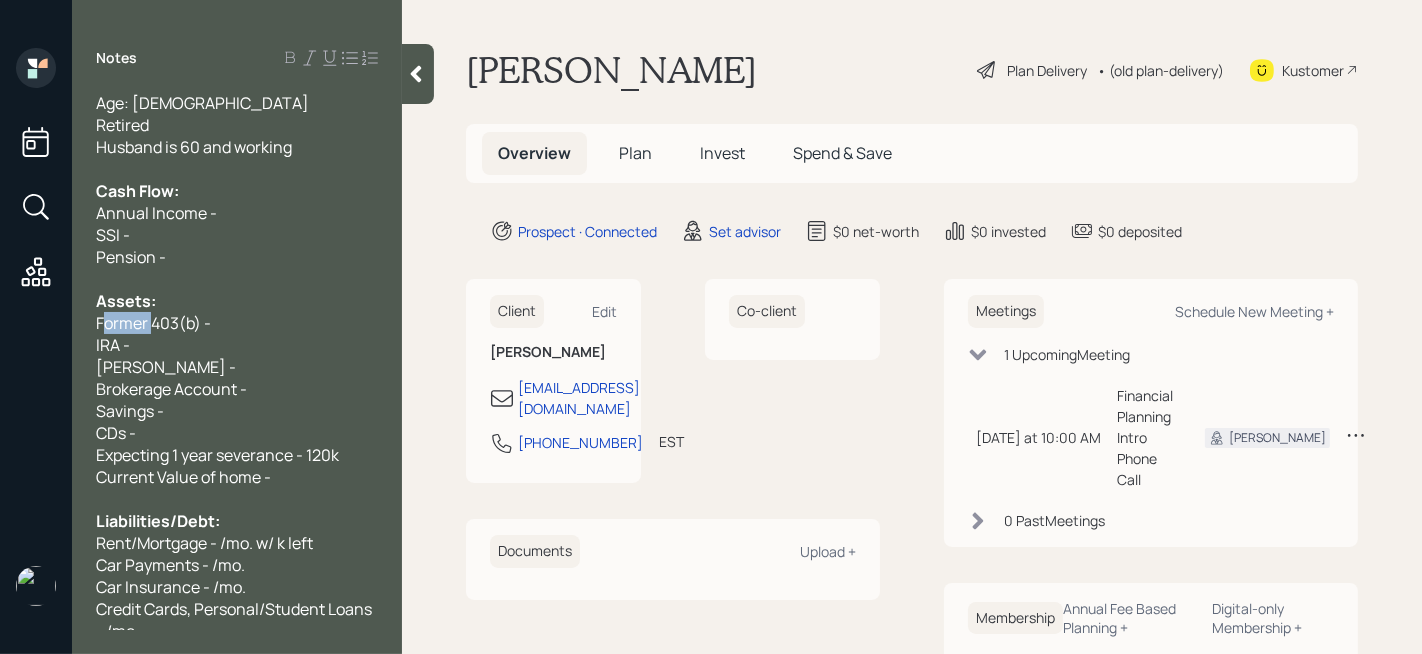 drag, startPoint x: 150, startPoint y: 329, endPoint x: 64, endPoint y: 329, distance: 86 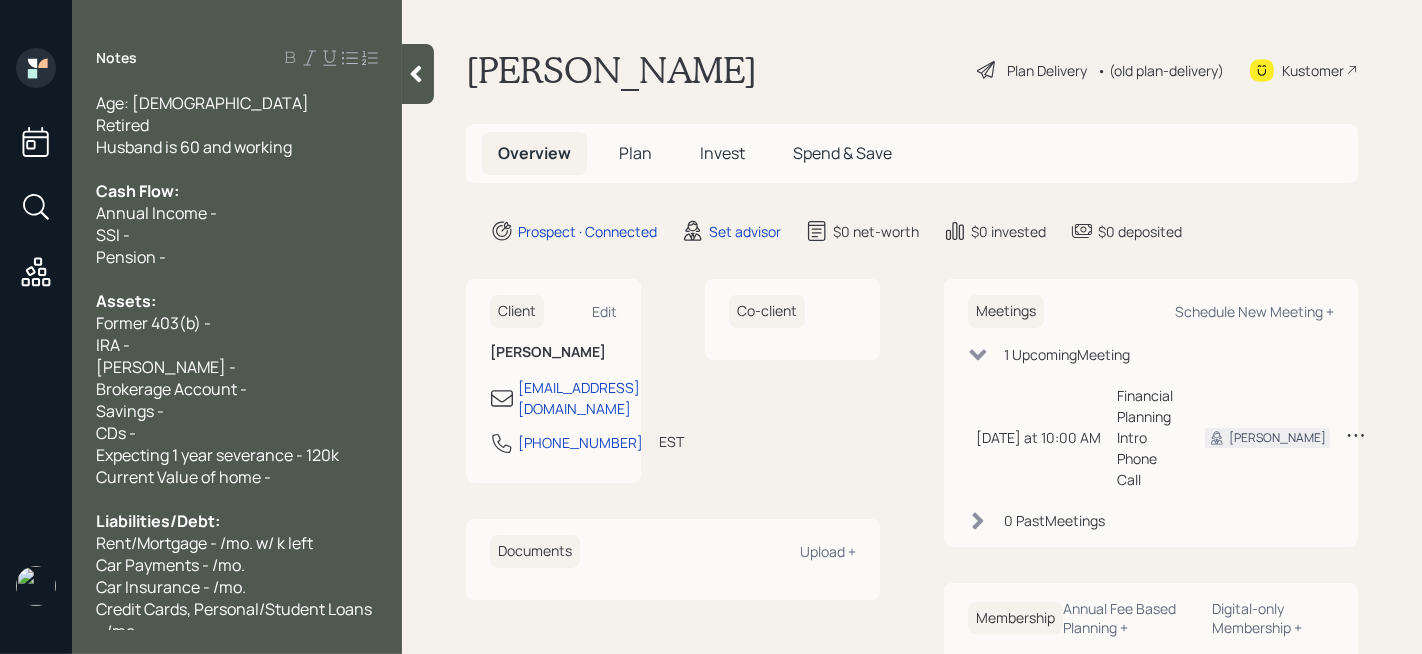 click on "Former 403(b) -" at bounding box center [237, 323] 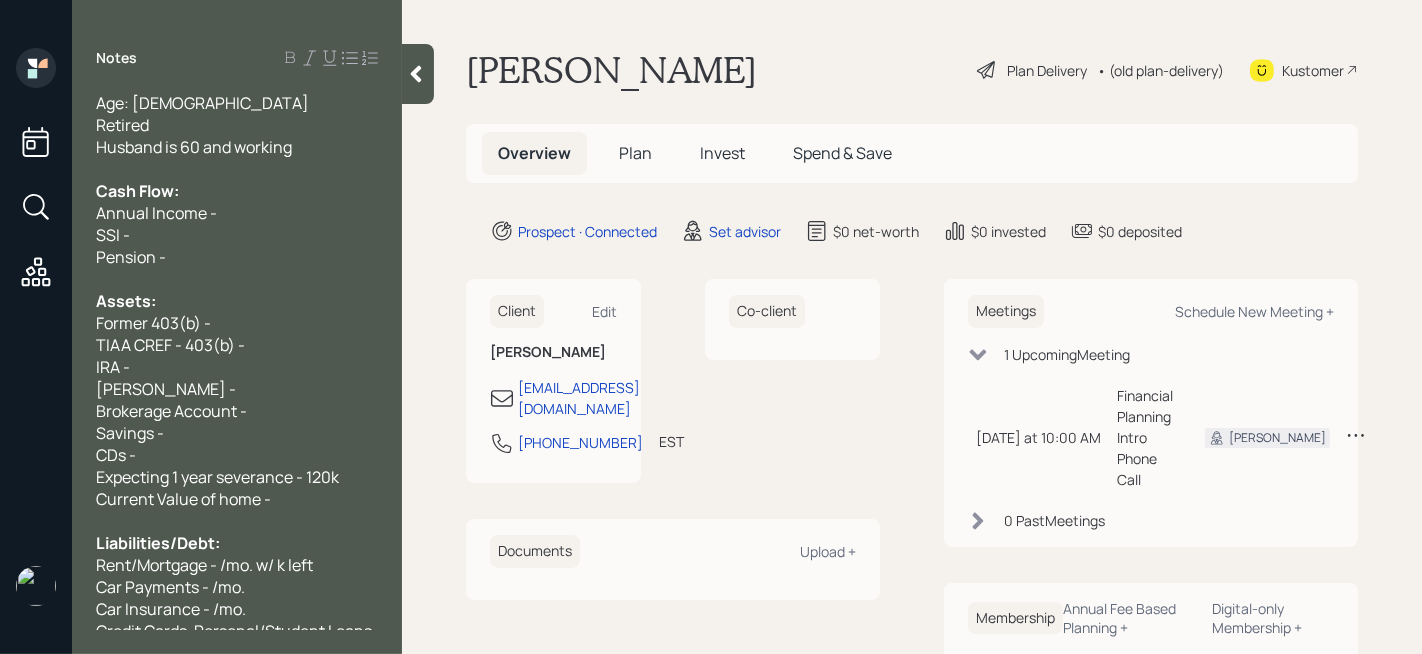 click on "Former 403(b) -" at bounding box center (237, 323) 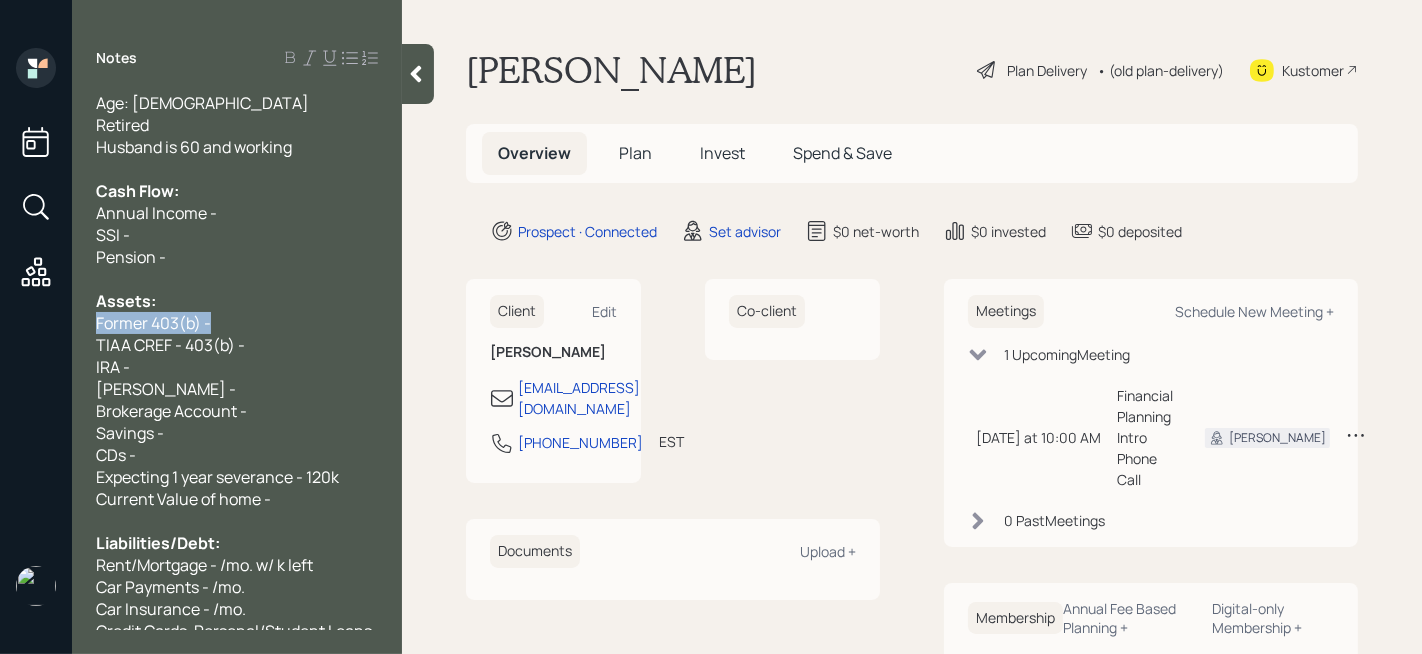drag, startPoint x: 212, startPoint y: 324, endPoint x: 0, endPoint y: 324, distance: 212 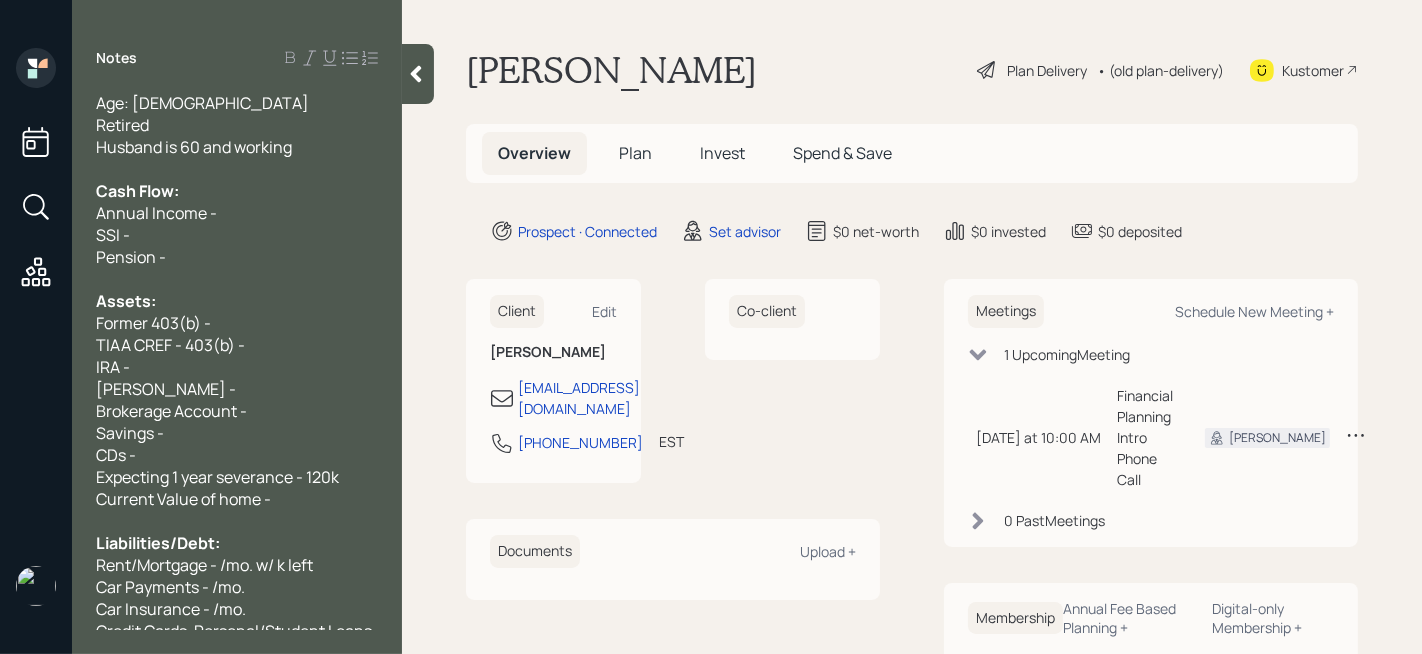 click on "Former 403(b) -" at bounding box center (237, 323) 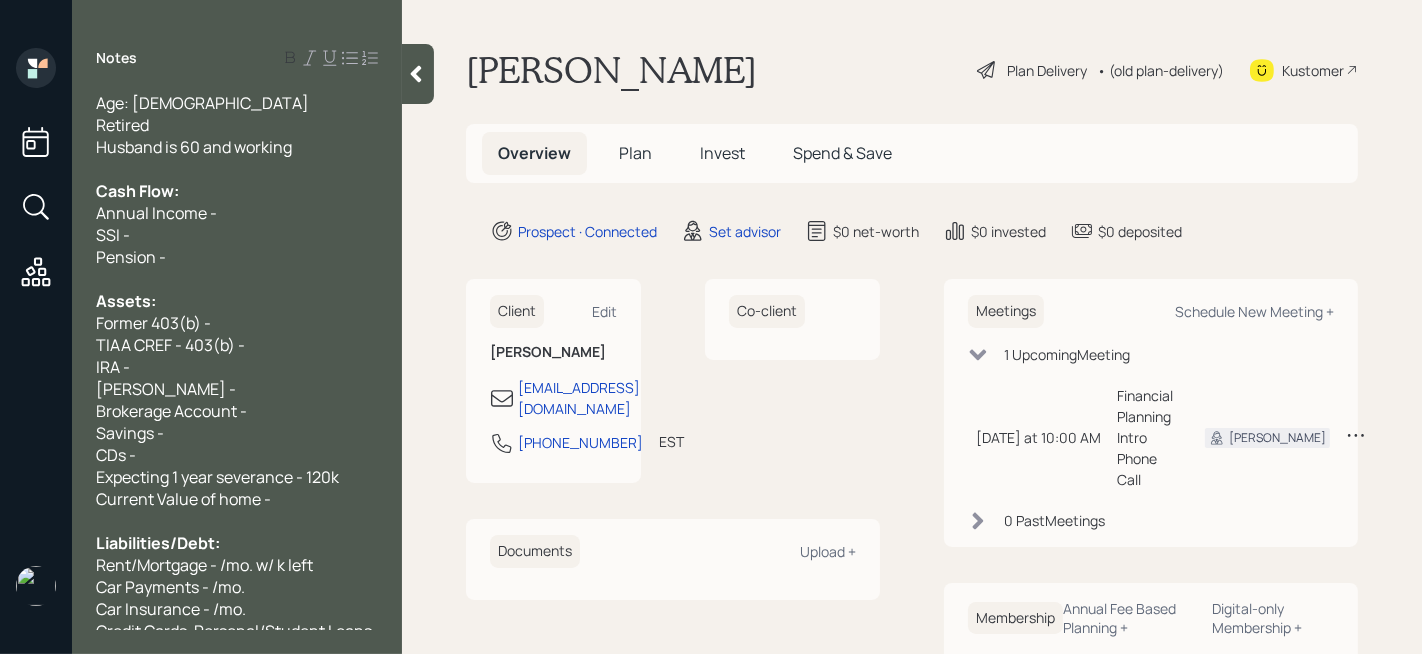 click on "Former 403(b) -" at bounding box center (153, 323) 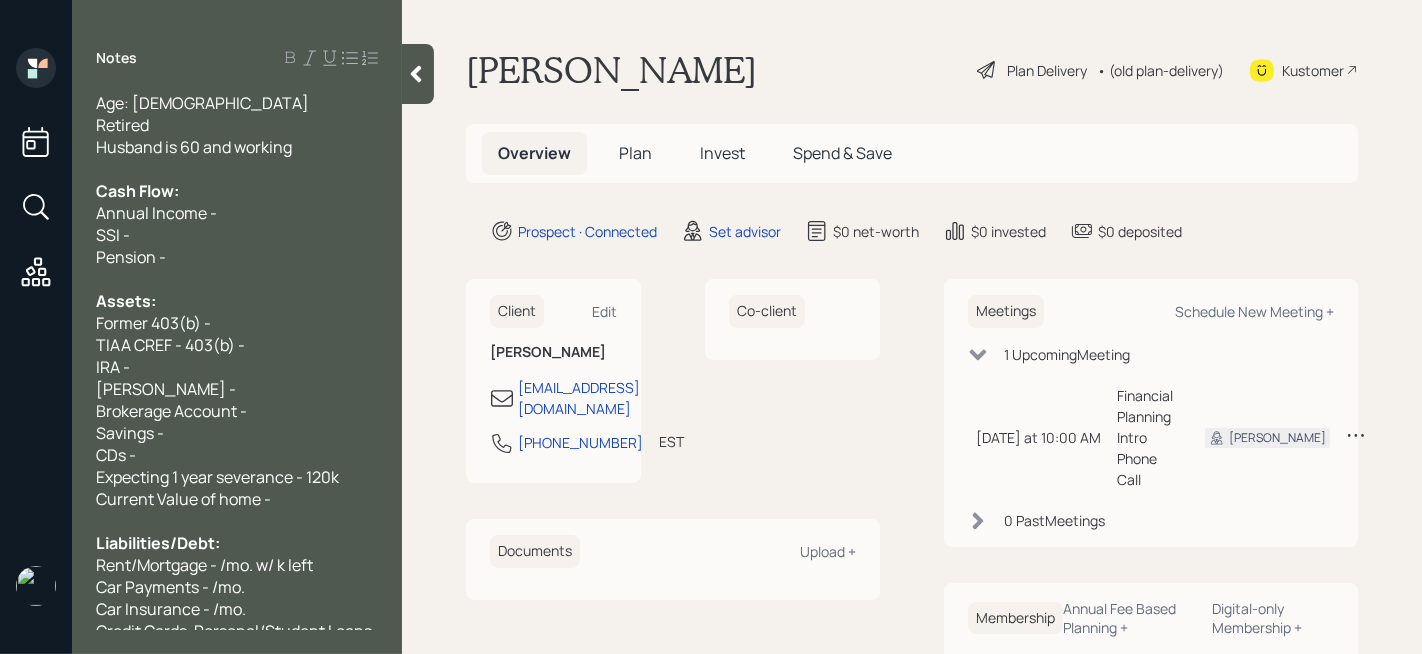 drag, startPoint x: 240, startPoint y: 324, endPoint x: 0, endPoint y: 324, distance: 240 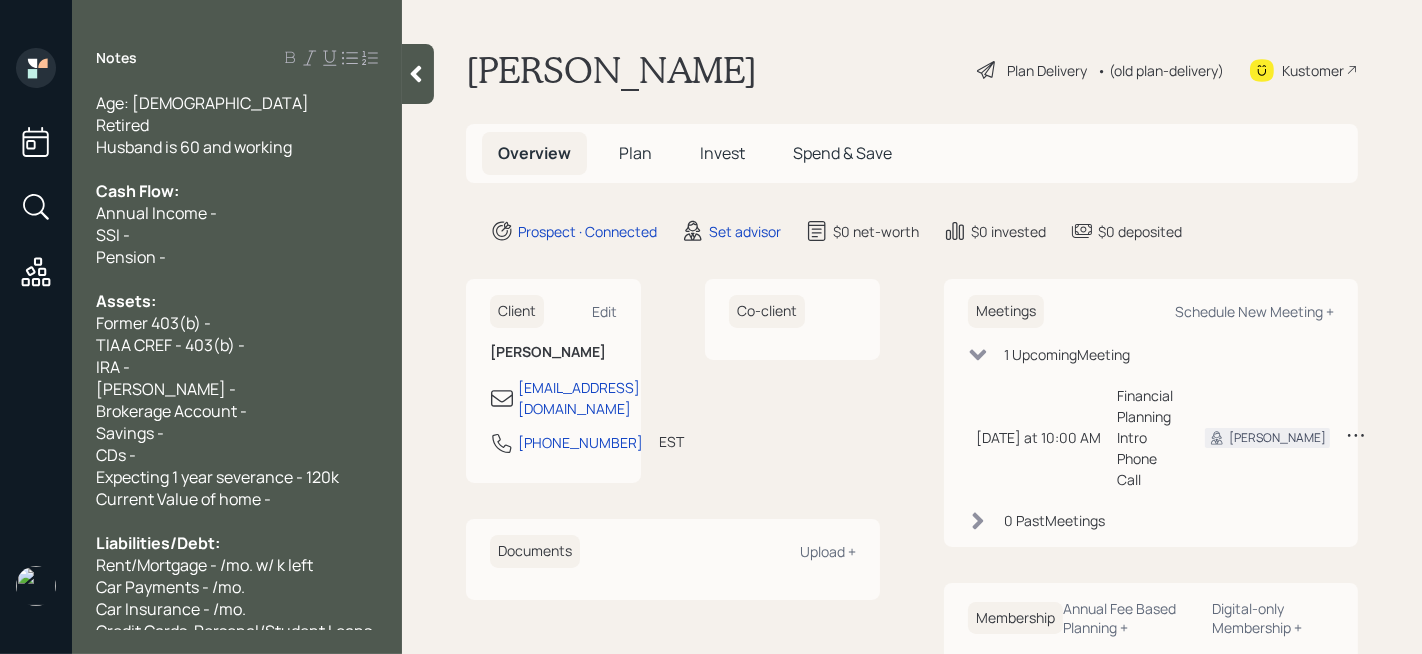 click on "Former 403(b) -" at bounding box center [237, 323] 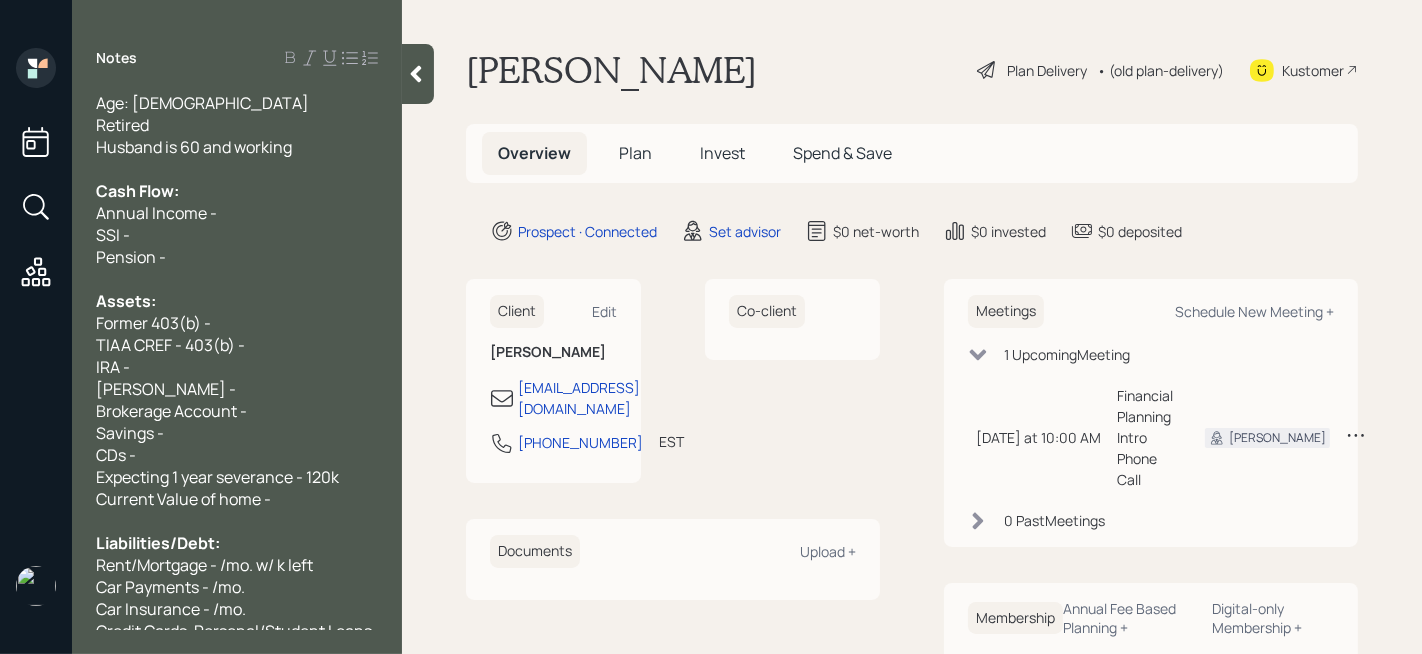 click on "Former 403(b) -" at bounding box center (237, 323) 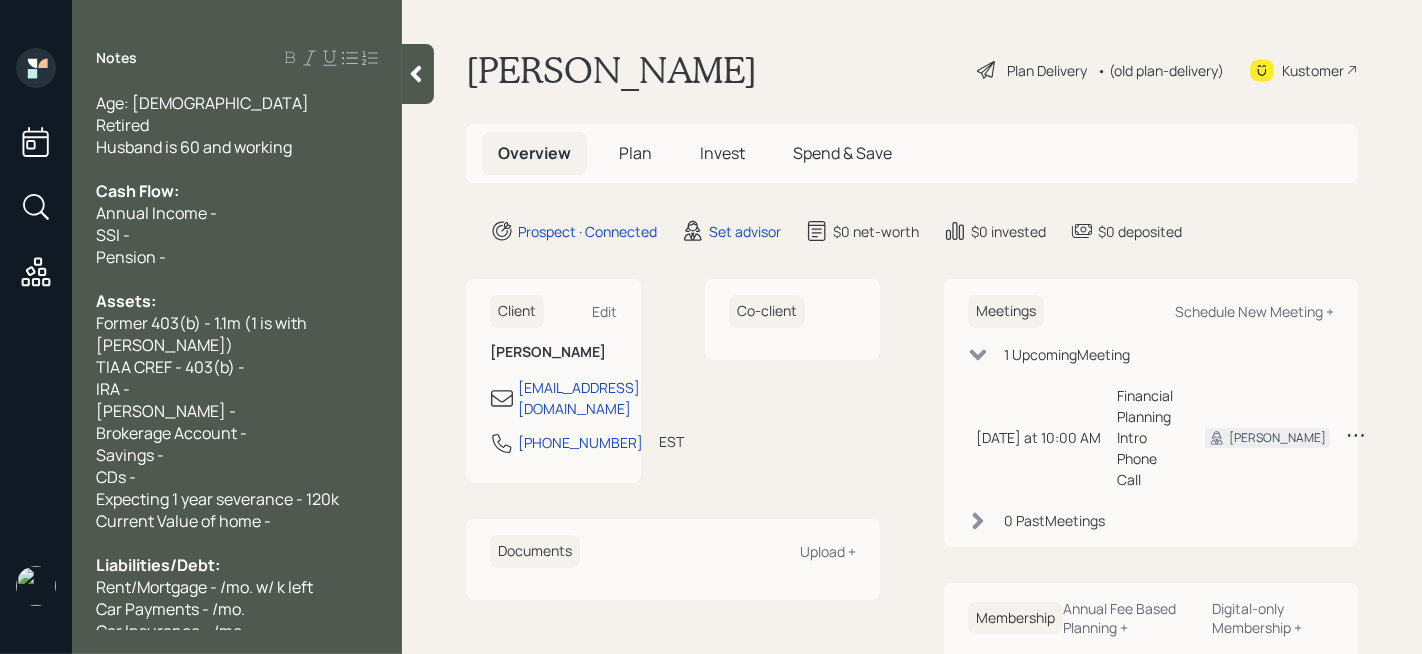 click on "IRA -" at bounding box center (237, 389) 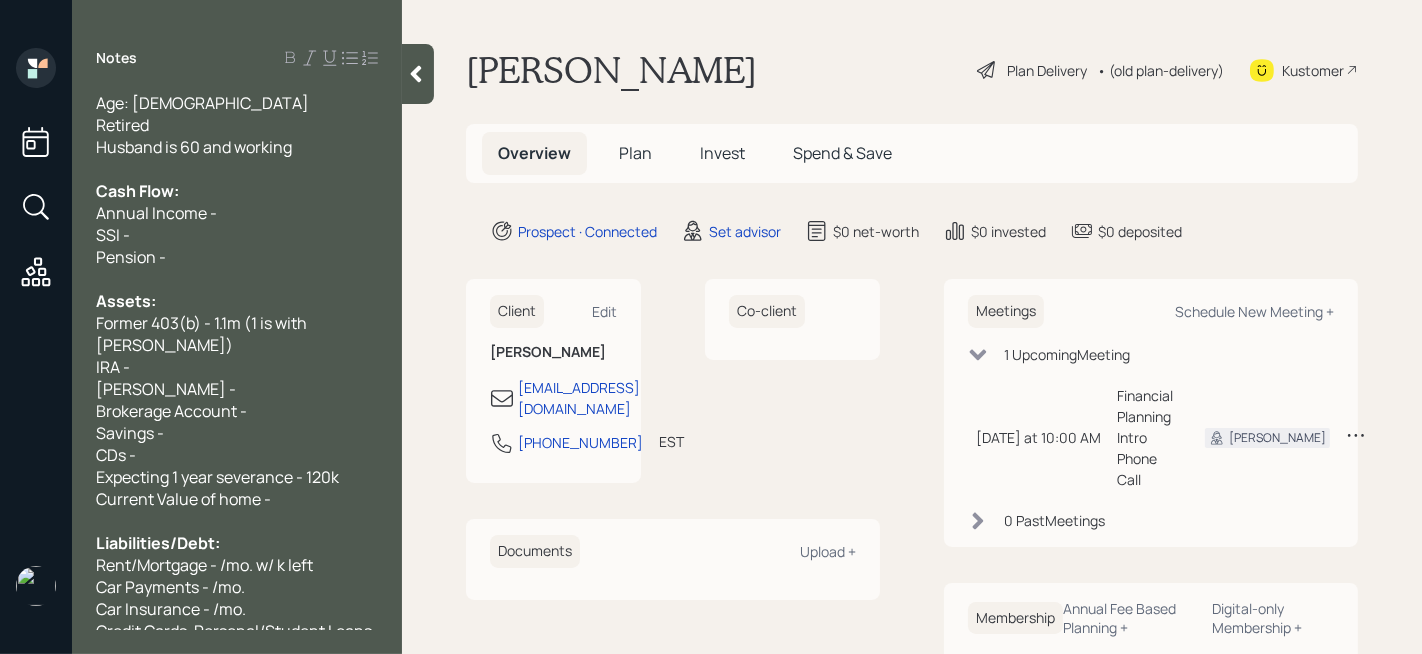 click on "Age: [DEMOGRAPHIC_DATA] Retired Husband is 60 and working Cash Flow: Annual Income - SSI - Pension - Assets: Former 403(b) - 1.1m (1 is with TIAA CREF) IRA - [PERSON_NAME] - Brokerage Account - Savings - CDs -  Expecting 1 year severance - 120k Current Value of home - Liabilities/Debt: Rent/Mortgage - /mo. w/ k left Car Payments - /mo. Car Insurance - /mo. Credit Cards, Personal/Student Loans - /mo." at bounding box center [237, 361] 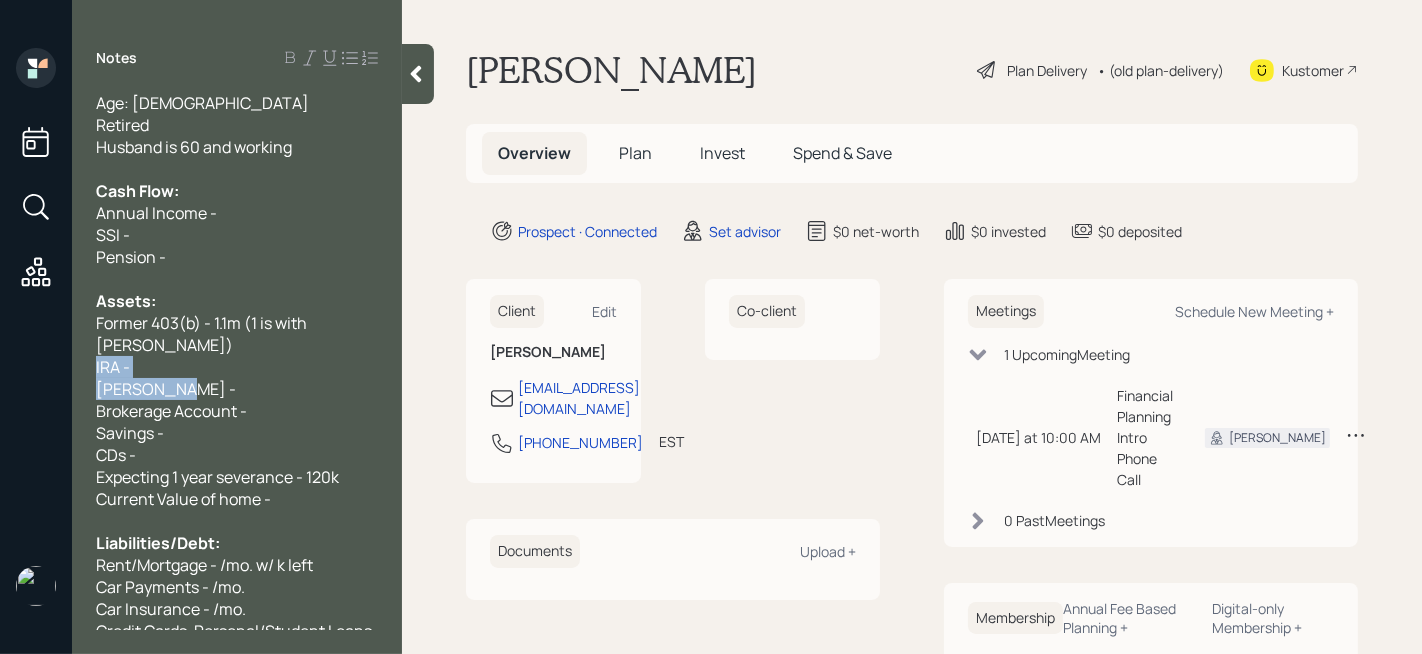 drag, startPoint x: 189, startPoint y: 393, endPoint x: 28, endPoint y: 361, distance: 164.14932 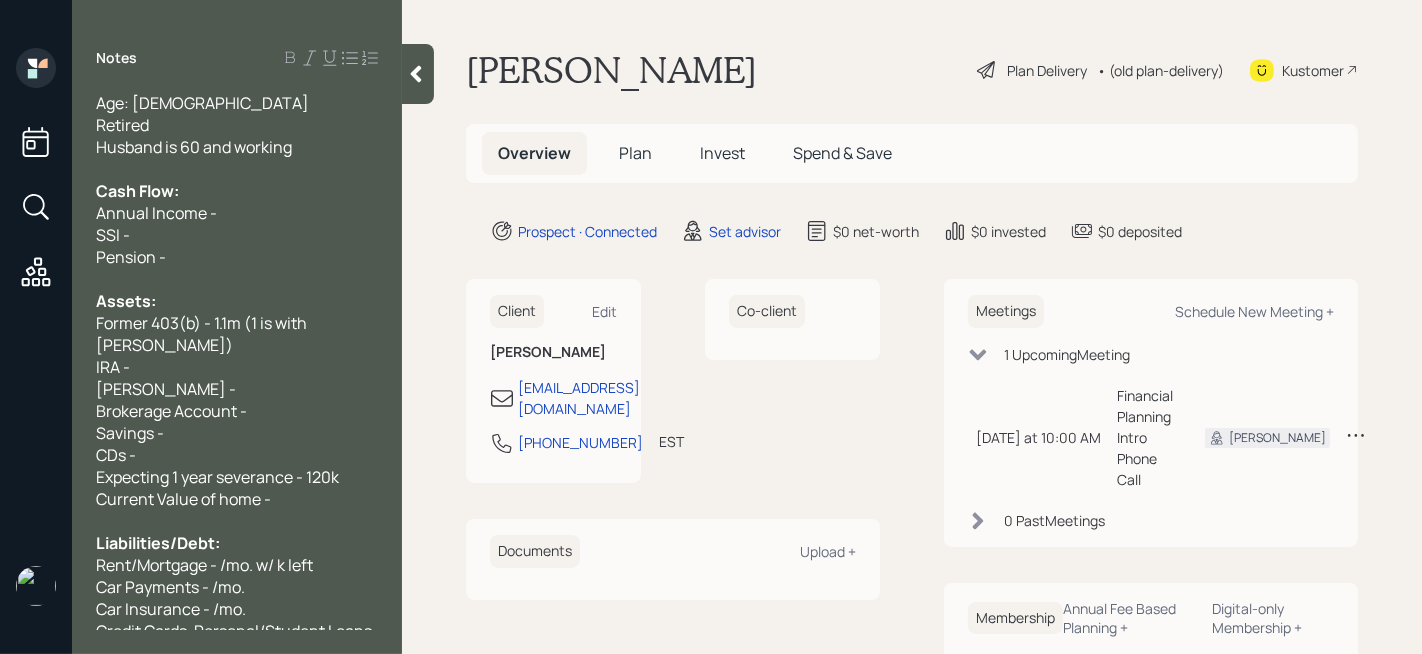 click on "Annual Income -" at bounding box center (237, 213) 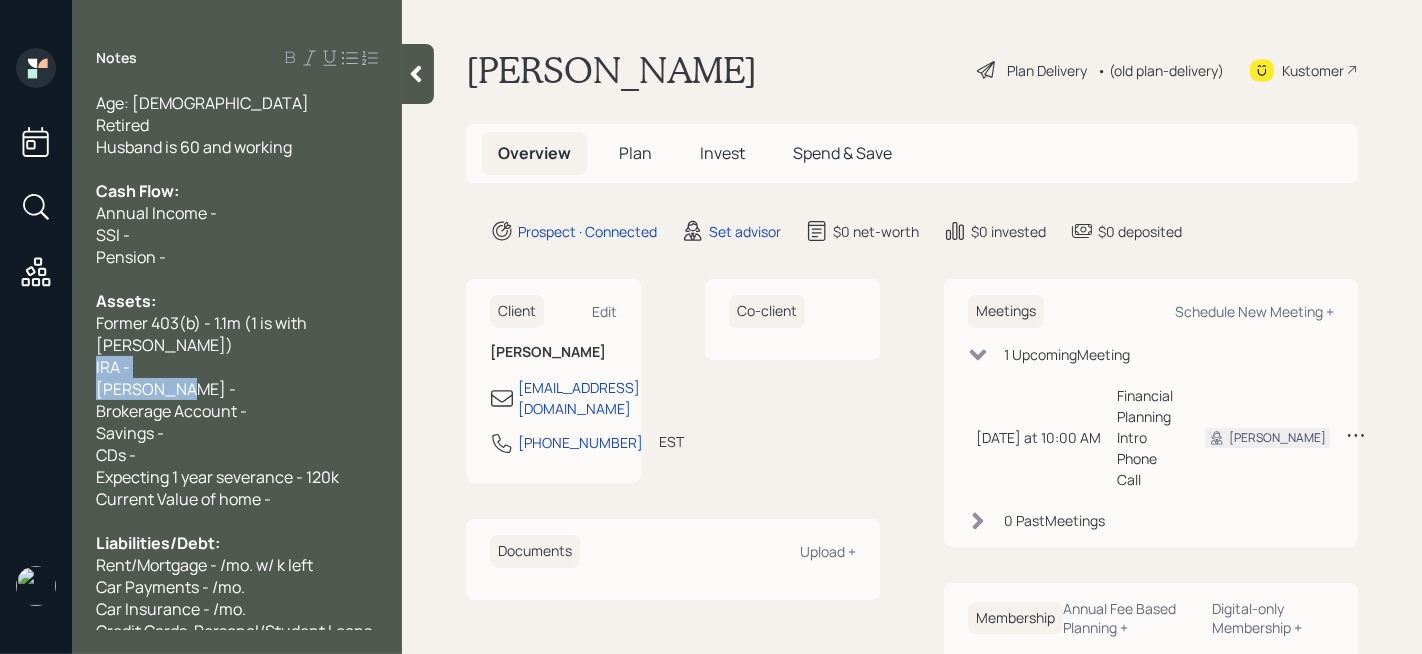 drag, startPoint x: 201, startPoint y: 402, endPoint x: 85, endPoint y: 376, distance: 118.87809 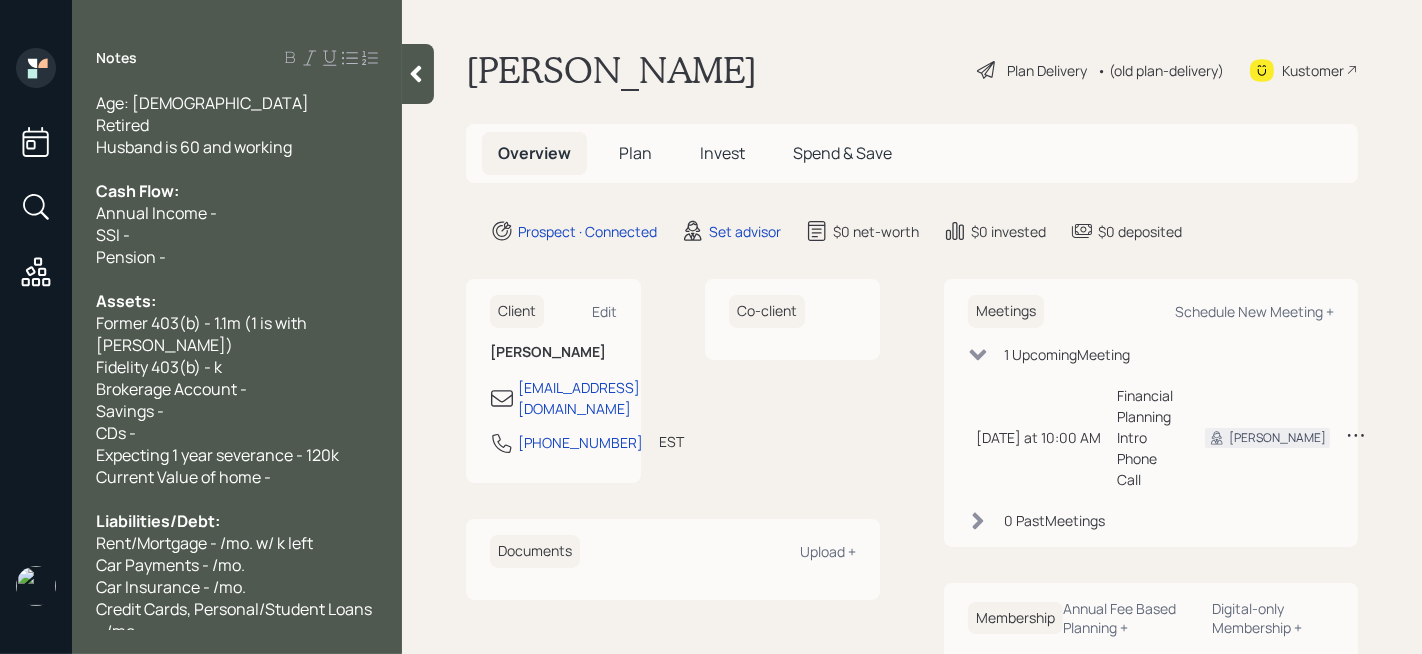 click on "Fidelity 403(b) - k" at bounding box center [159, 367] 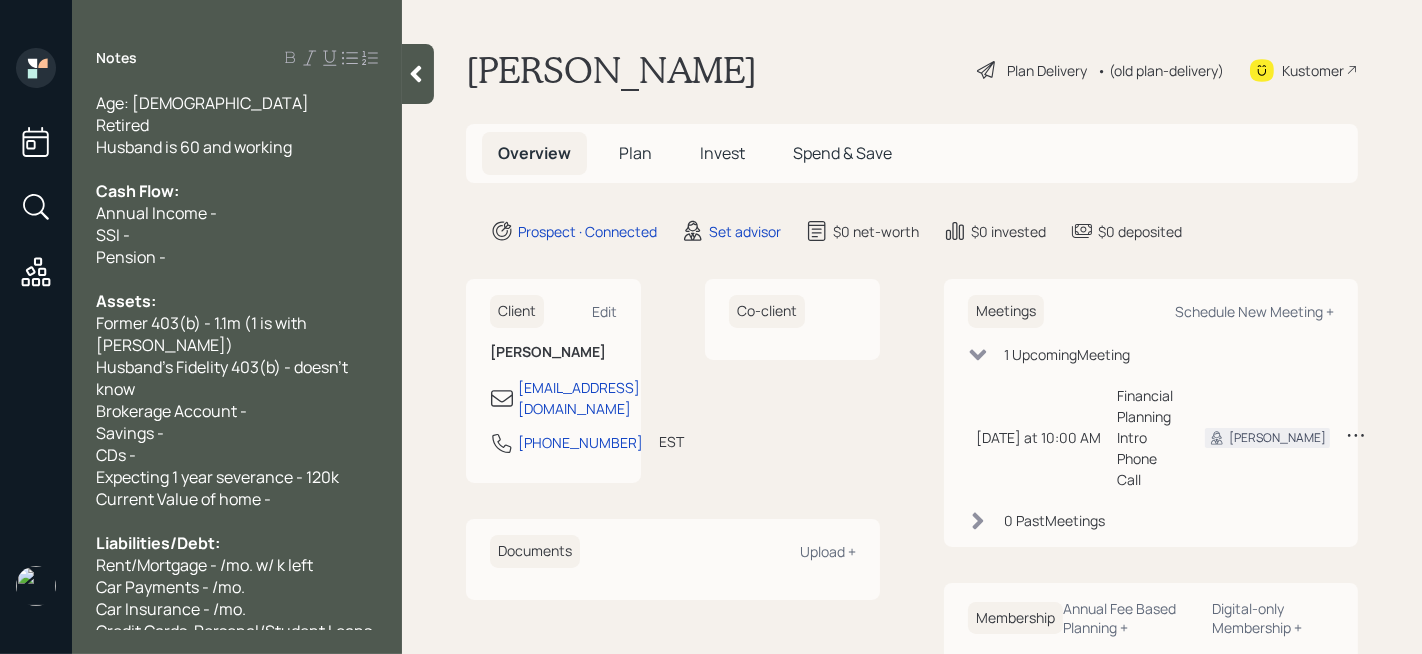 click on "CDs -" at bounding box center [237, 455] 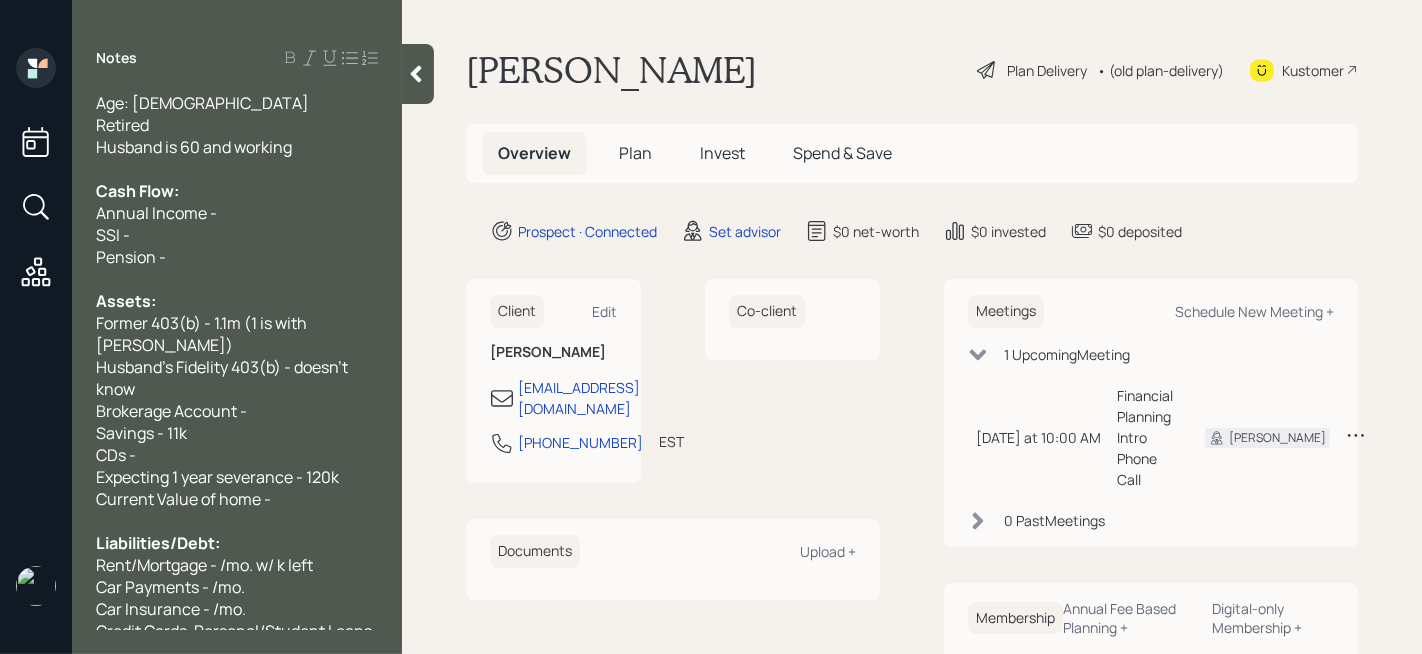 drag, startPoint x: 186, startPoint y: 464, endPoint x: 0, endPoint y: 464, distance: 186 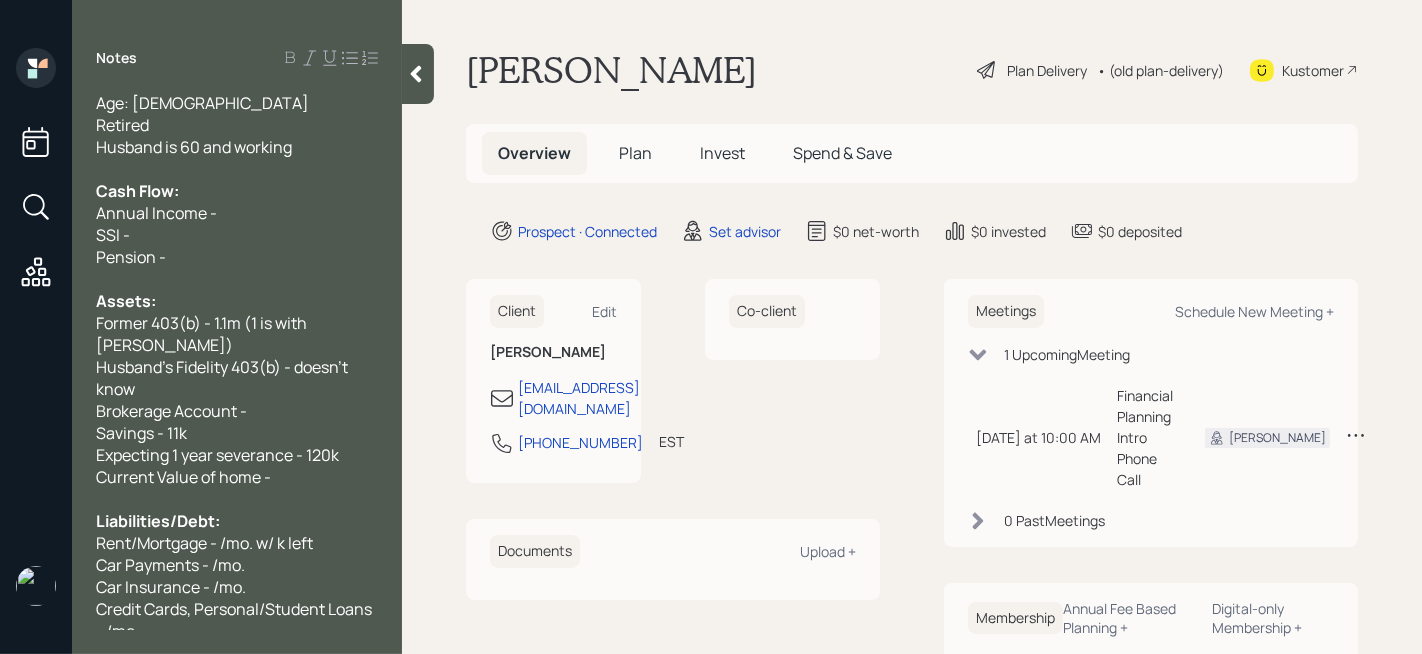 click on "Current Value of home -" at bounding box center (237, 477) 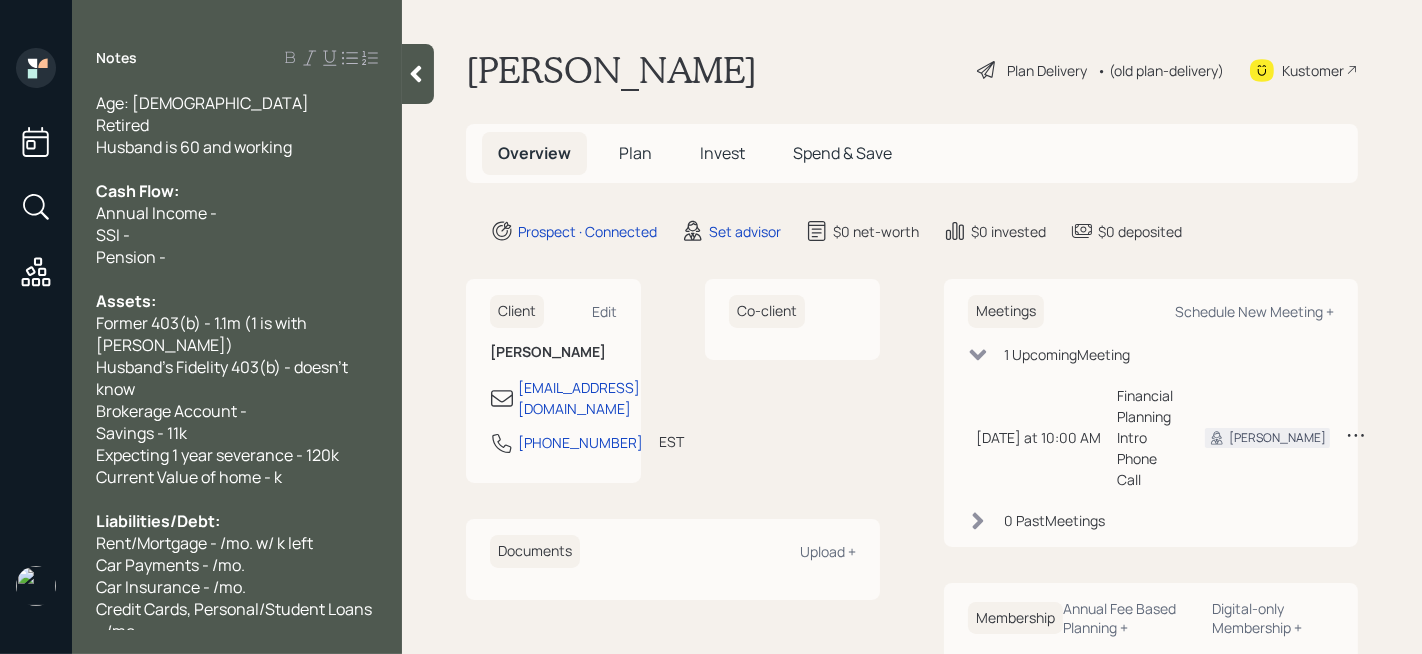 click on "Annual Income -" at bounding box center [156, 213] 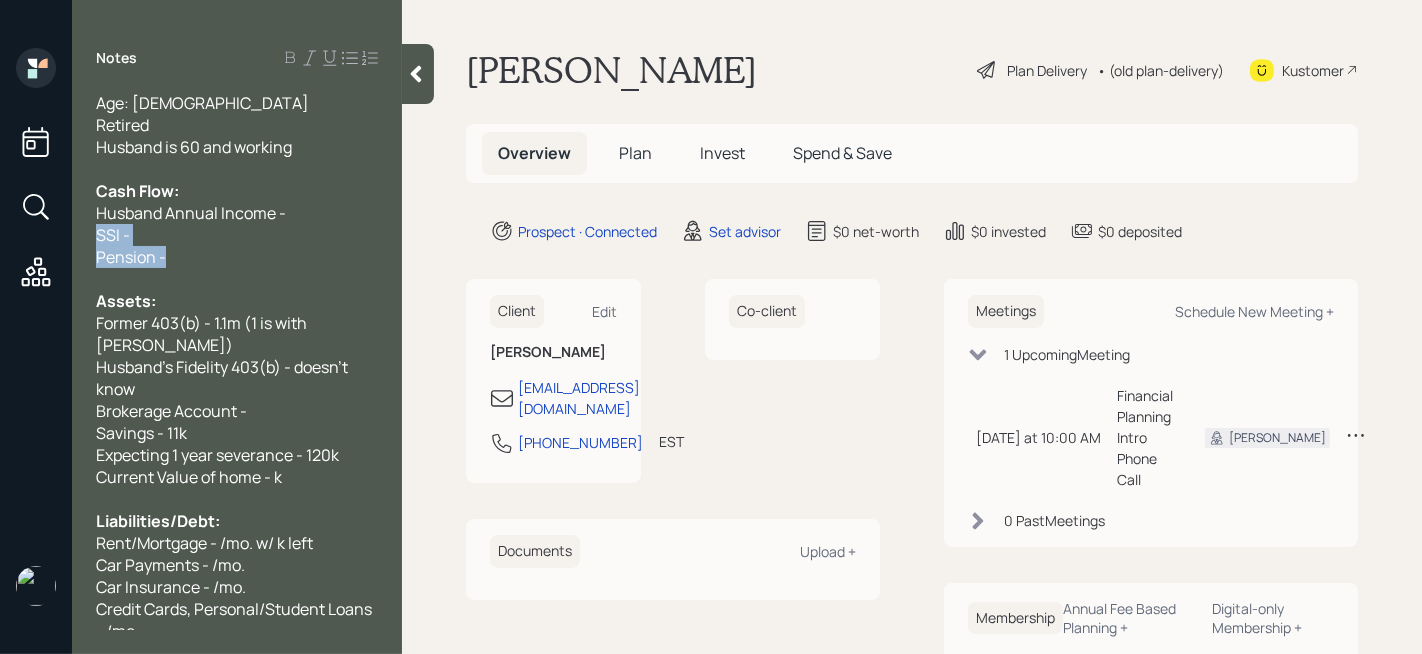drag, startPoint x: 208, startPoint y: 260, endPoint x: 84, endPoint y: 243, distance: 125.1599 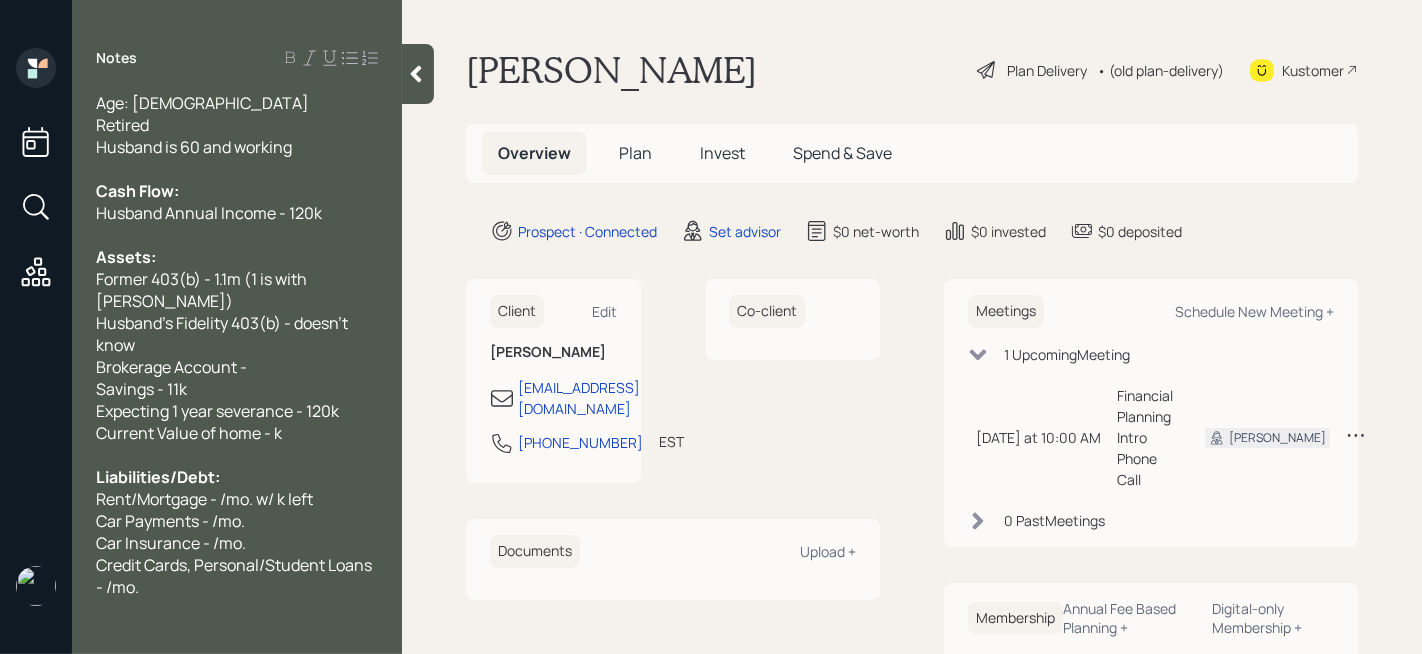 click on "[PERSON_NAME] Plan Delivery • (old plan-delivery) Kustomer Overview Plan Invest Spend & Save Prospect ·
Connected Set advisor $0 net-worth $0 invested $0 deposited Client Edit [PERSON_NAME] [EMAIL_ADDRESS][DOMAIN_NAME] [PHONE_NUMBER] EST Currently 10:06 AM Co-client Documents Upload + Meetings Schedule New Meeting + 1   Upcoming  Meeting [DATE] at 10:00 AM [DATE] 10:00 AM EDT Financial Planning Intro Phone Call Hamza C. 0   Past  Meeting s Membership Annual Fee Based Planning + Digital-only Membership + No active membership" at bounding box center (912, 327) 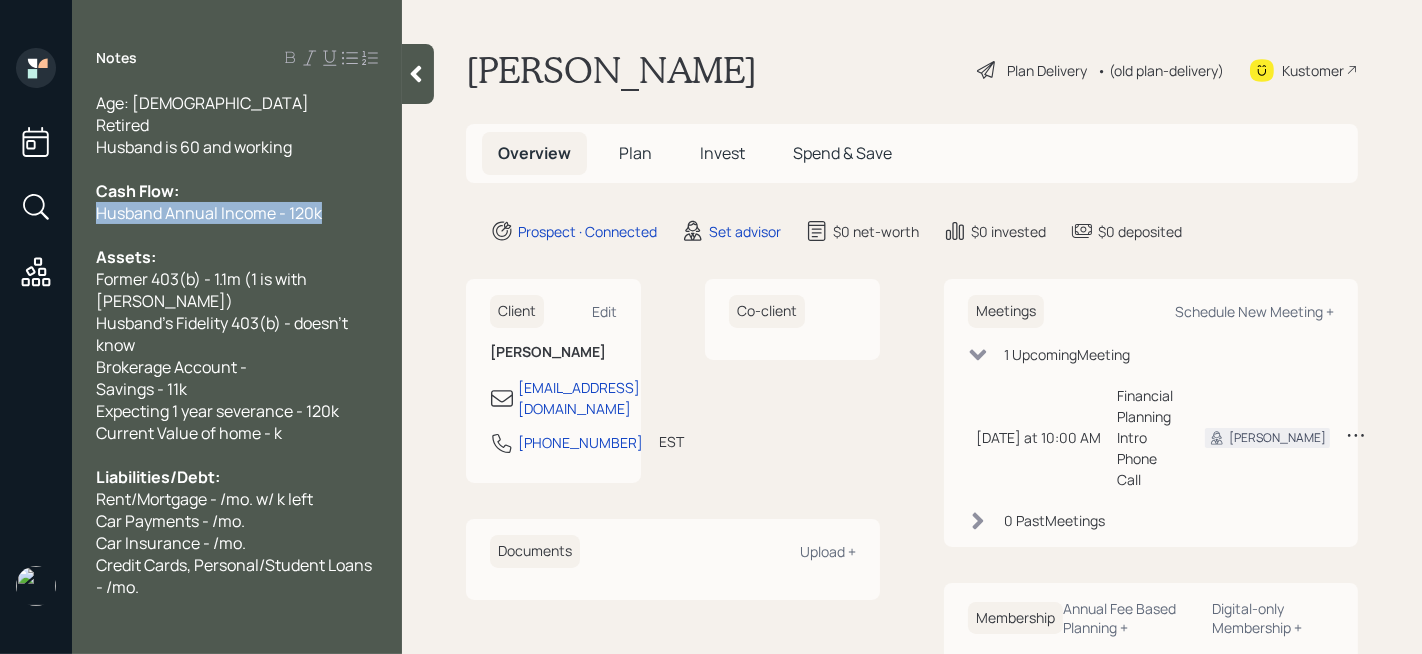 drag, startPoint x: 357, startPoint y: 220, endPoint x: 17, endPoint y: 220, distance: 340 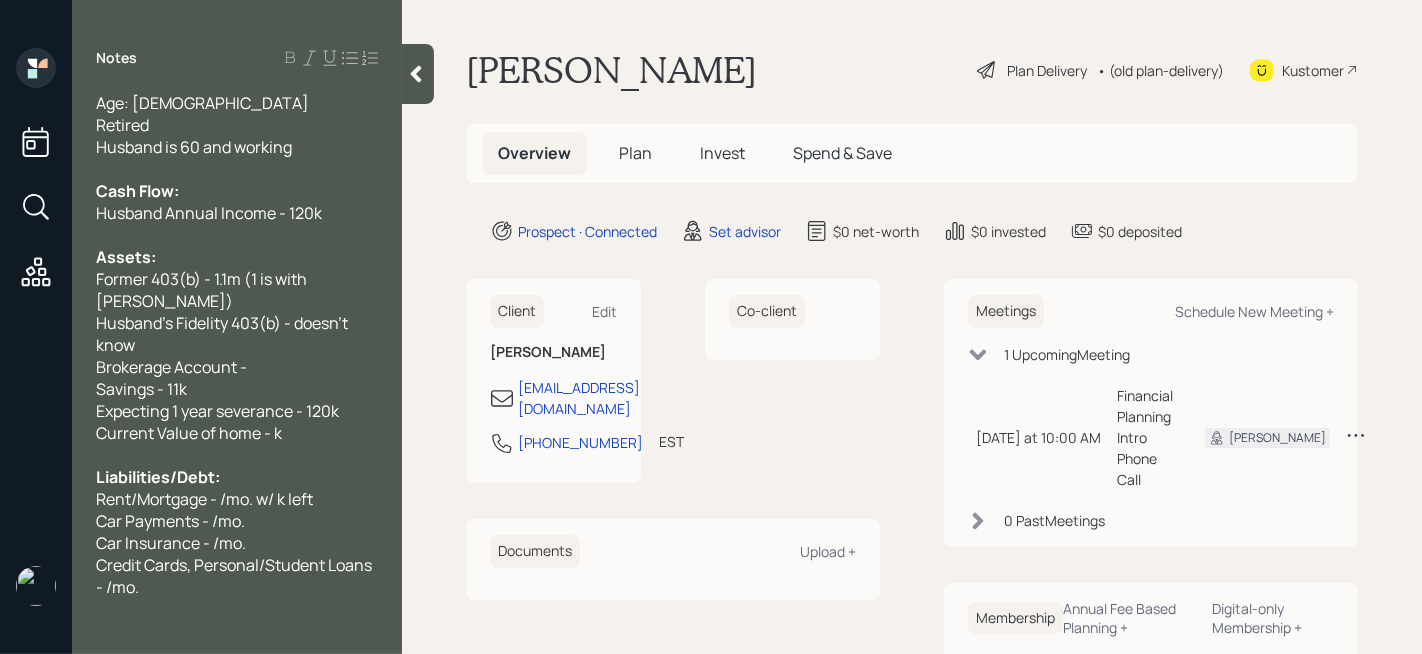 click on "Husband Annual Income - 120k" at bounding box center (209, 213) 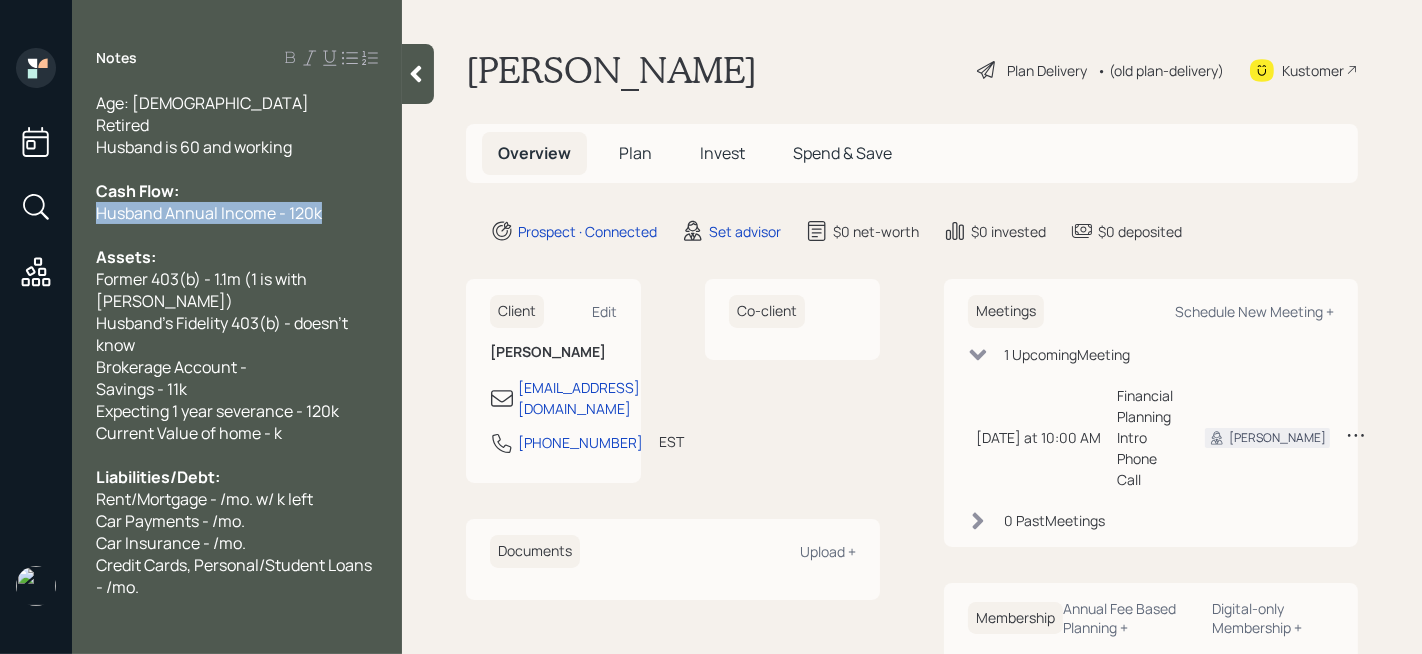 drag, startPoint x: 358, startPoint y: 211, endPoint x: 33, endPoint y: 212, distance: 325.00153 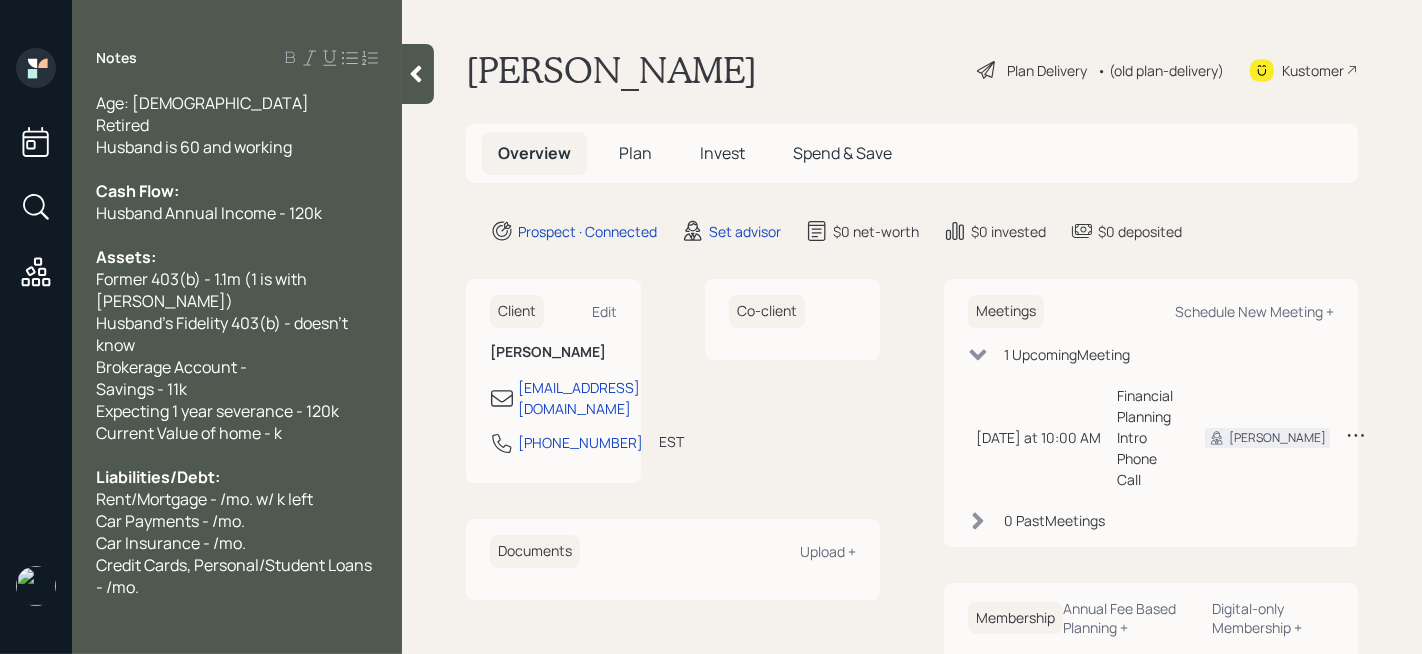 click on "Husband Annual Income - 120k" at bounding box center [209, 213] 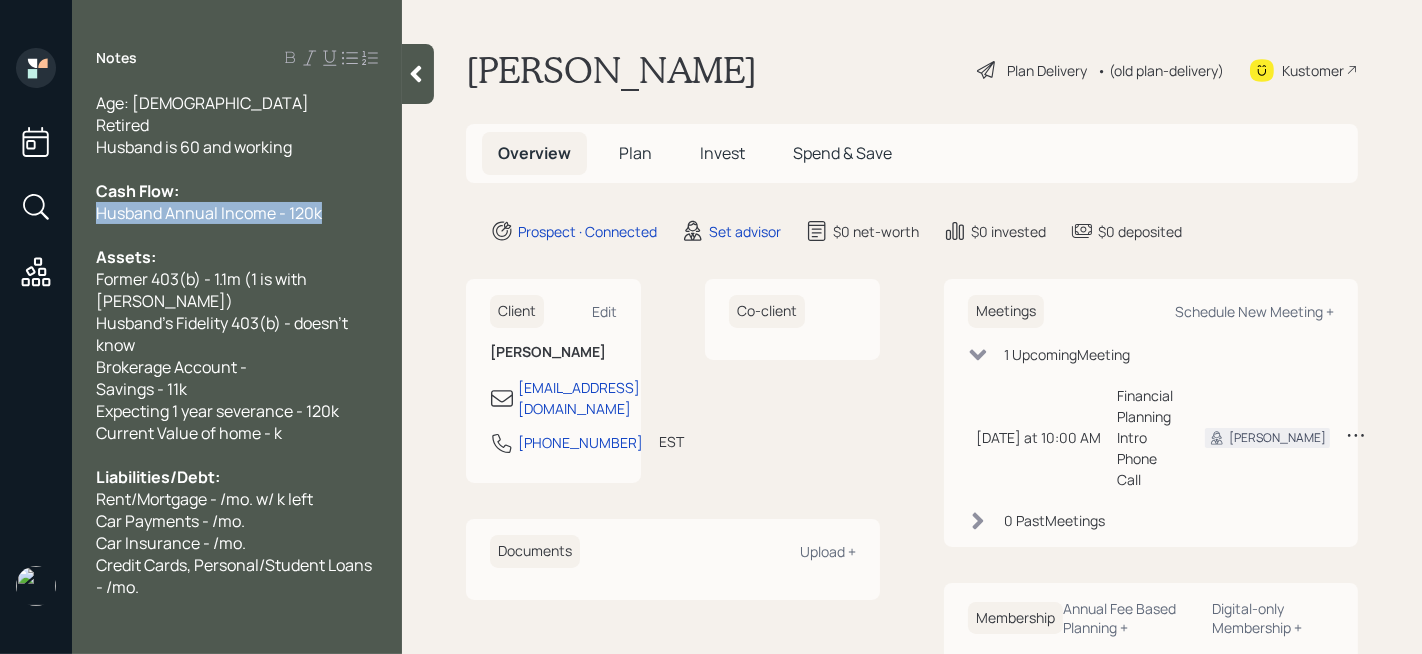 drag, startPoint x: 312, startPoint y: 211, endPoint x: 0, endPoint y: 211, distance: 312 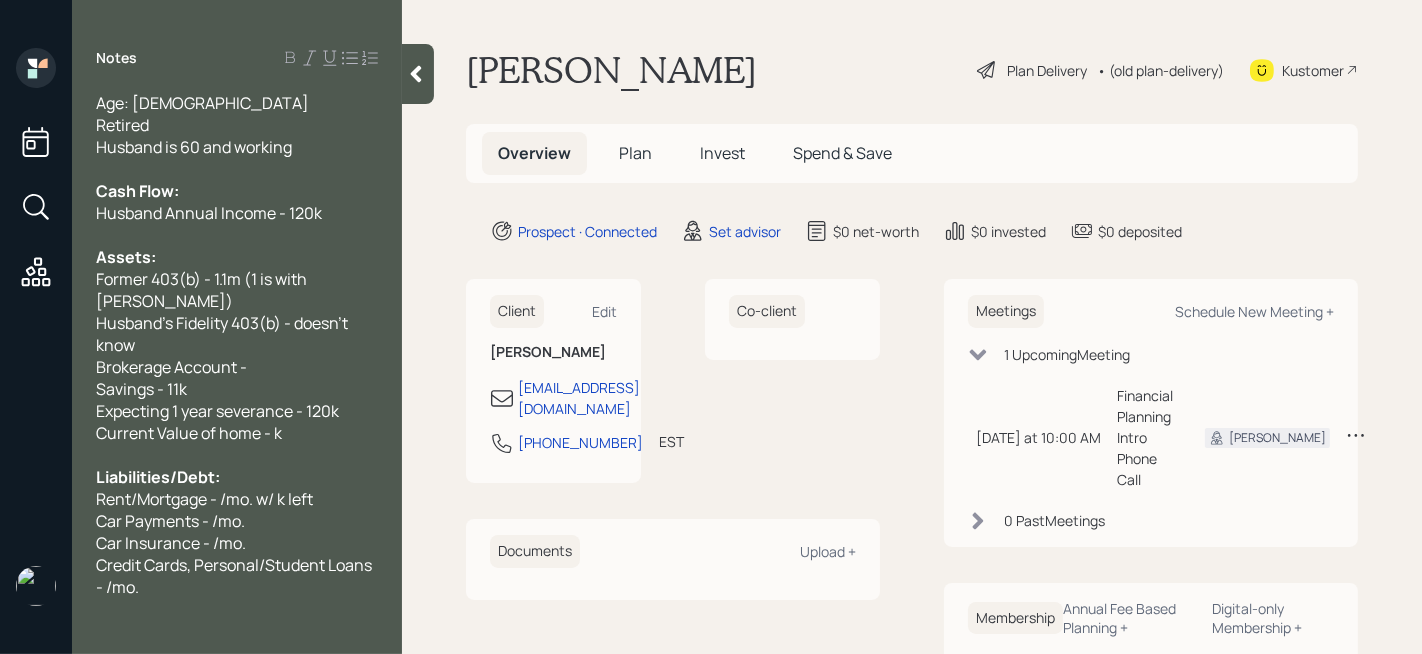 click at bounding box center (237, 235) 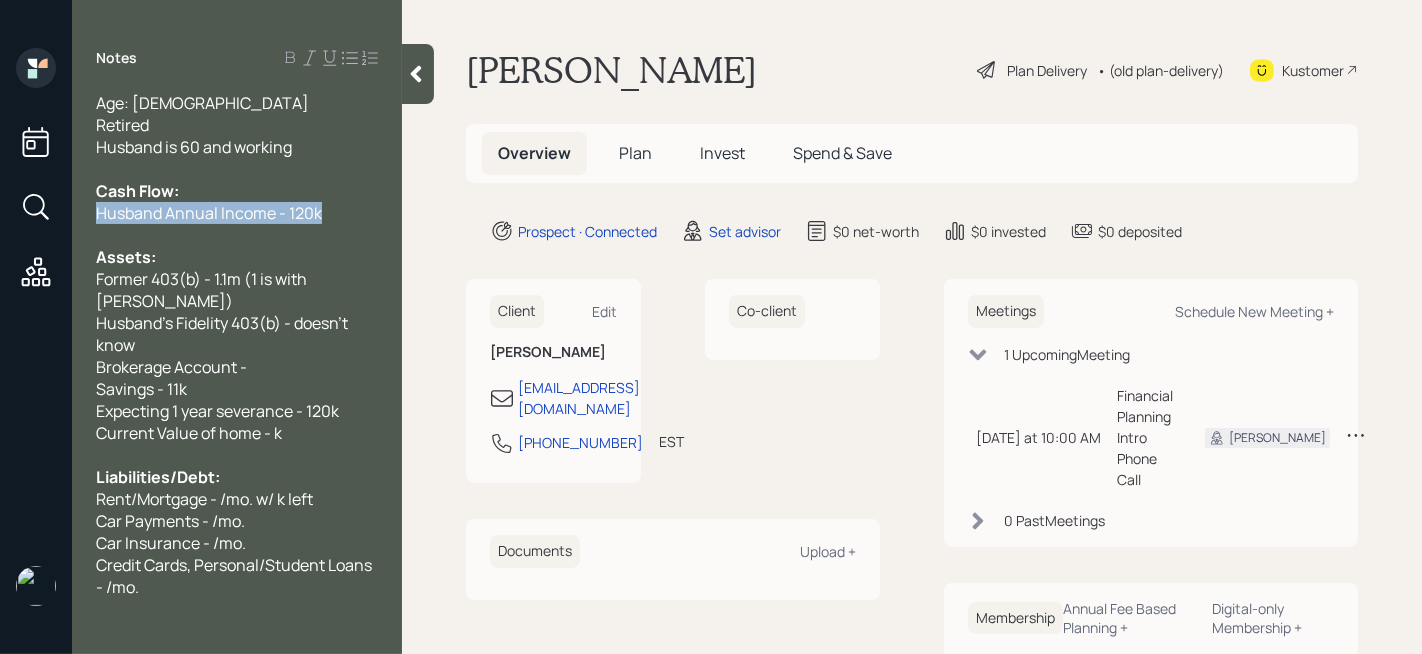 drag, startPoint x: 341, startPoint y: 217, endPoint x: 44, endPoint y: 217, distance: 297 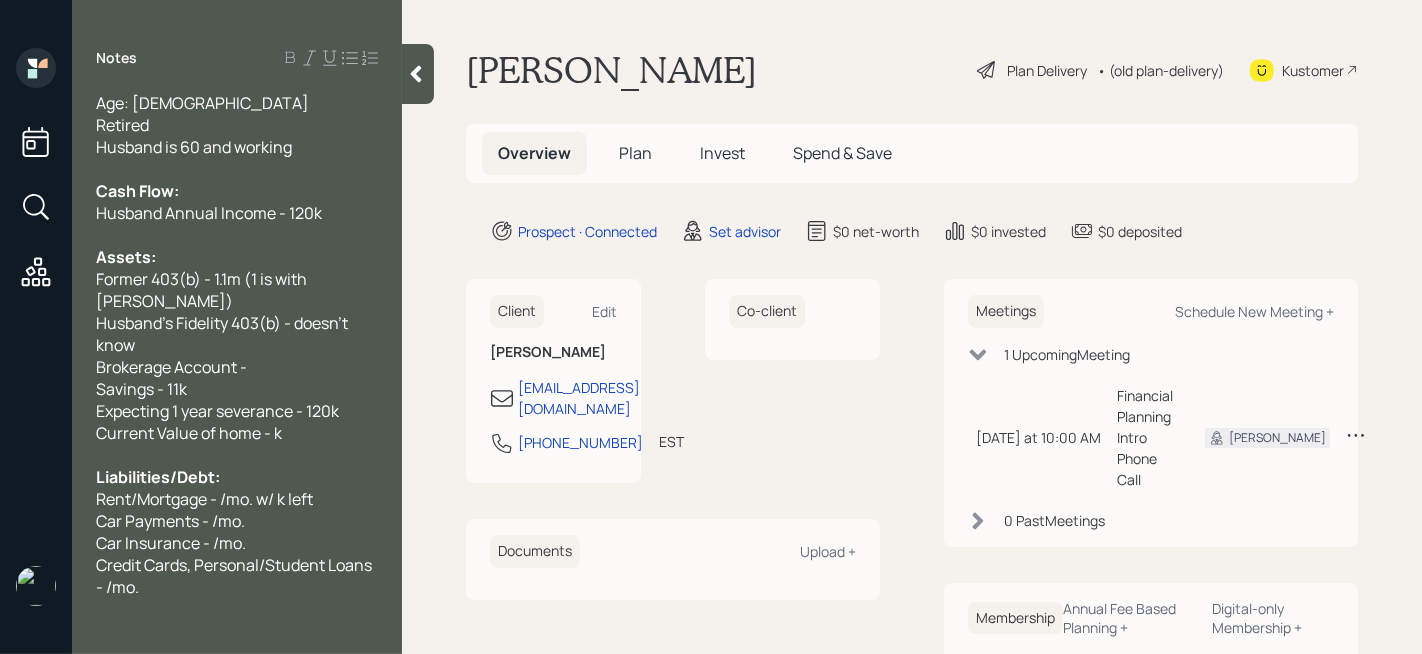 click at bounding box center [237, 169] 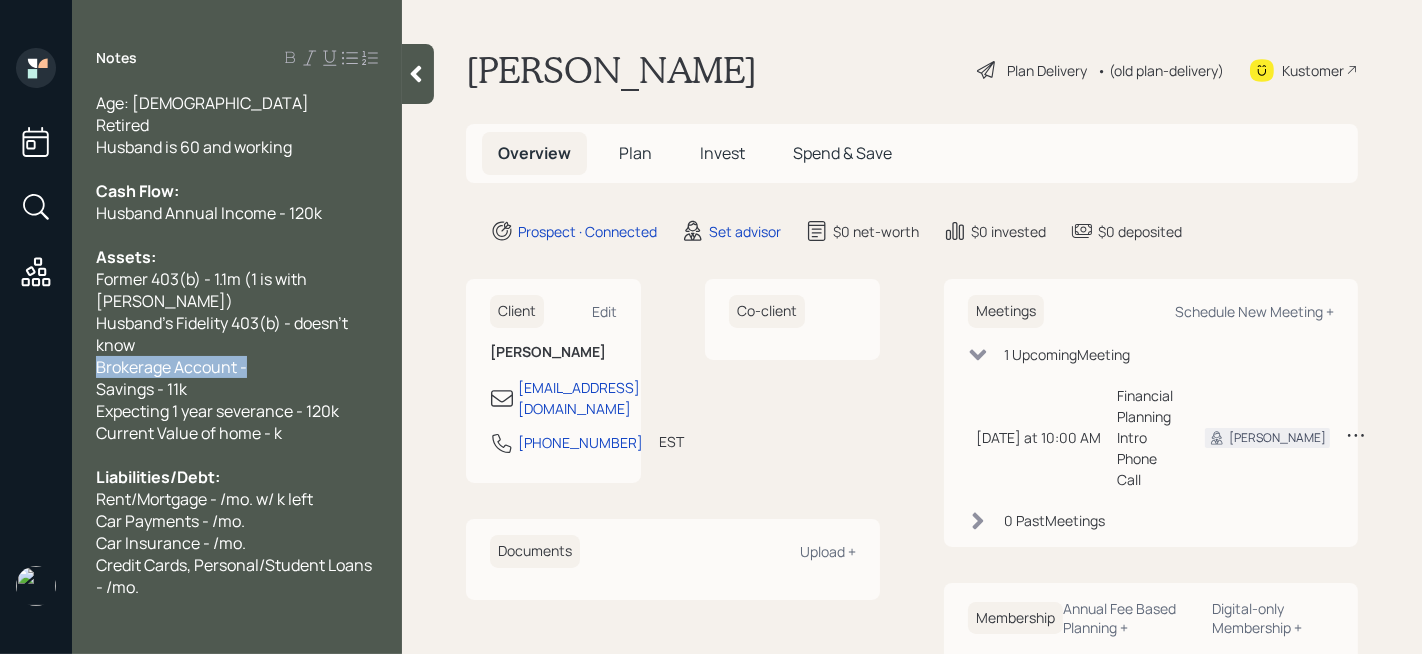 drag, startPoint x: 304, startPoint y: 361, endPoint x: 0, endPoint y: 361, distance: 304 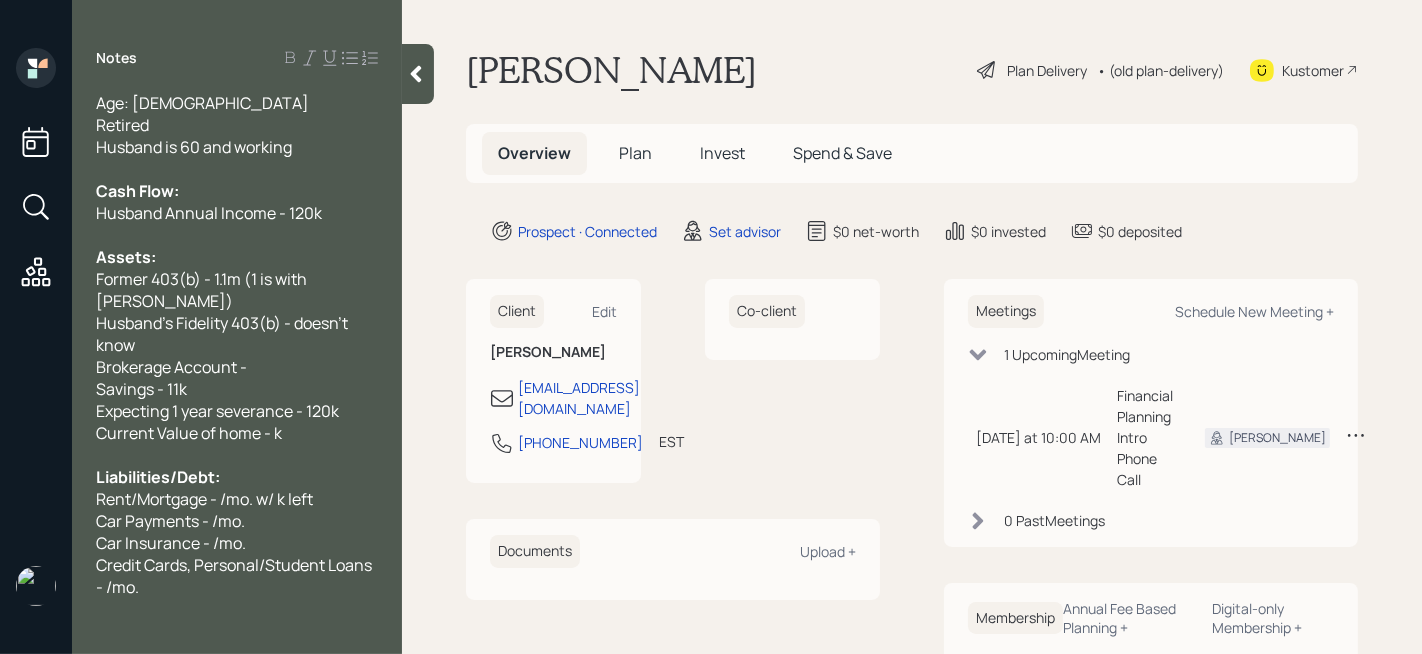 click on "Former 403(b) - 1.1m (1 is with [PERSON_NAME])" at bounding box center (203, 290) 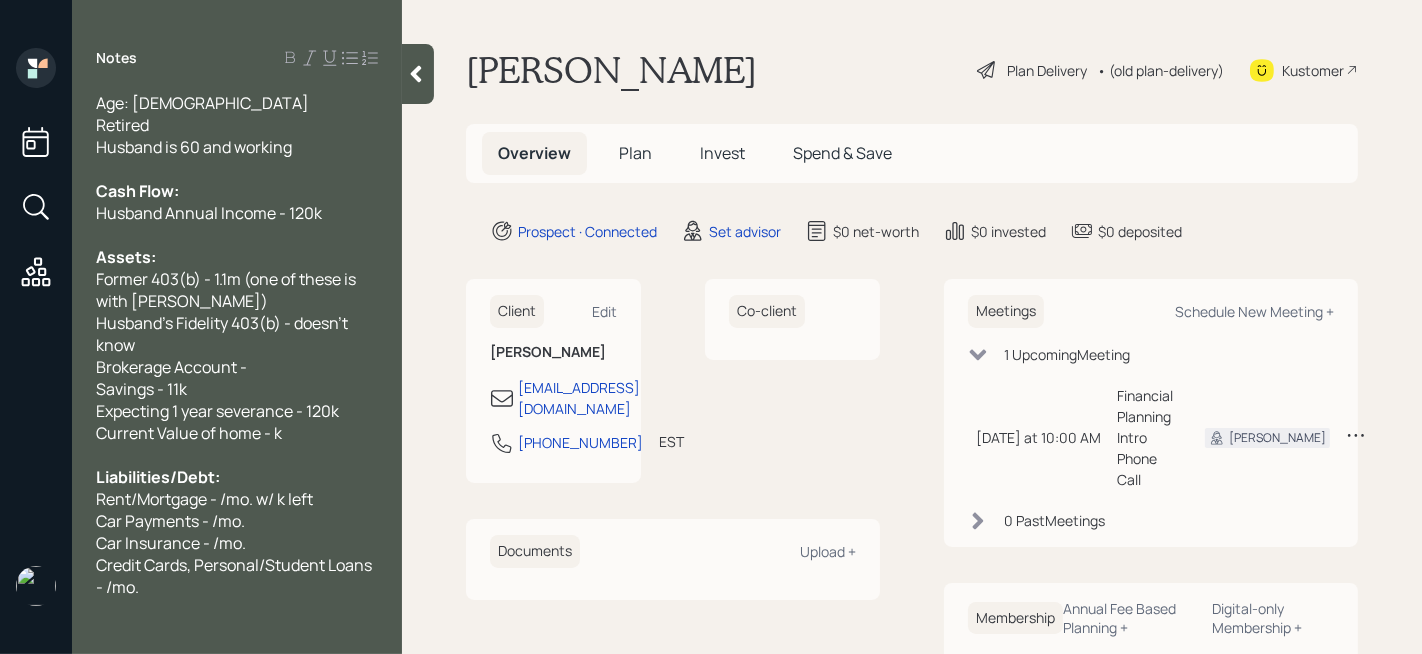 click on "Former 403(b) - 1.1m (one of these is with [PERSON_NAME])" at bounding box center [227, 290] 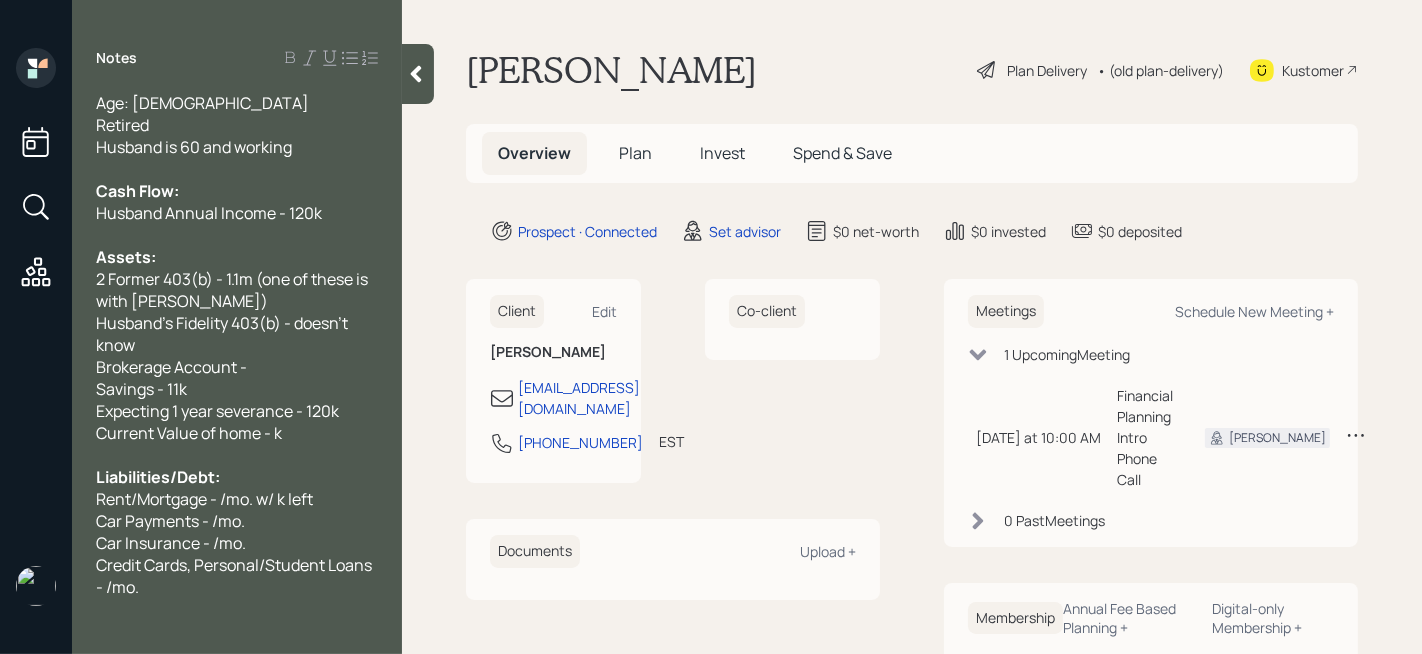 click on "Savings - 11k" at bounding box center (141, 389) 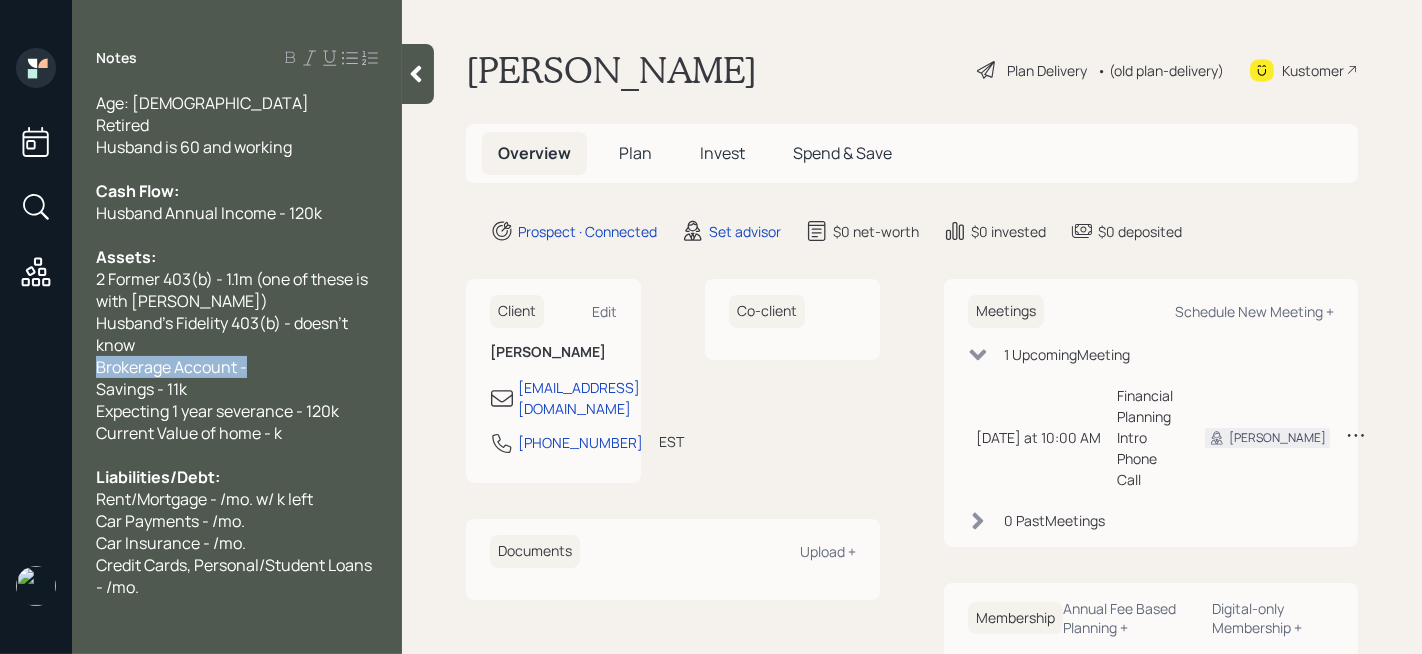 drag, startPoint x: 305, startPoint y: 367, endPoint x: 58, endPoint y: 372, distance: 247.0506 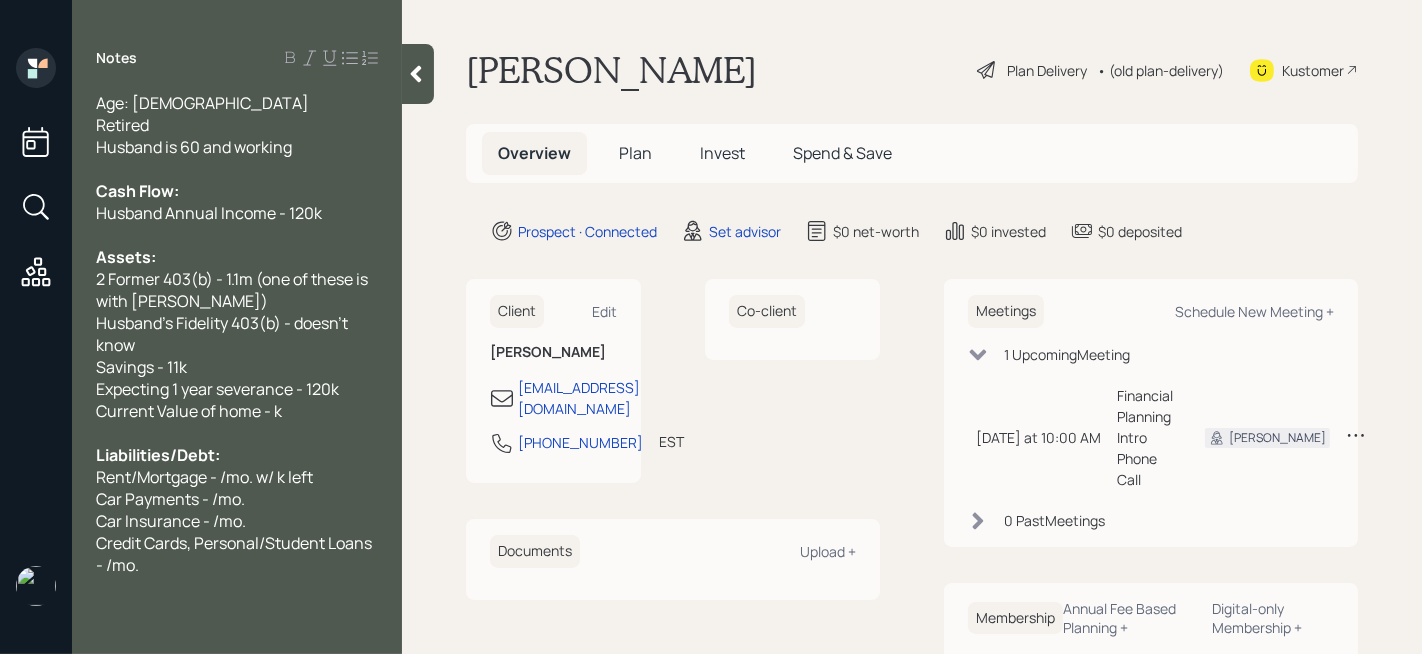 click on "Current Value of home - k" at bounding box center (189, 411) 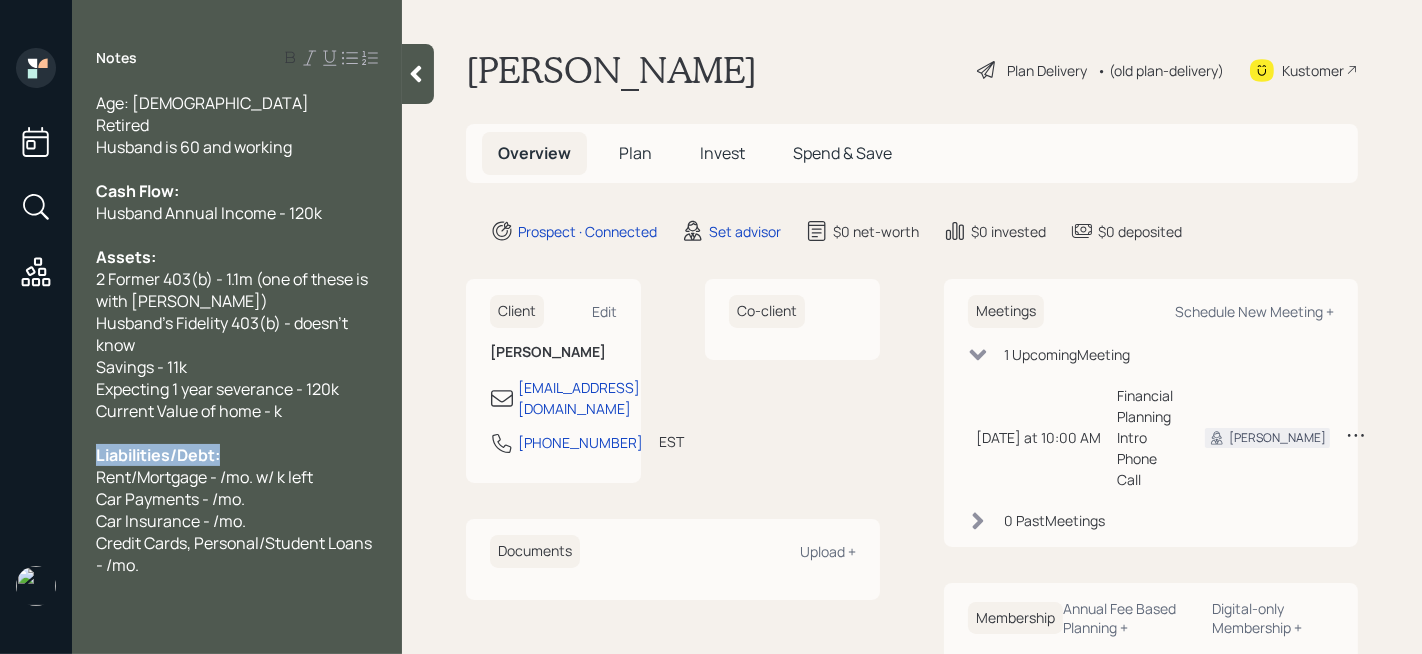 drag, startPoint x: 282, startPoint y: 455, endPoint x: 0, endPoint y: 455, distance: 282 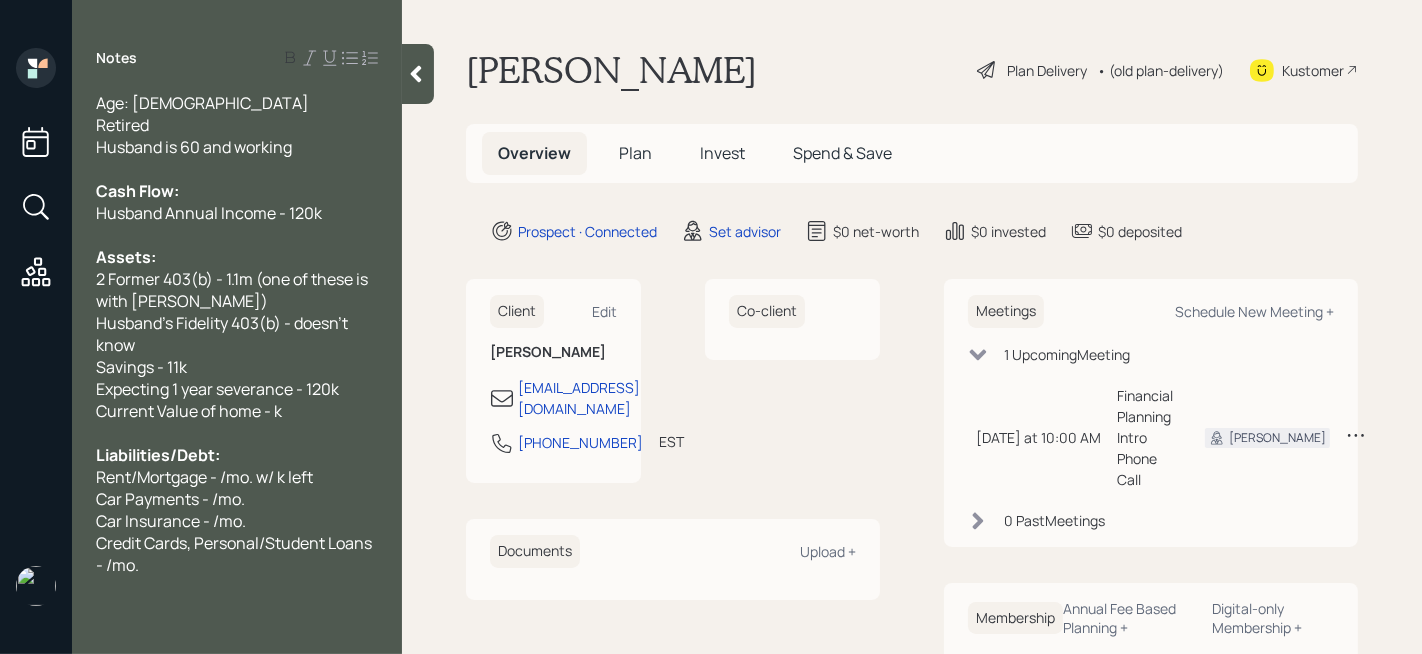click on "Car Payments - /mo." at bounding box center [170, 499] 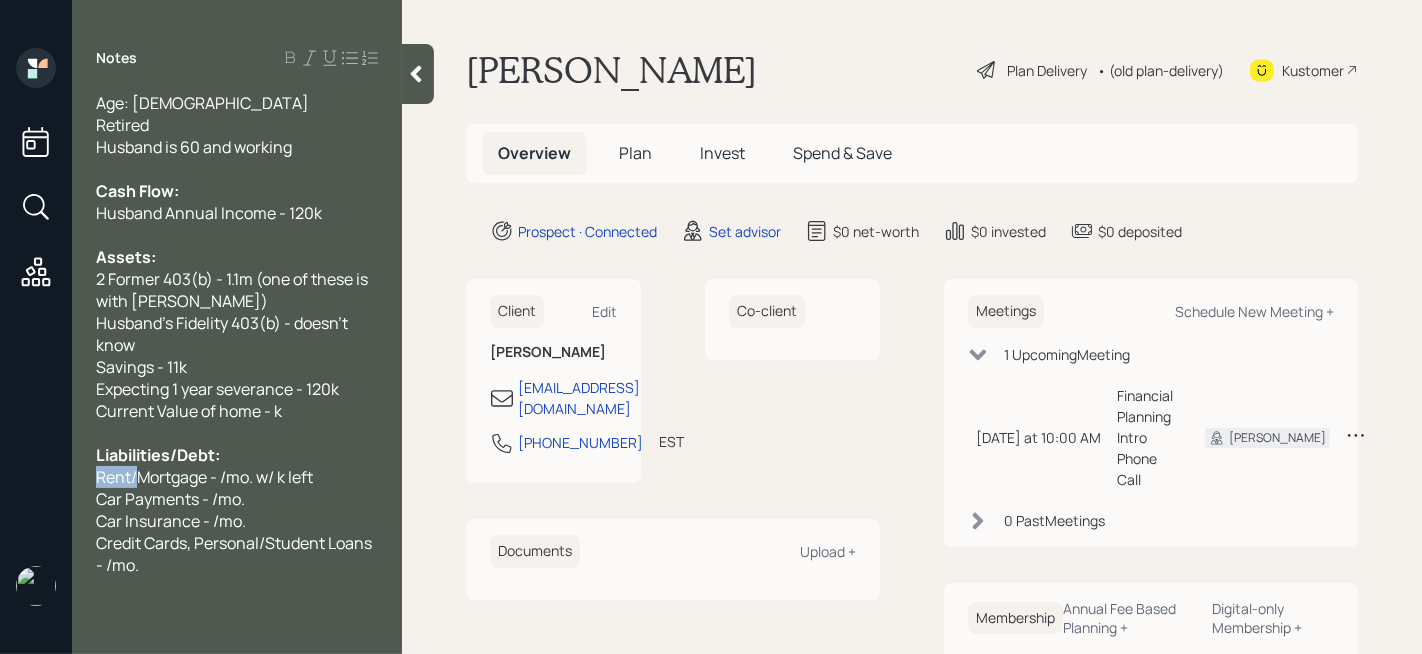 drag, startPoint x: 136, startPoint y: 478, endPoint x: 21, endPoint y: 478, distance: 115 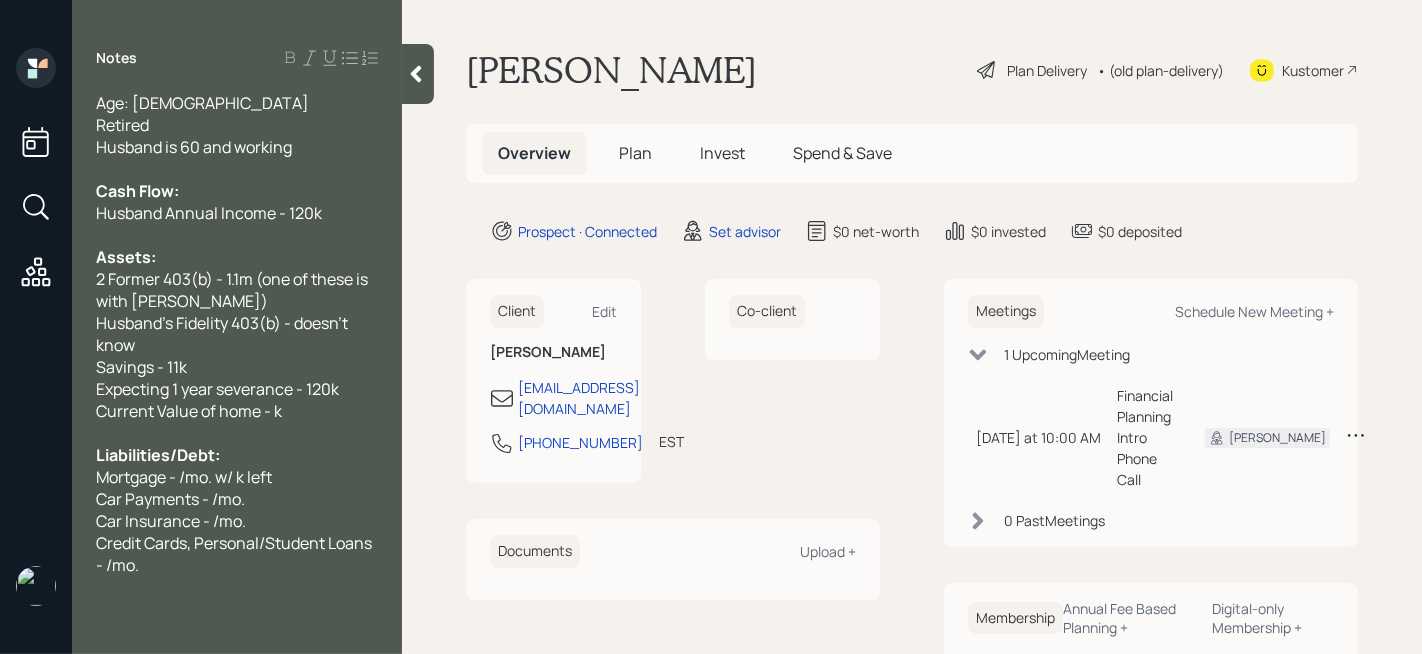 click on "Mortgage - /mo. w/ k left" at bounding box center (184, 477) 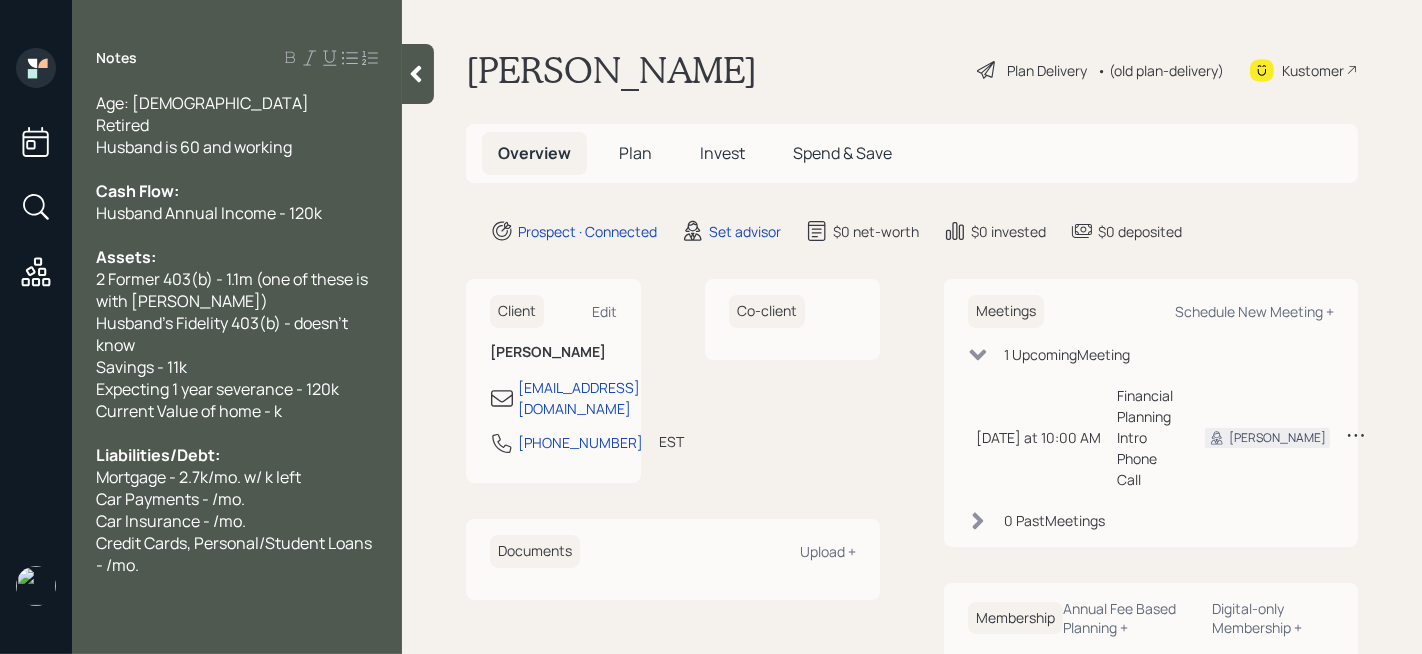 click on "Mortgage - 2.7k/mo. w/ k left" at bounding box center [237, 477] 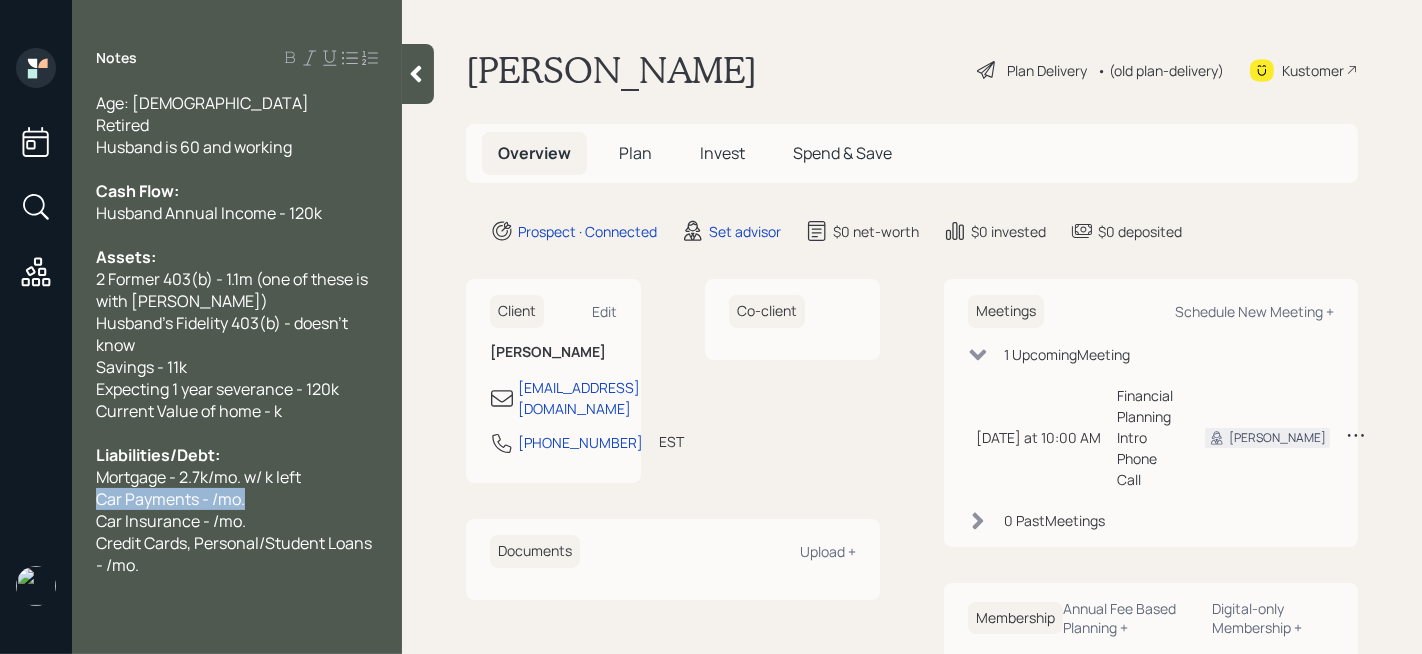 drag, startPoint x: 320, startPoint y: 505, endPoint x: 0, endPoint y: 505, distance: 320 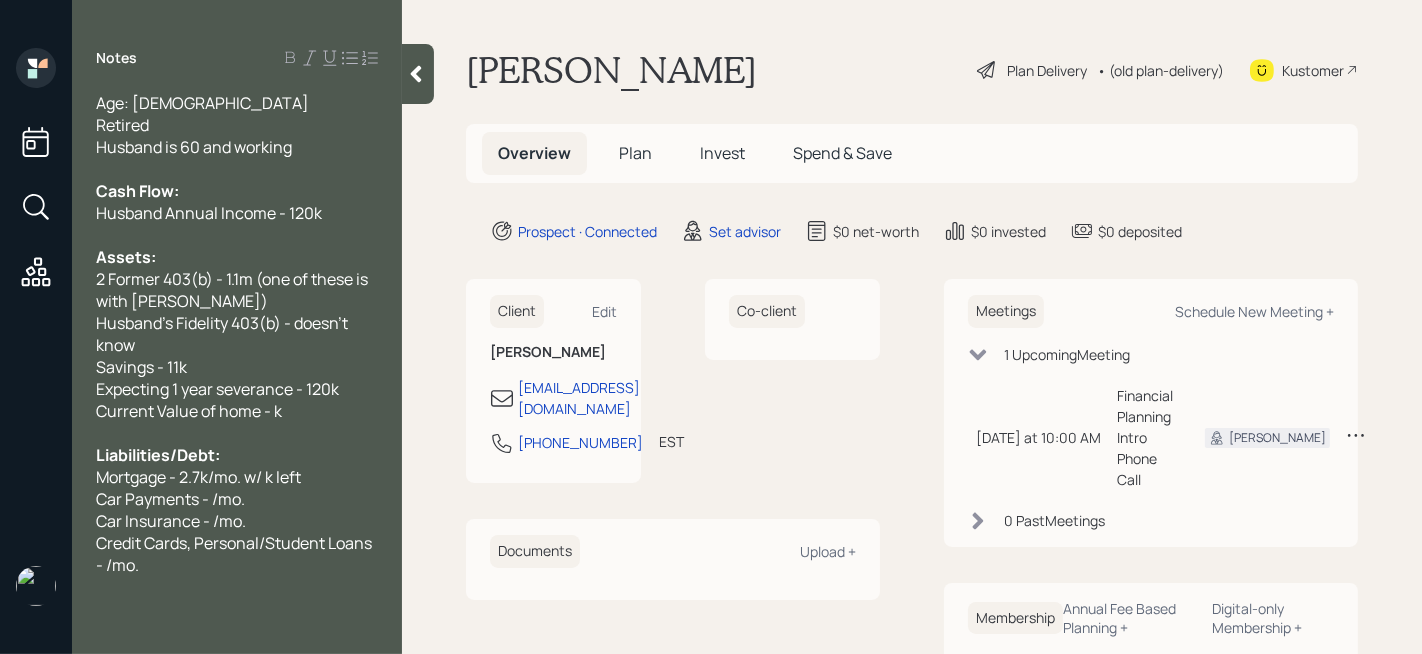click on "Car Payments - /mo." at bounding box center (170, 499) 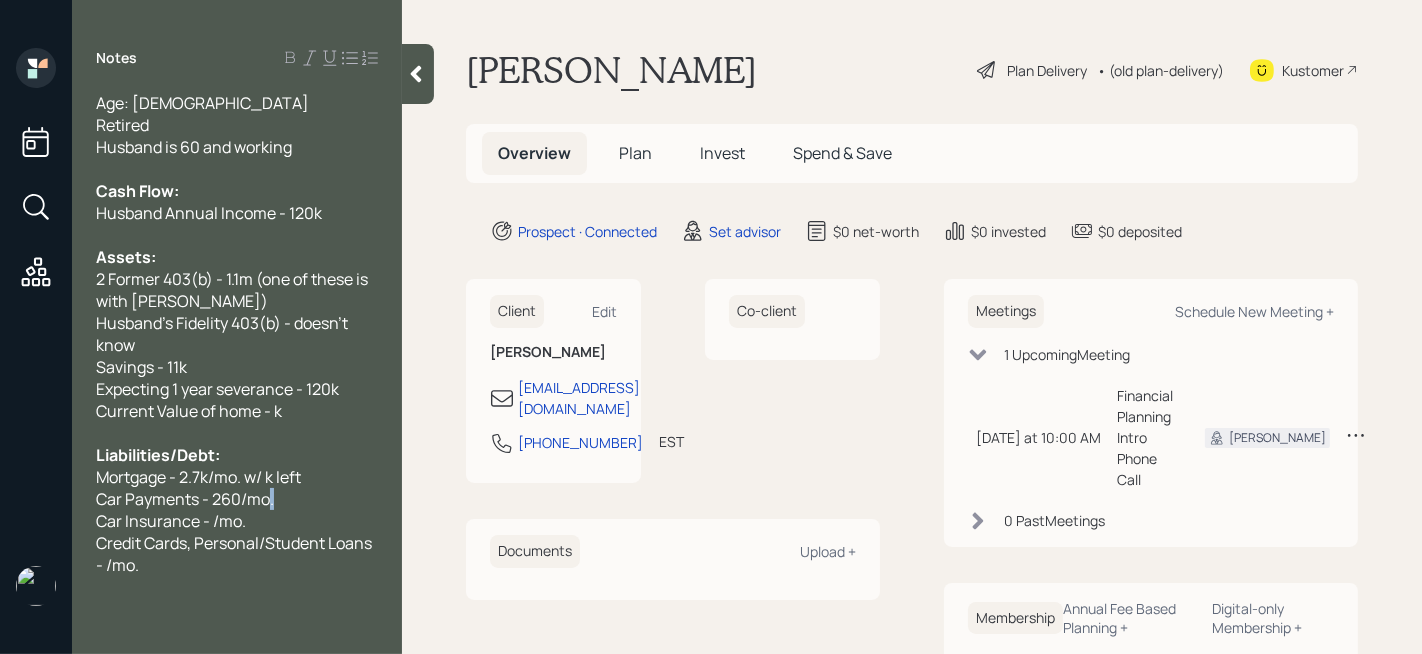 drag, startPoint x: 270, startPoint y: 513, endPoint x: 126, endPoint y: 513, distance: 144 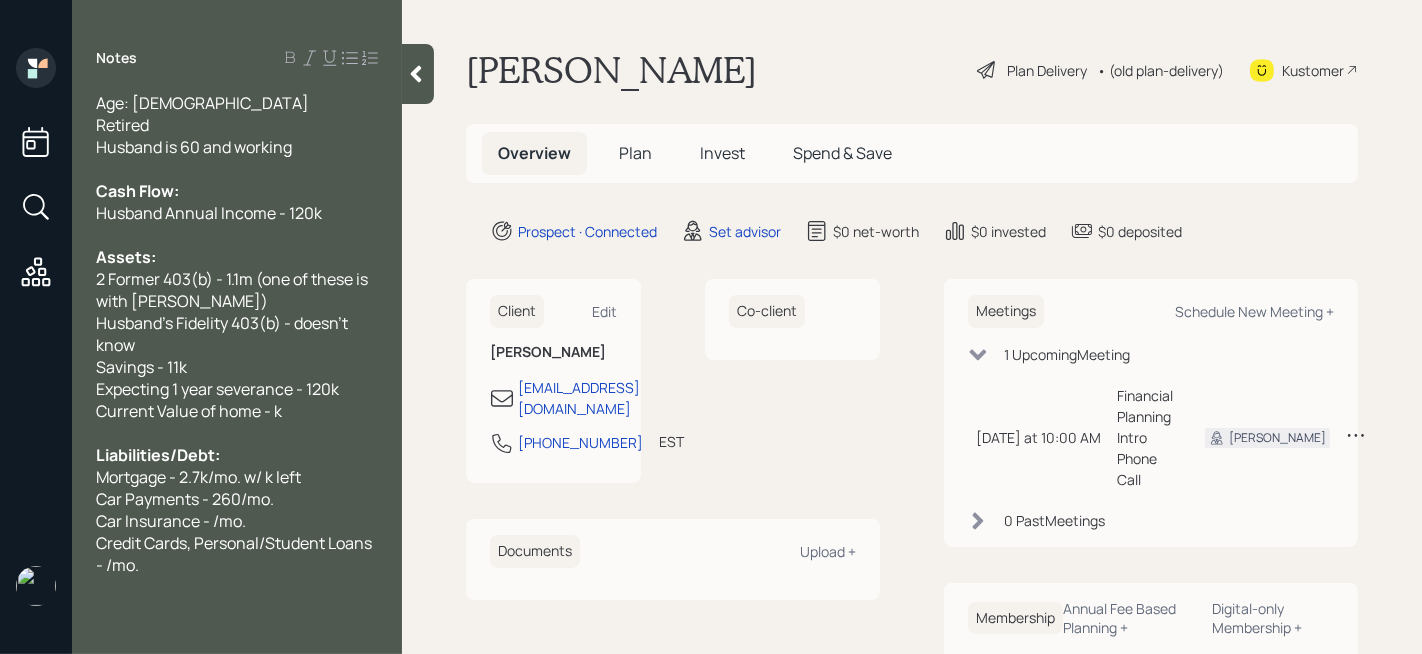 click on "Car Payments - 260/mo." at bounding box center (185, 499) 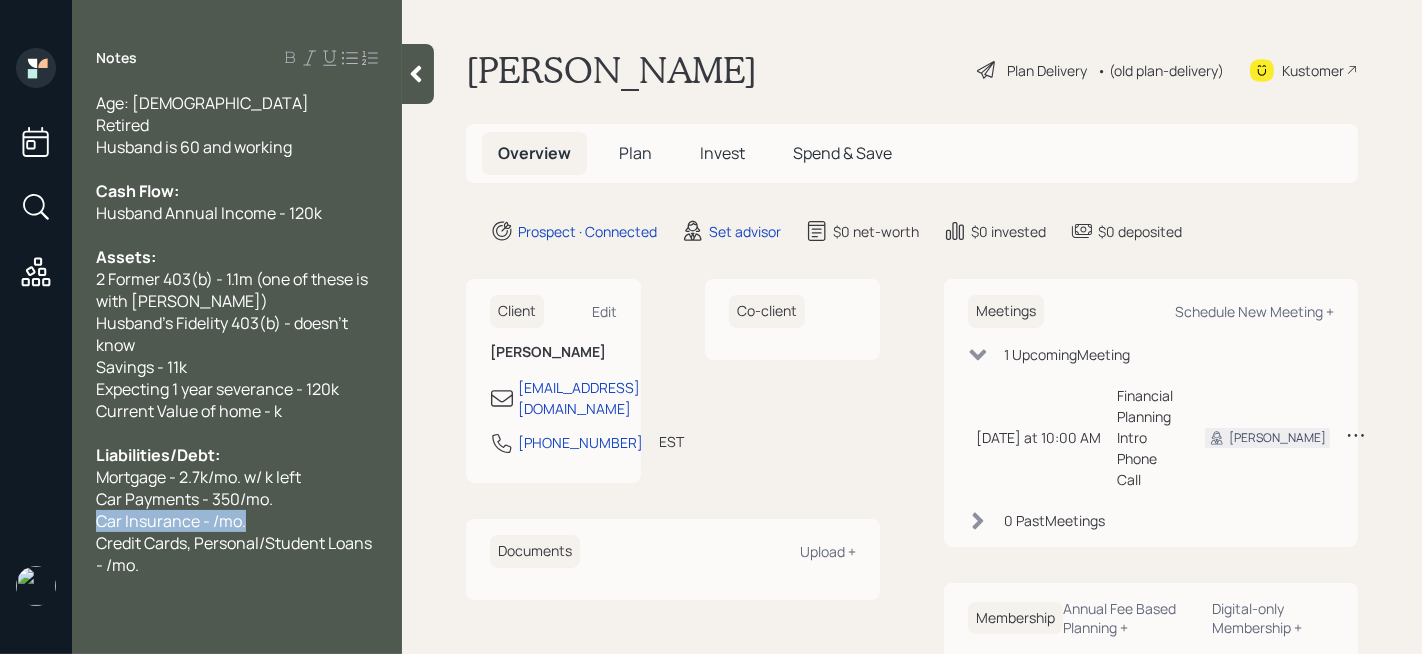 drag, startPoint x: 274, startPoint y: 528, endPoint x: 0, endPoint y: 528, distance: 274 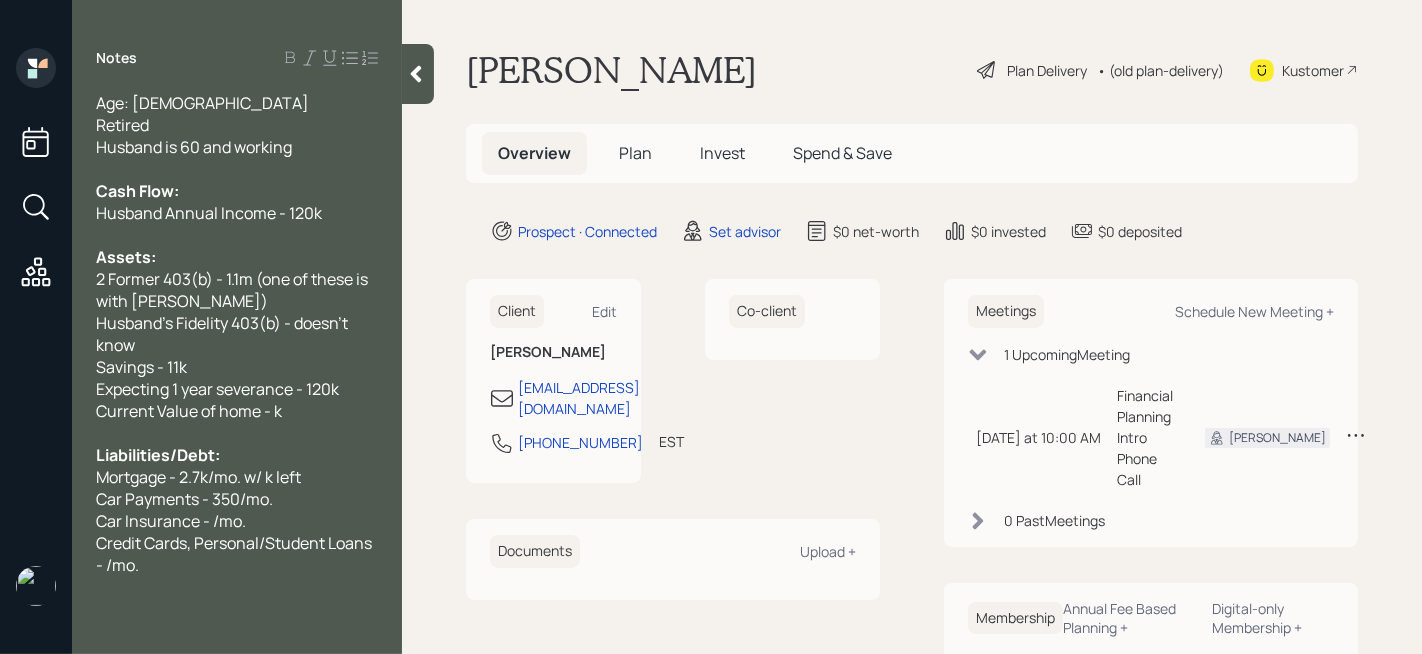 click on "Car Payments - 350/mo." at bounding box center (184, 499) 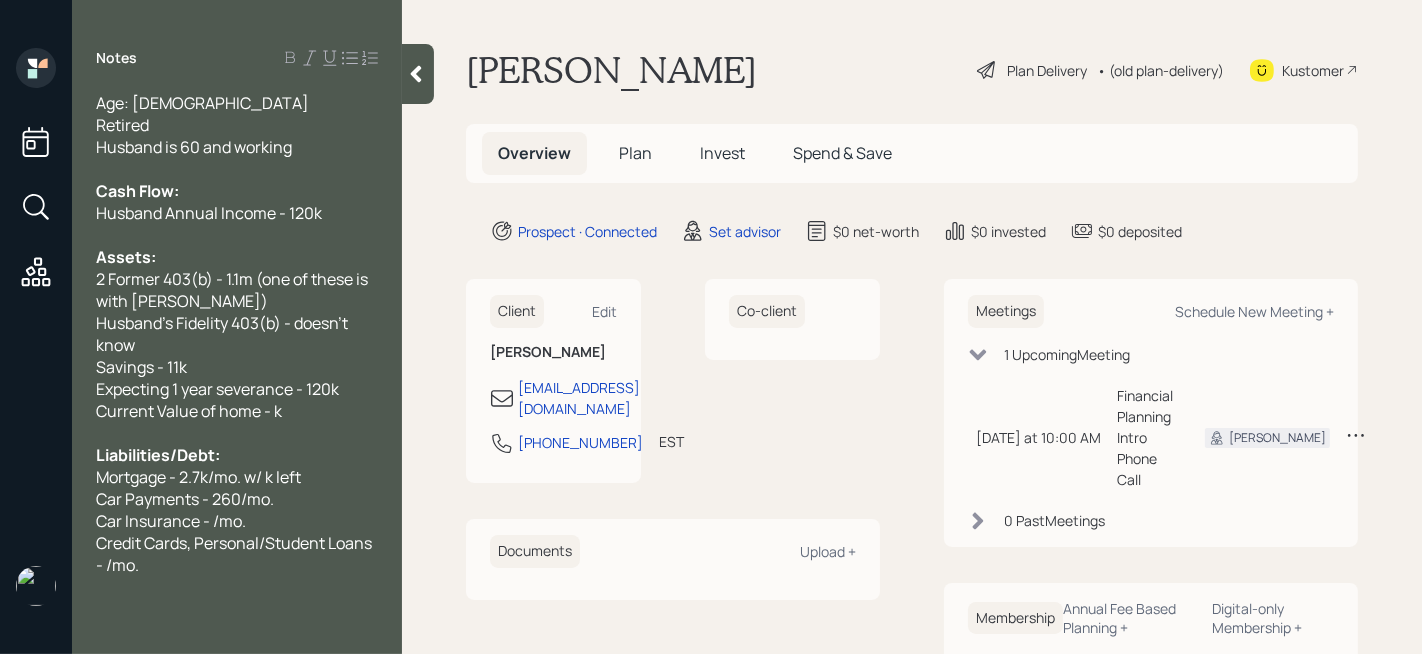 click on "Car Insurance - /mo." at bounding box center [171, 521] 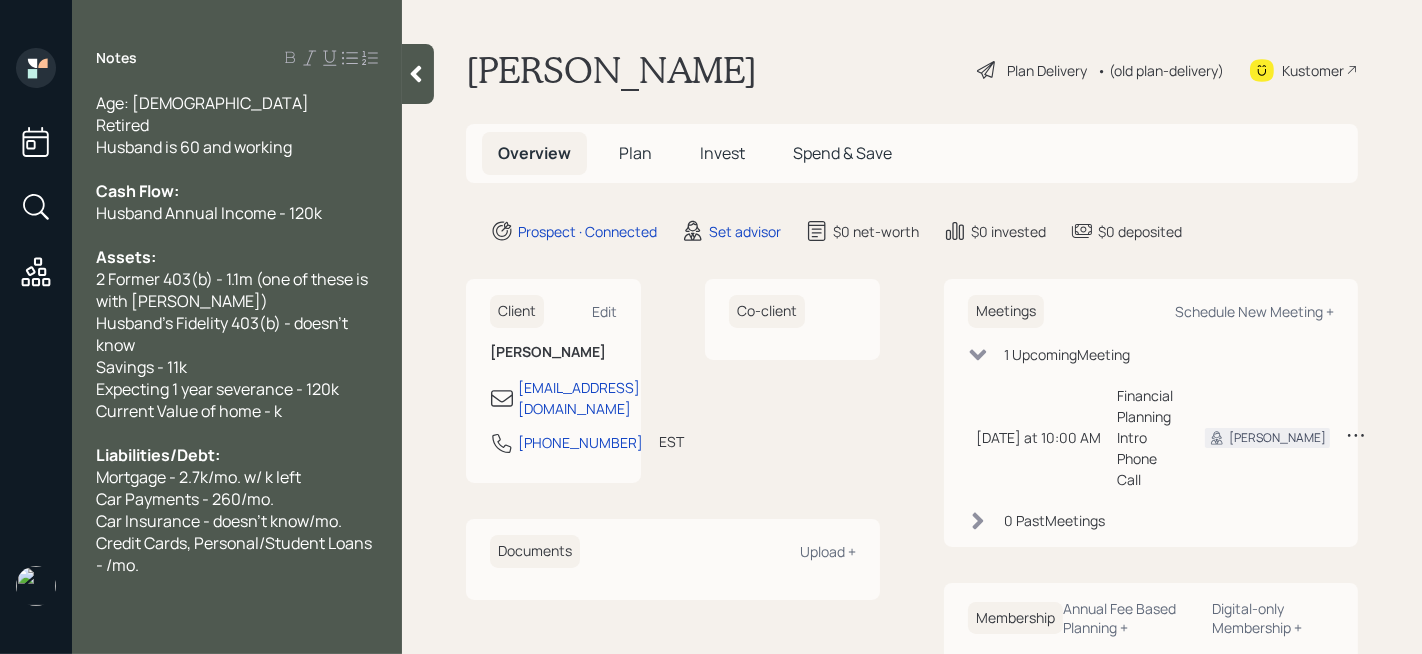 click on "Notes Age: [DEMOGRAPHIC_DATA] Retired Husband is 60 and working Cash Flow: Husband Annual Income - 120k Assets: 2 Former 403(b) - 1.1m (one of these is with [PERSON_NAME]) Husband's Fidelity 403(b) - doesn't know  Savings - 11k Expecting 1 year severance - 120k Current Value of home - k Liabilities/Debt: Mortgage - 2.7k/mo. w/ k left Car Payments - 260/mo. Car Insurance - doesn't know/mo. Credit Cards, Personal/Student Loans - /mo." at bounding box center (237, 339) 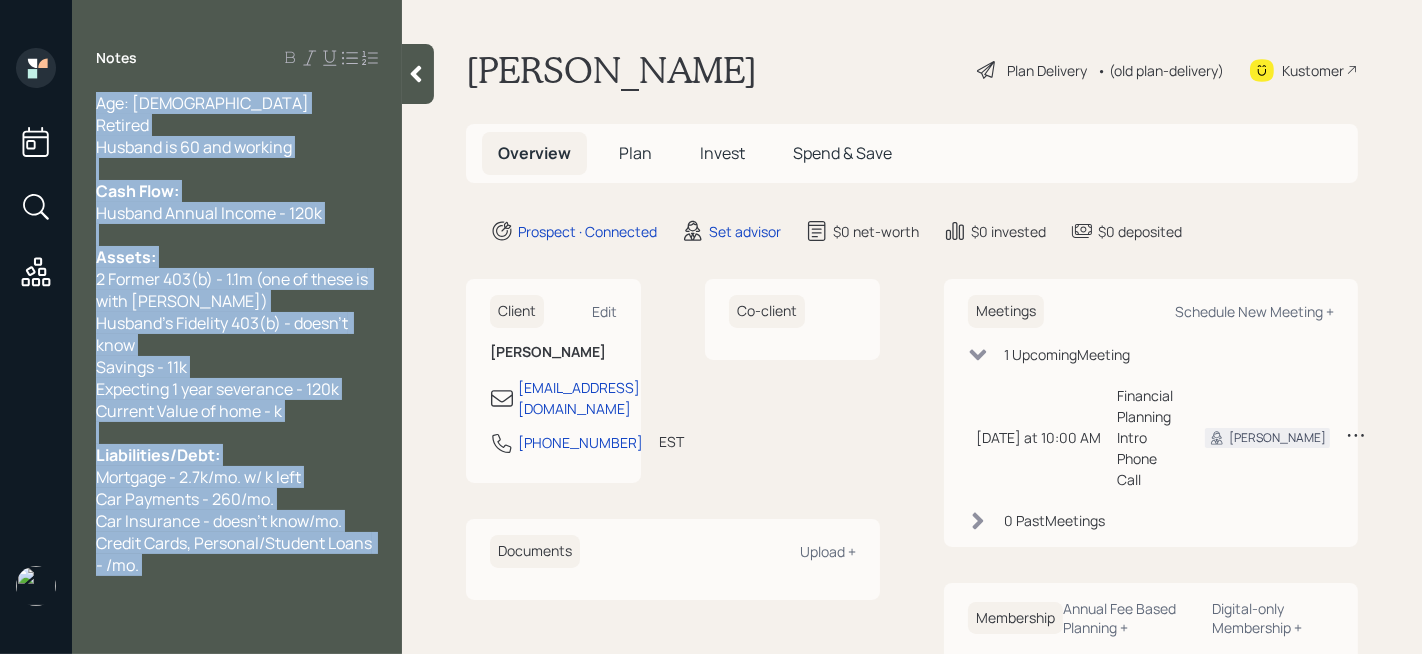 drag, startPoint x: 294, startPoint y: 581, endPoint x: 58, endPoint y: 546, distance: 238.58122 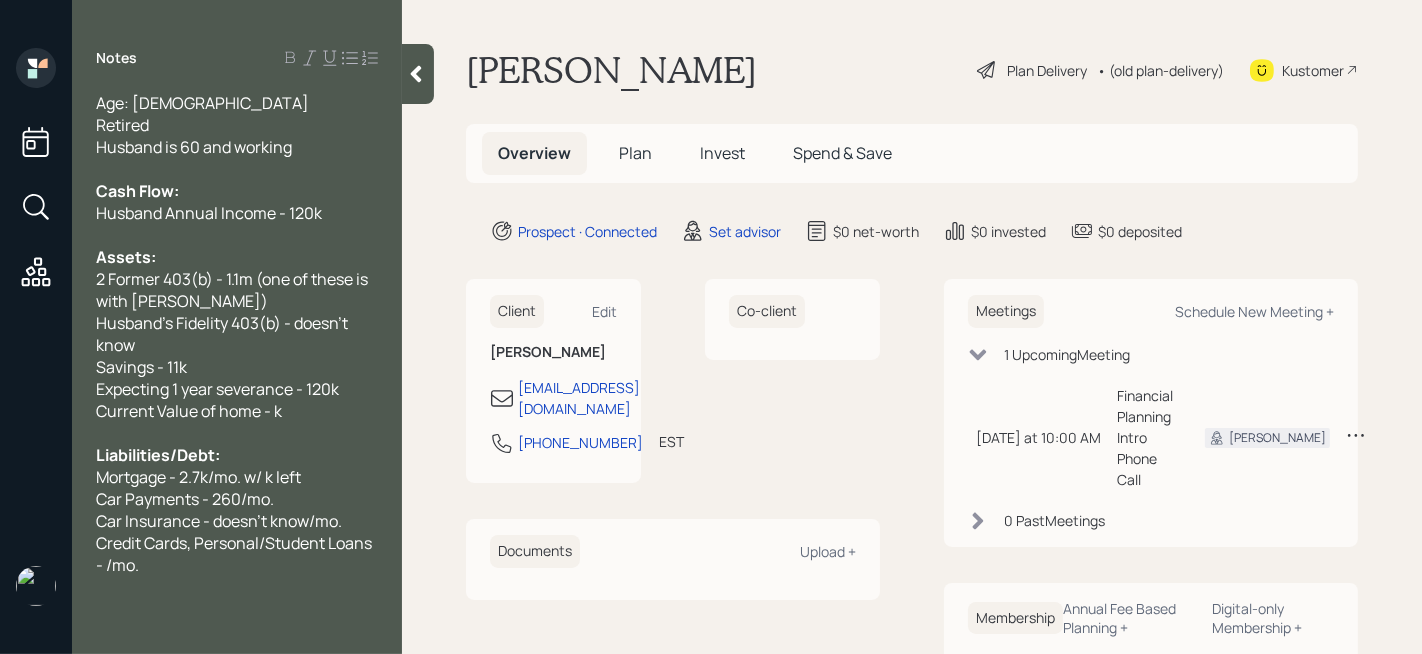 click on "Credit Cards, Personal/Student Loans - /mo." at bounding box center (235, 554) 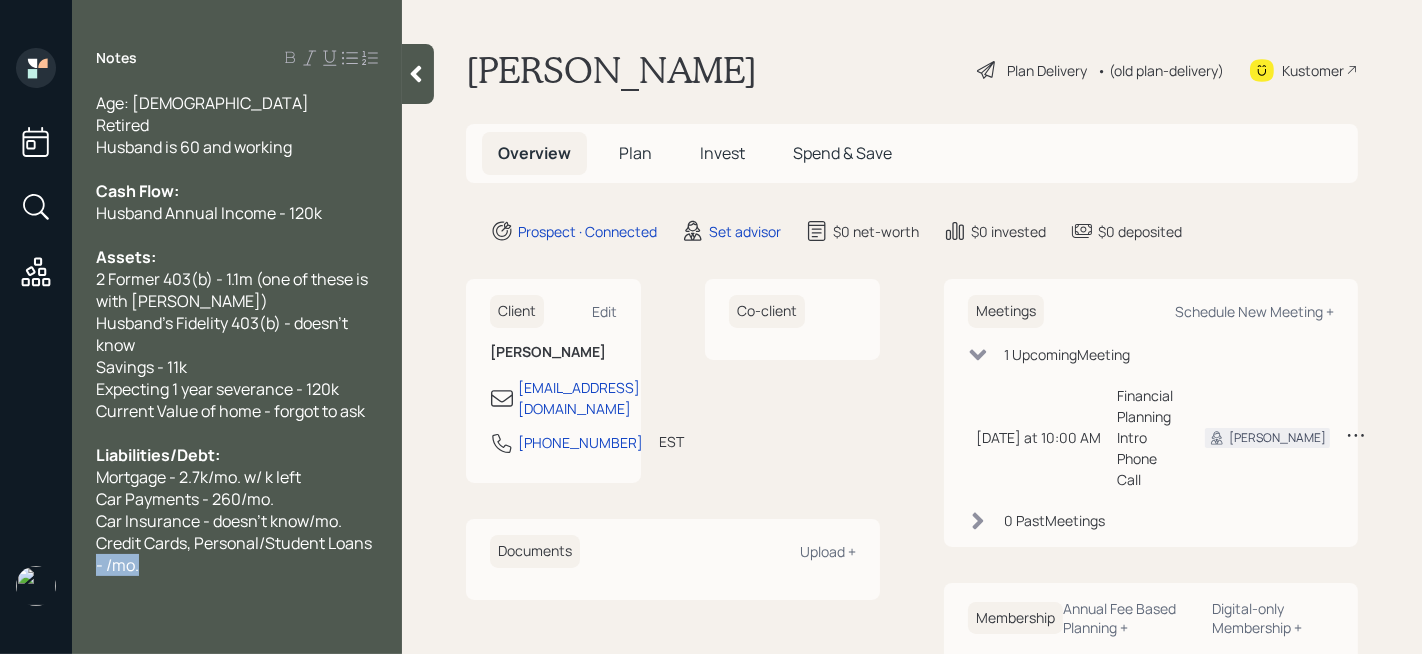 drag, startPoint x: 191, startPoint y: 571, endPoint x: 84, endPoint y: 558, distance: 107.78683 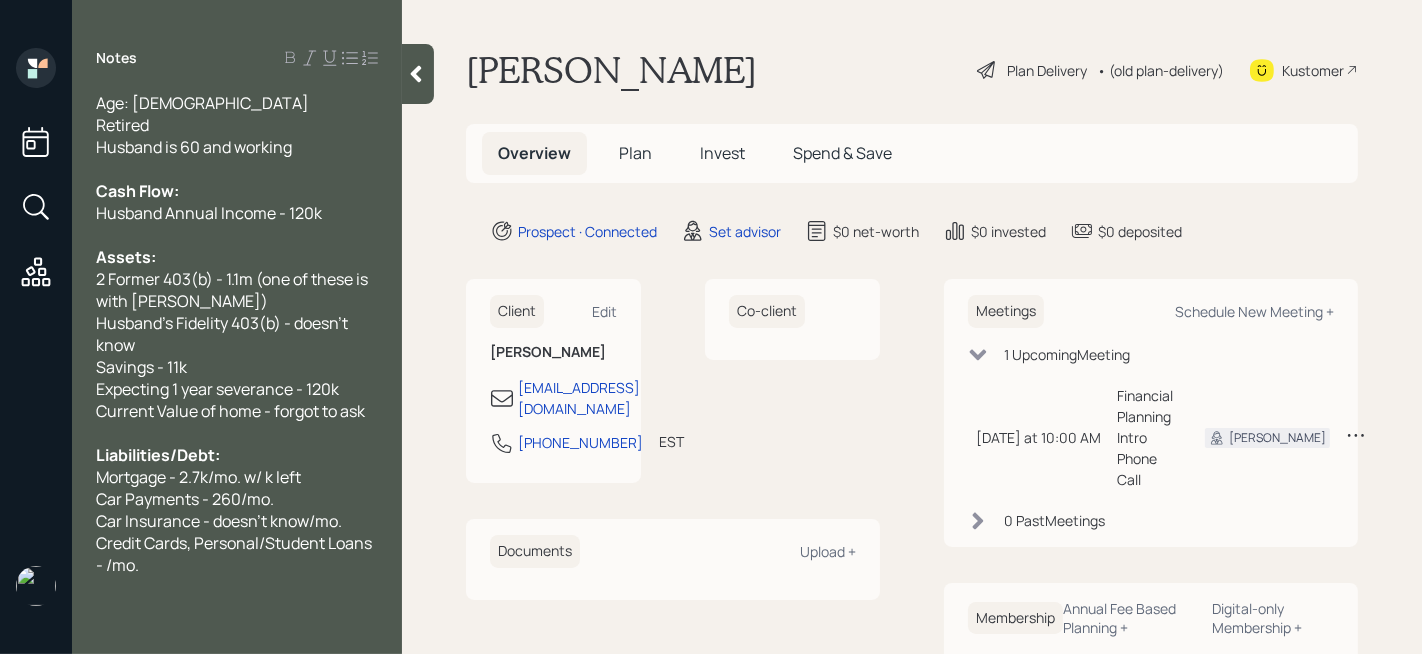 click on "Credit Cards, Personal/Student Loans - /mo." at bounding box center (235, 554) 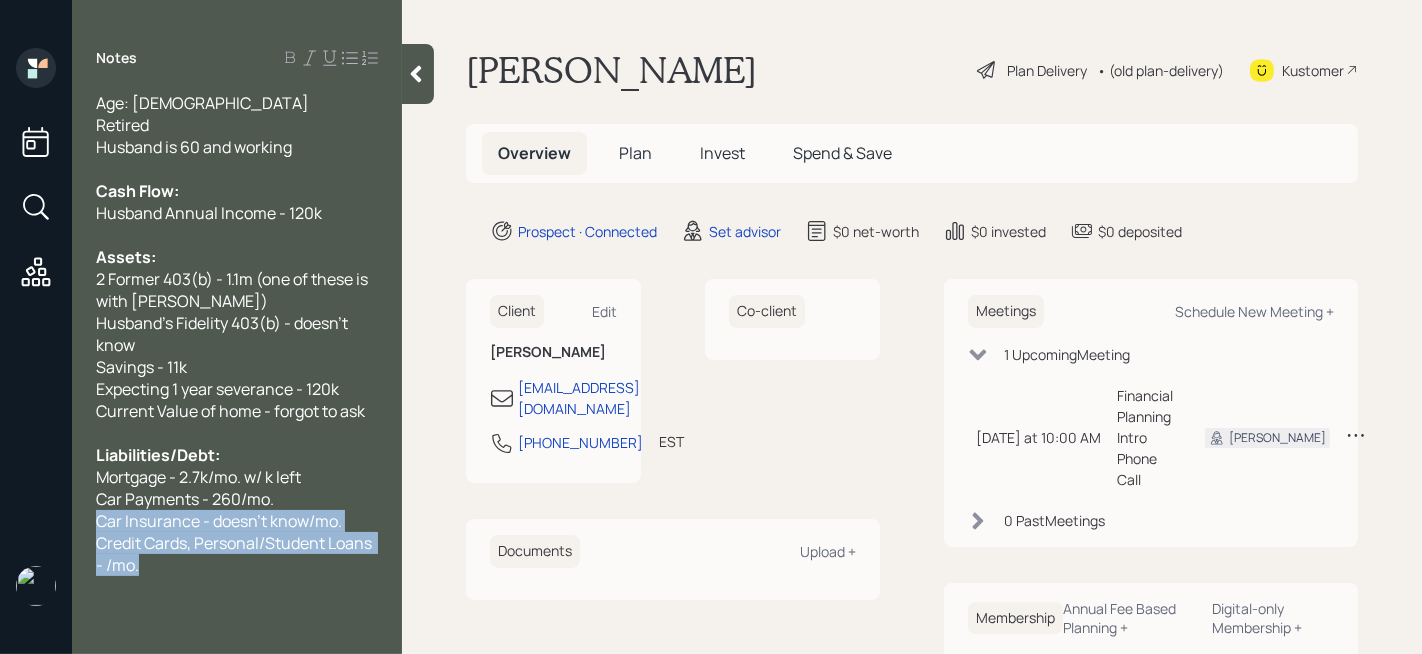 drag, startPoint x: 140, startPoint y: 568, endPoint x: 62, endPoint y: 530, distance: 86.764046 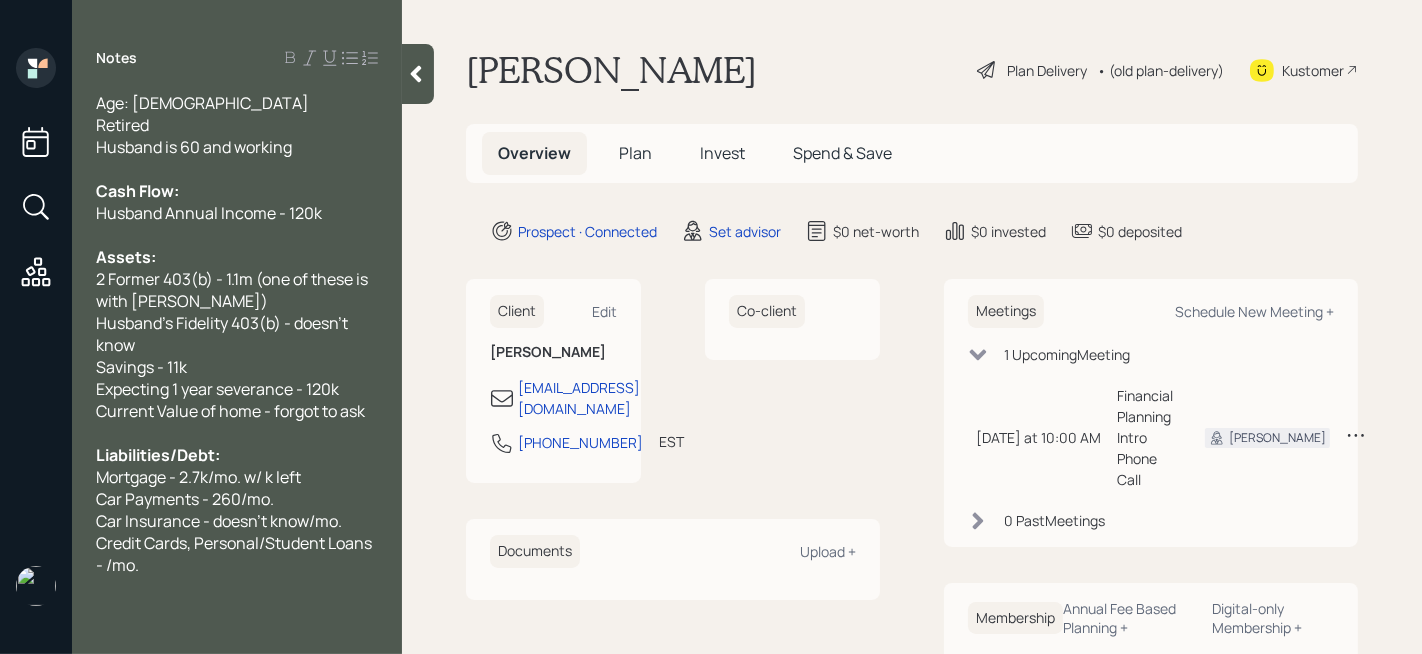 click on "Credit Cards, Personal/Student Loans - /mo." at bounding box center [237, 554] 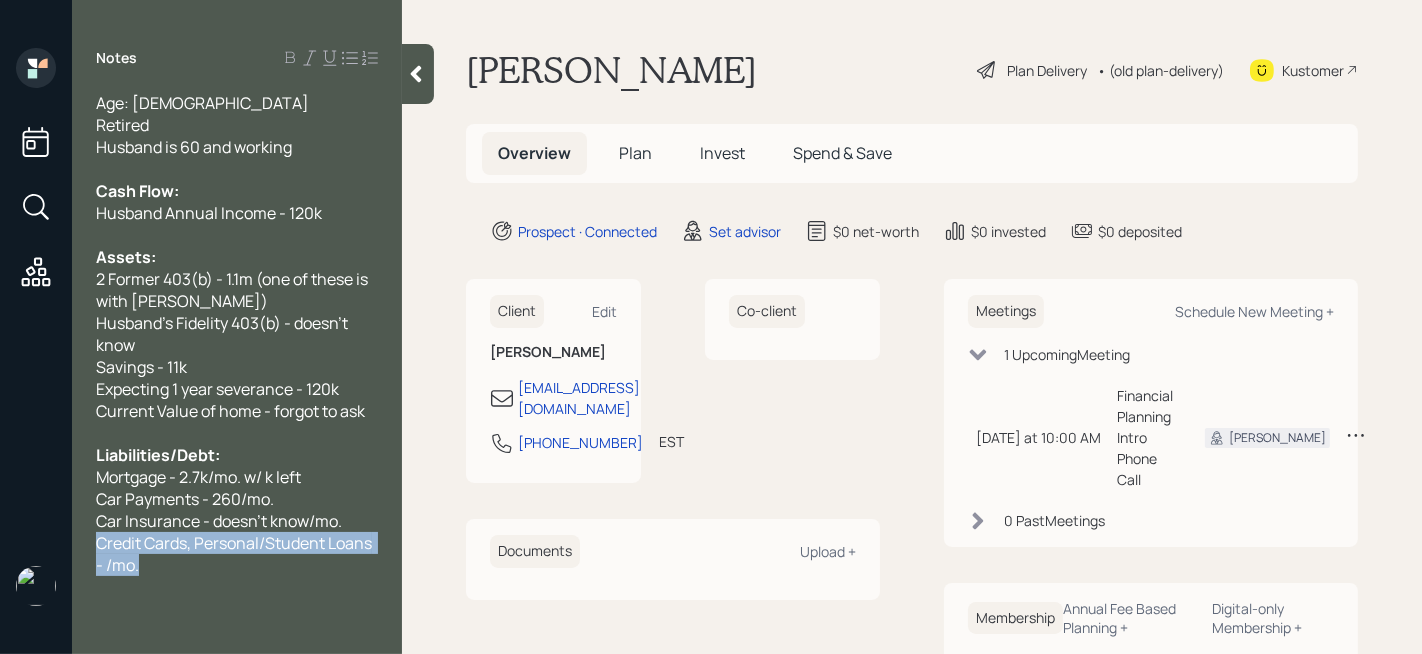 drag, startPoint x: 151, startPoint y: 578, endPoint x: 95, endPoint y: 557, distance: 59.808025 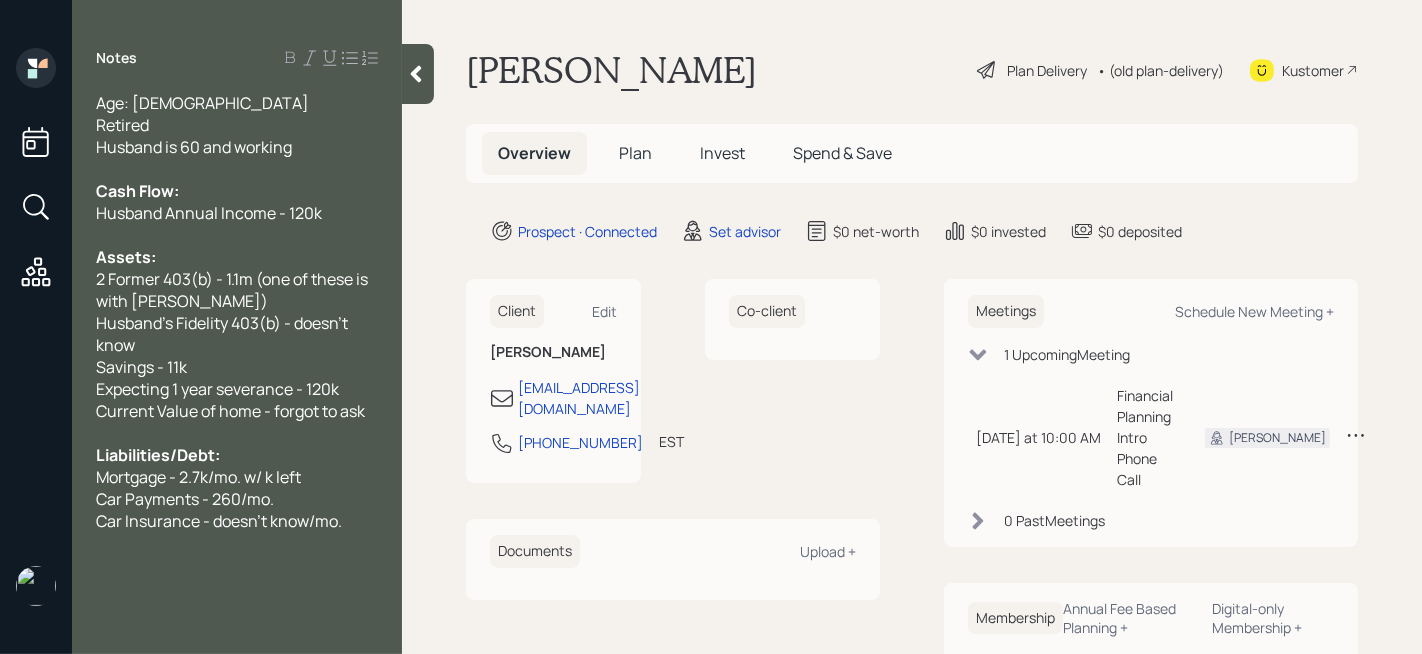 click at bounding box center (418, 74) 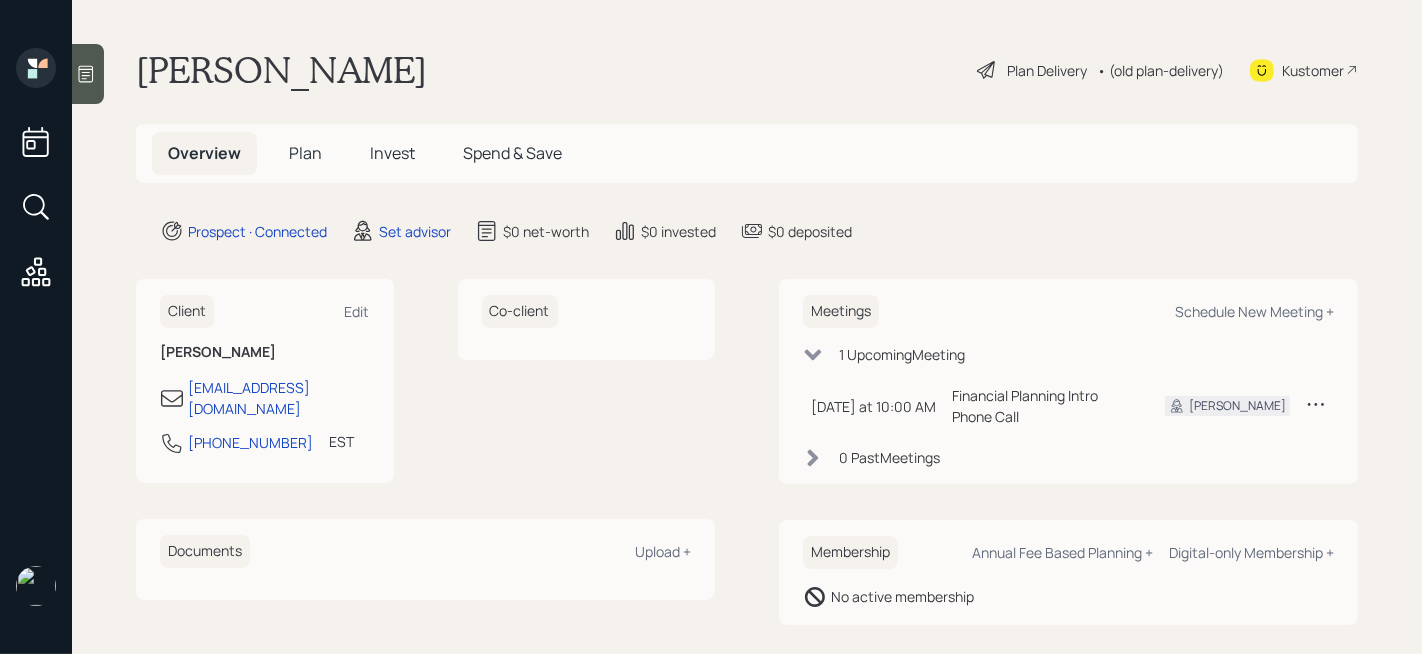 click on "Meetings Schedule New Meeting +" at bounding box center (1068, 311) 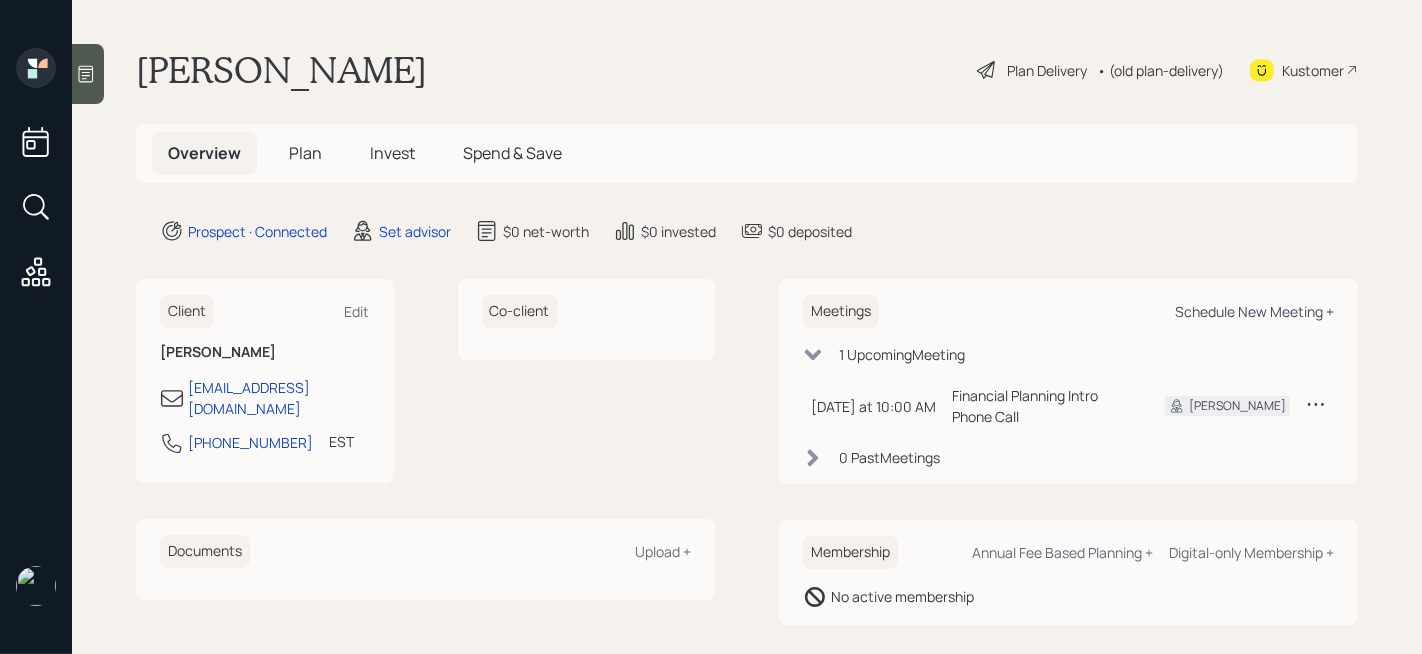 click on "Schedule New Meeting +" at bounding box center (1254, 311) 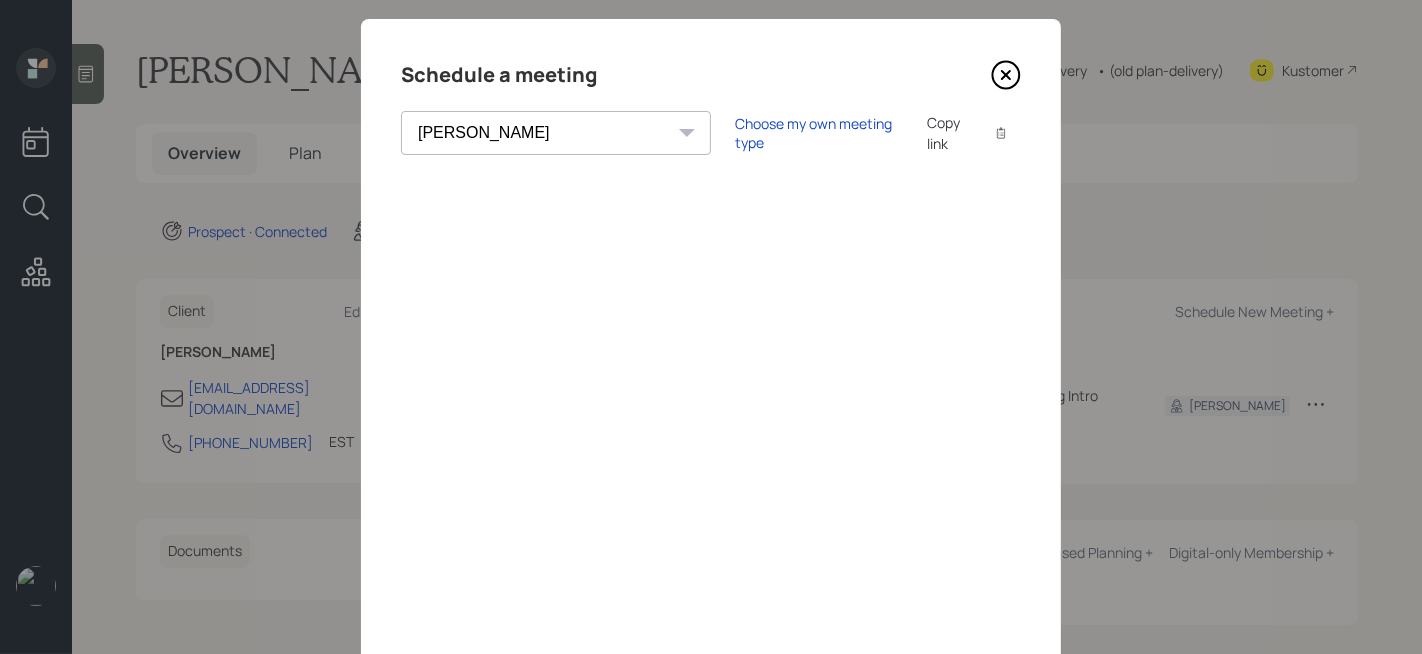 scroll, scrollTop: 0, scrollLeft: 0, axis: both 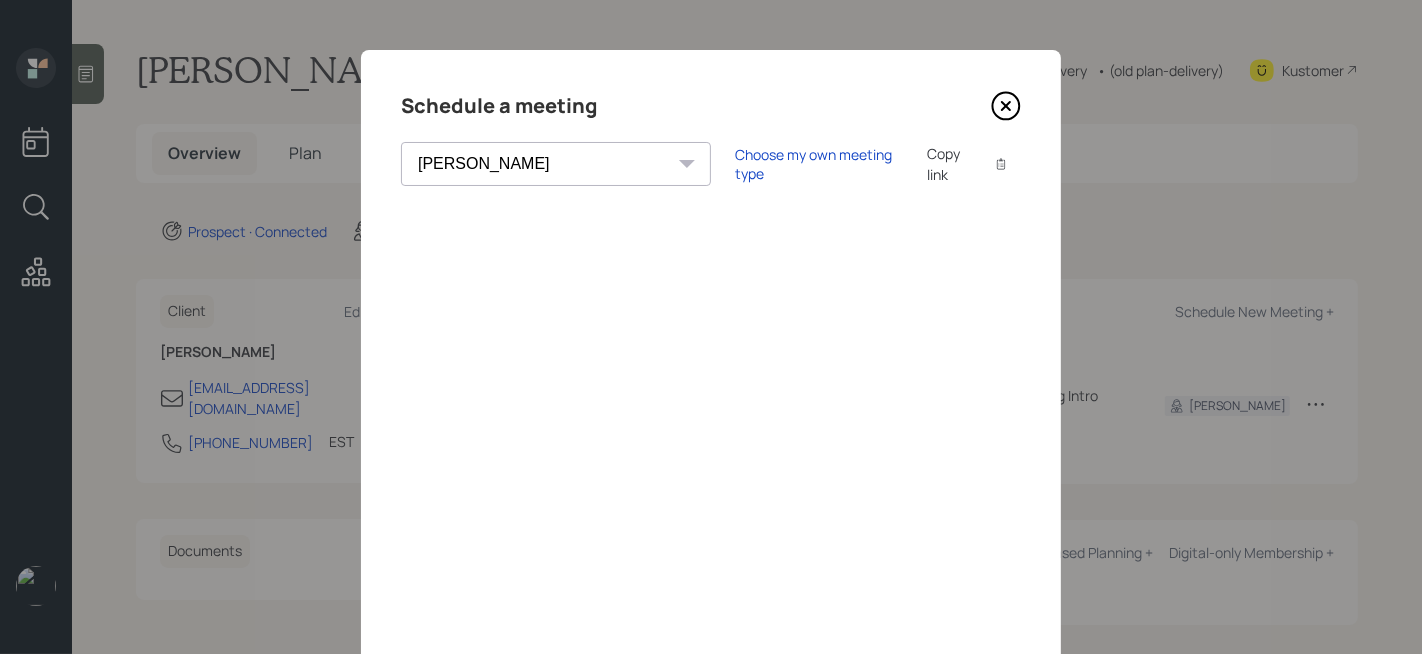 click 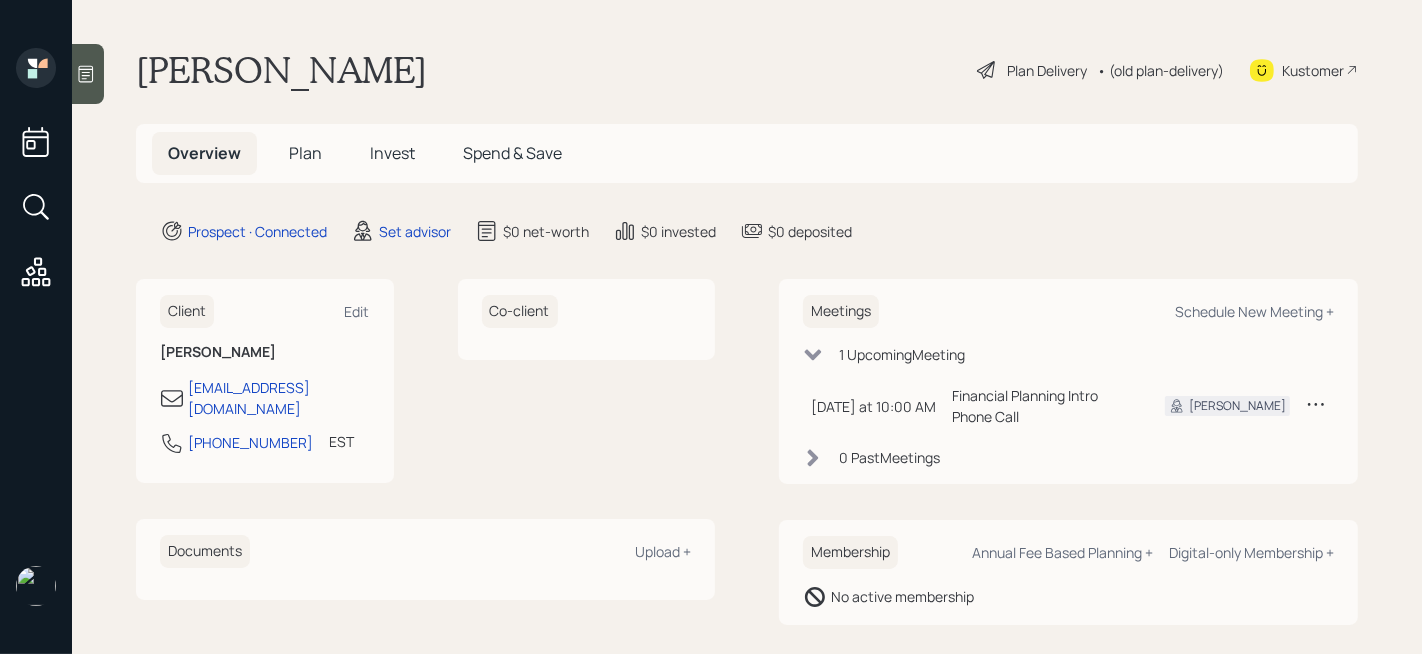 click at bounding box center (88, 74) 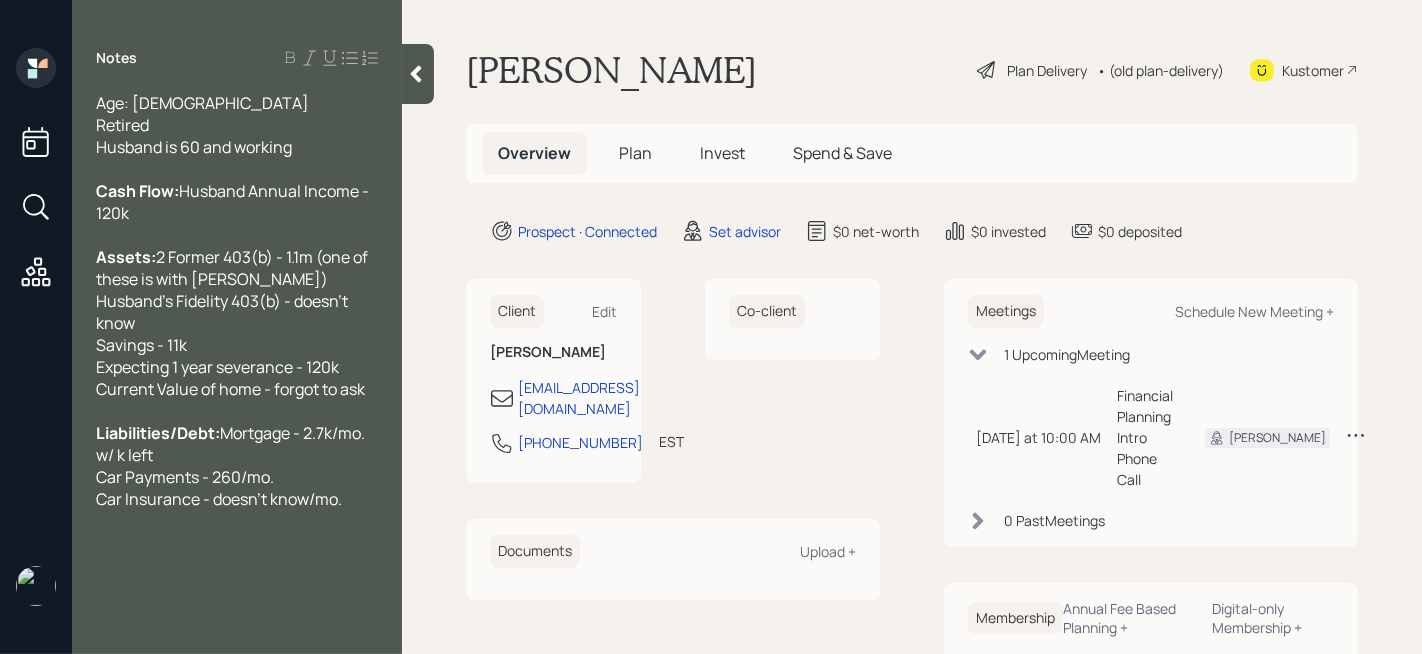 type 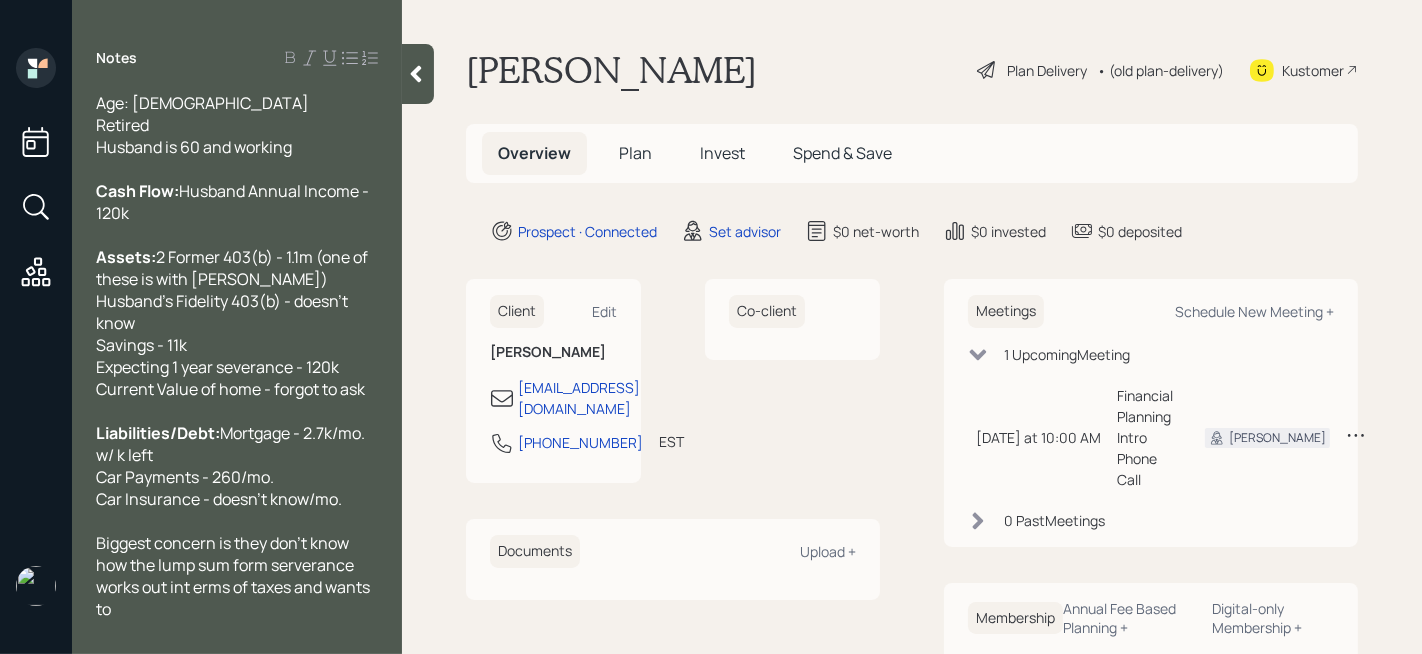 scroll, scrollTop: 16, scrollLeft: 0, axis: vertical 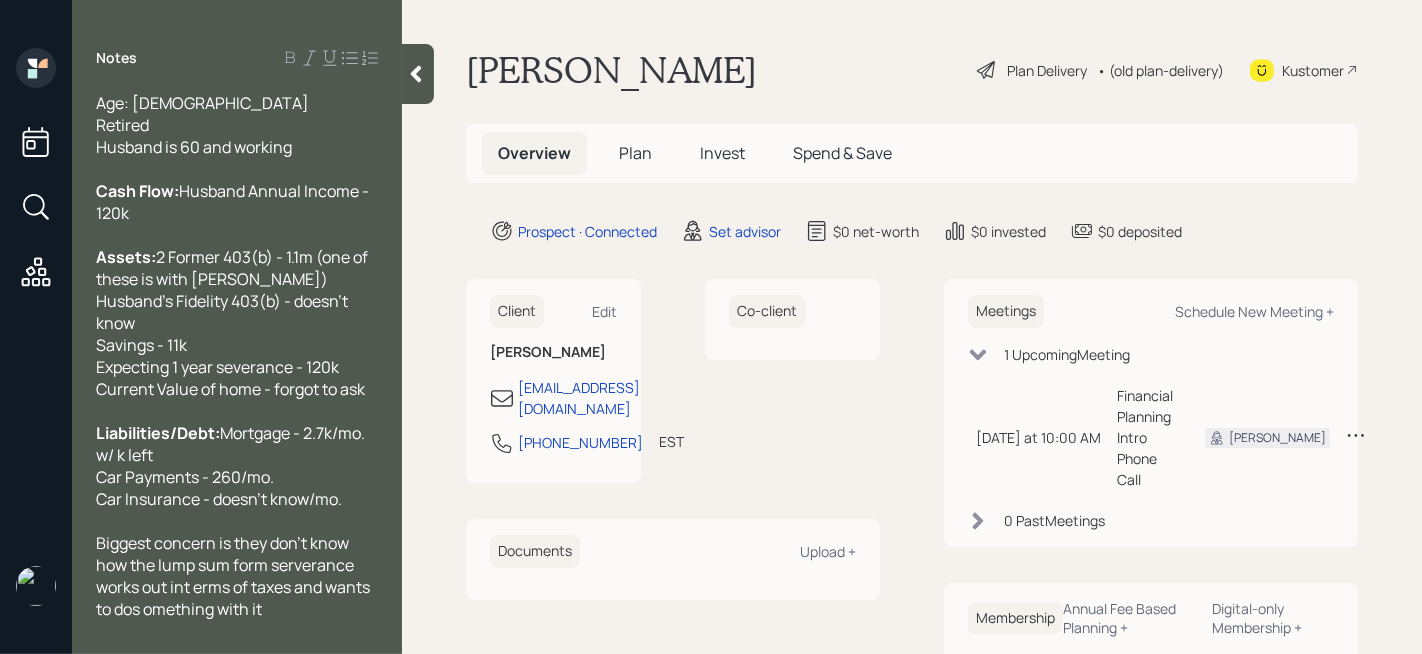 click on "Biggest concern is they don't know how the lump sum form serverance works out int erms of taxes and wants to dos omething with it" at bounding box center (234, 576) 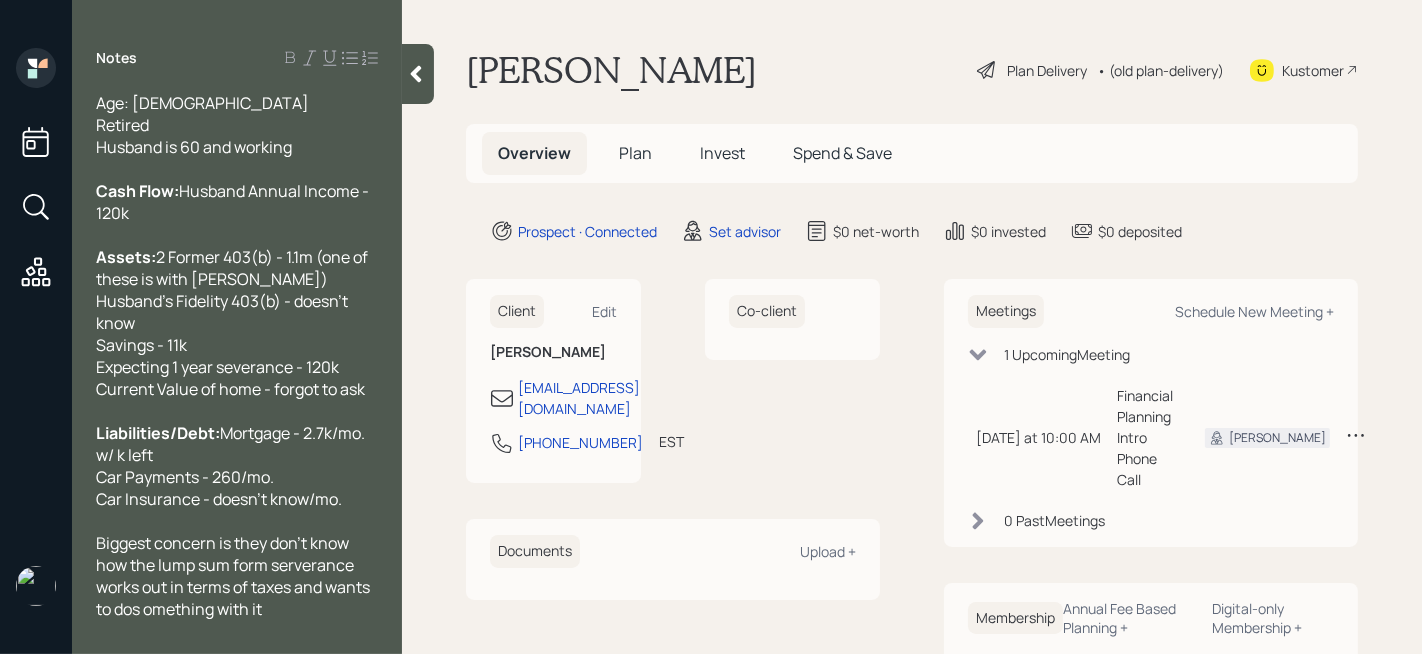 click on "Biggest concern is they don't know how the lump sum form serverance works out in terms of taxes and wants to dos omething with it" at bounding box center [234, 576] 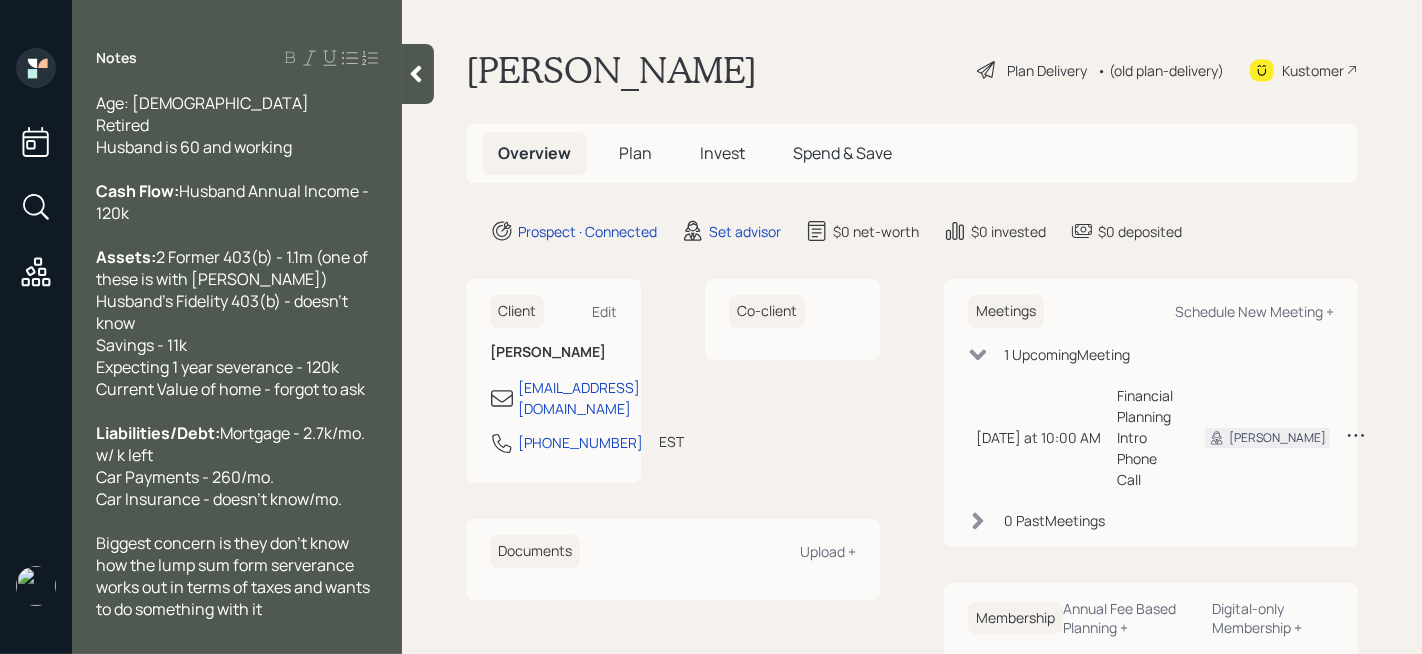 click on "Biggest concern is they don't know how the lump sum form serverance works out in terms of taxes and wants to do something with it" at bounding box center (237, 576) 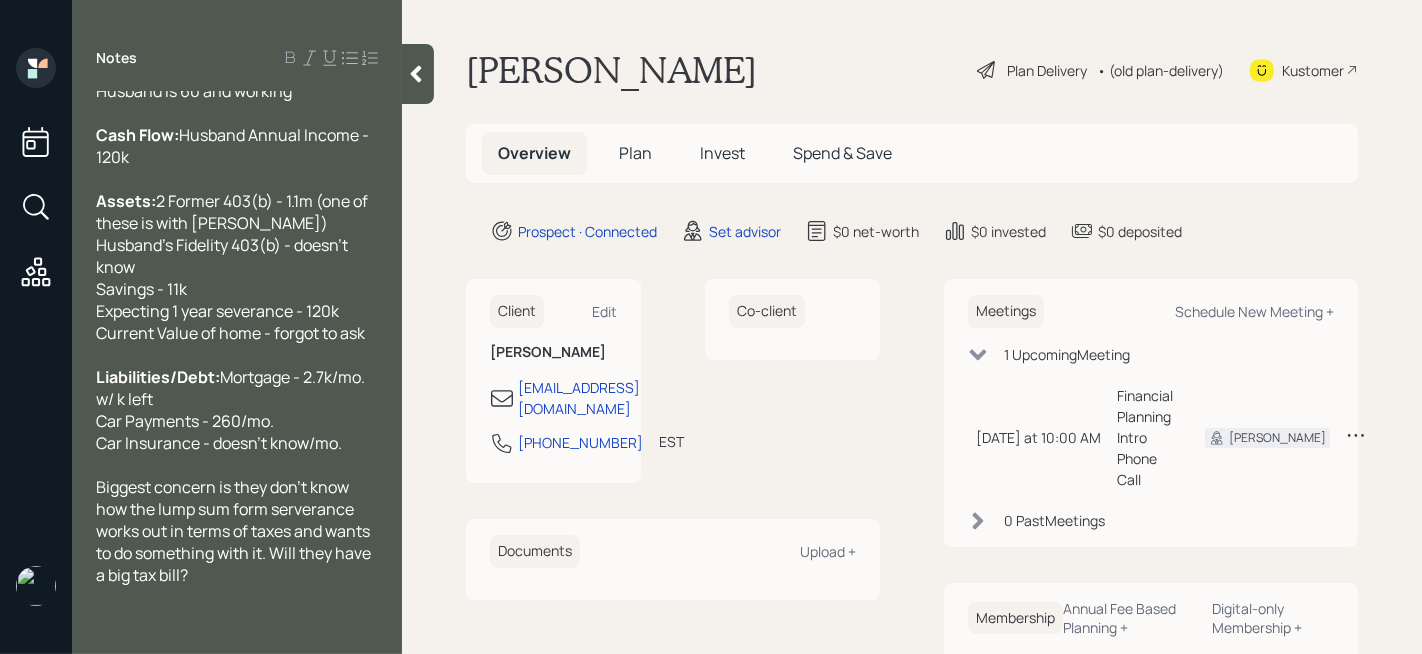 scroll, scrollTop: 83, scrollLeft: 0, axis: vertical 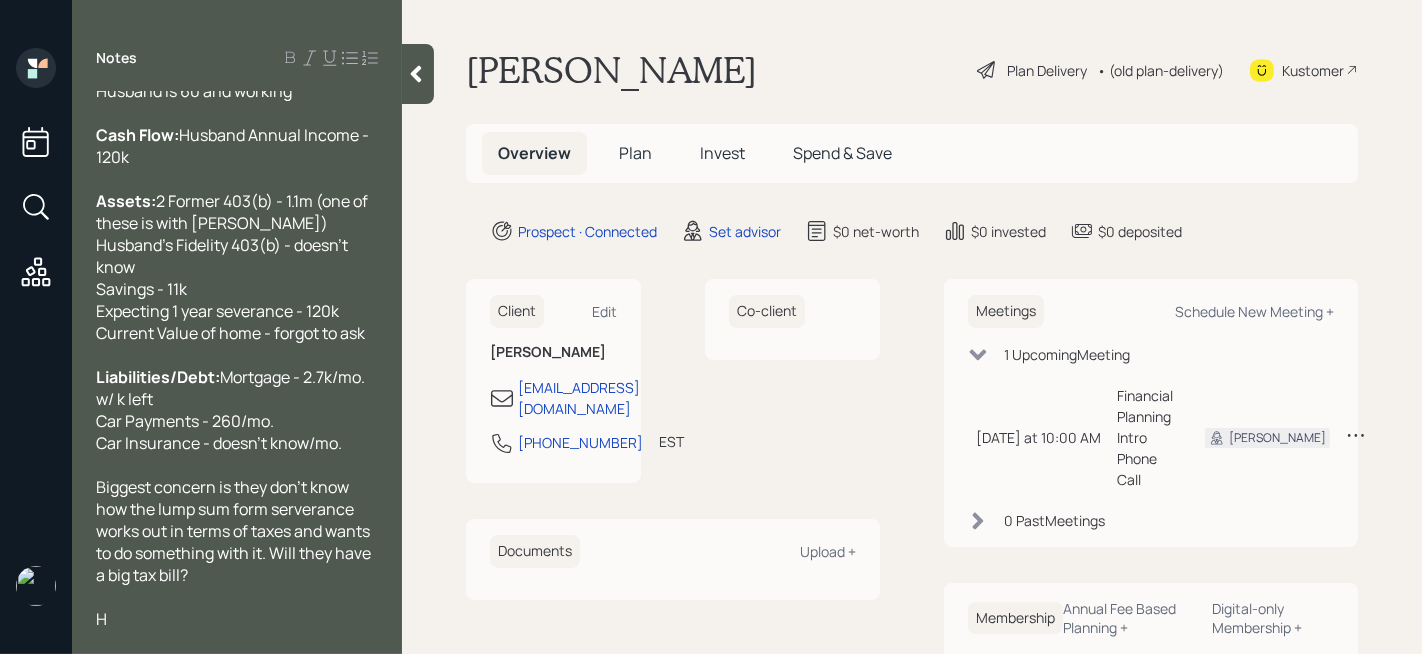 click on "Liabilities/Debt:
Mortgage - 2.7k/mo. w/ k left
Car Payments - 260/mo.
Car Insurance - doesn't know/mo." at bounding box center [237, 410] 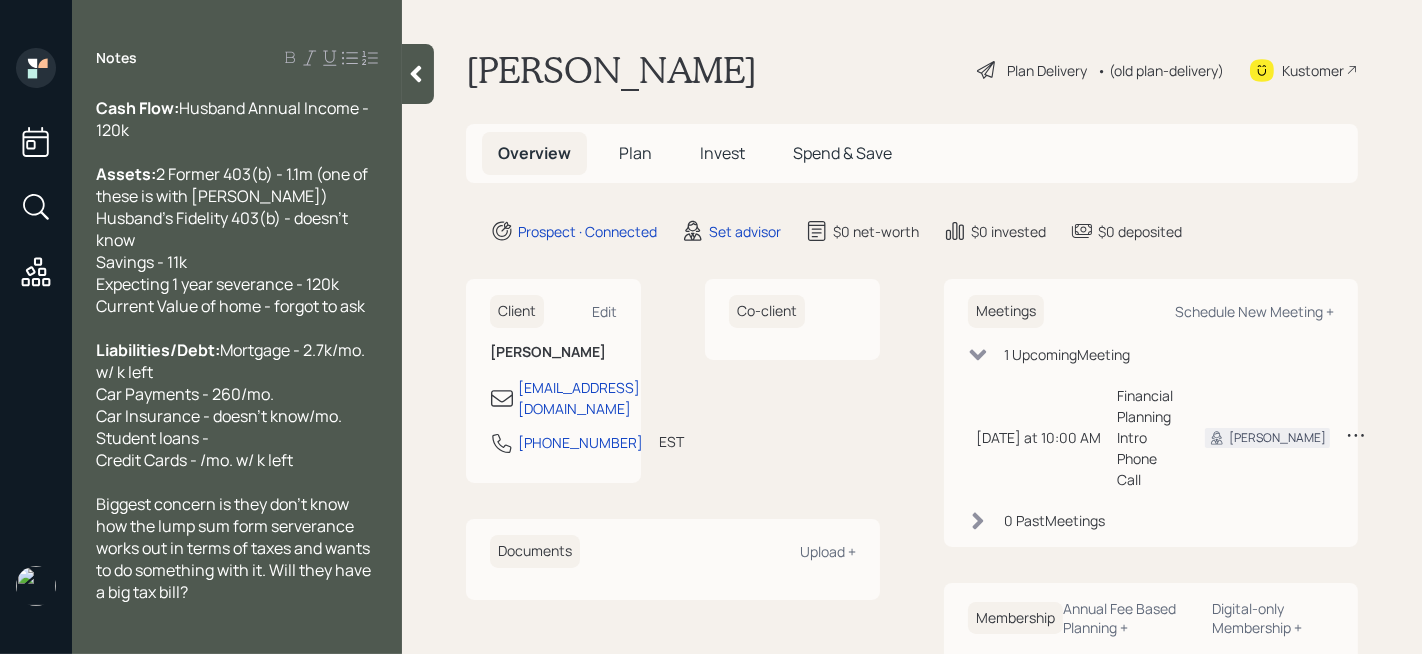click on "Student loans -" at bounding box center (237, 438) 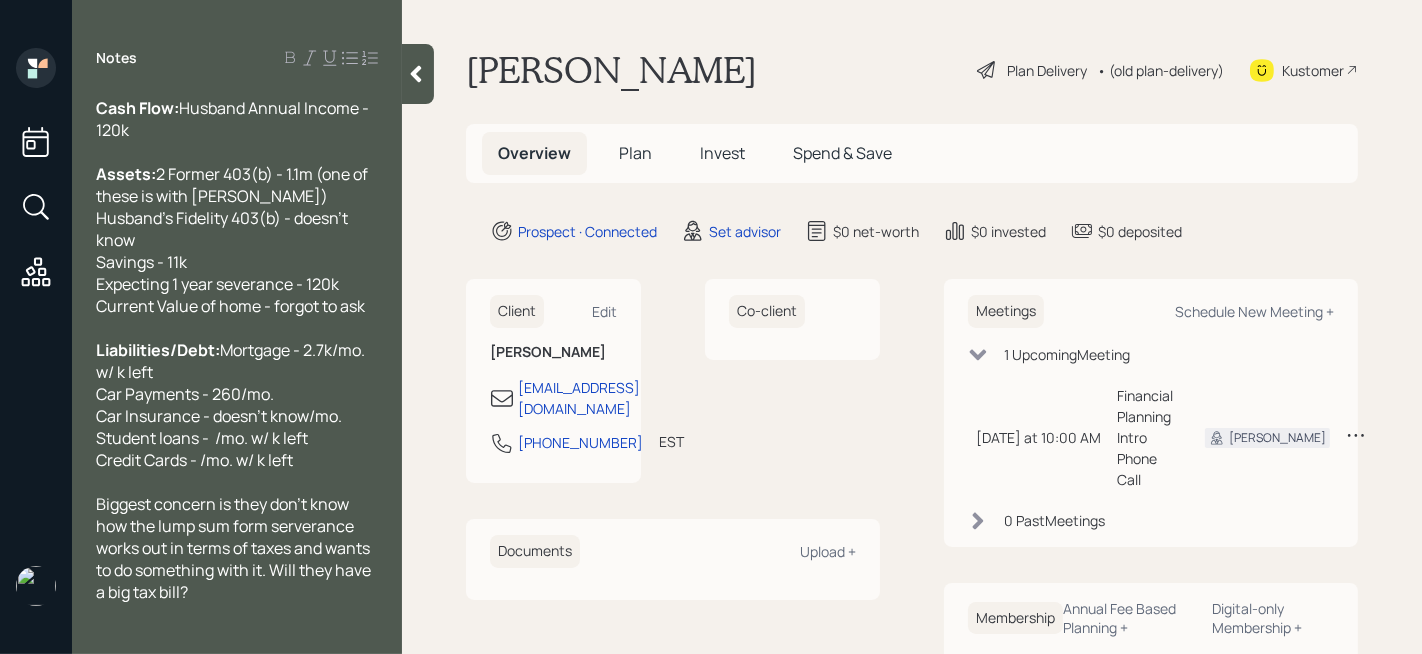 click on "Biggest concern is they don't know how the lump sum form serverance works out in terms of taxes and wants to do something with it. Will they have a big tax bill?" at bounding box center [237, 548] 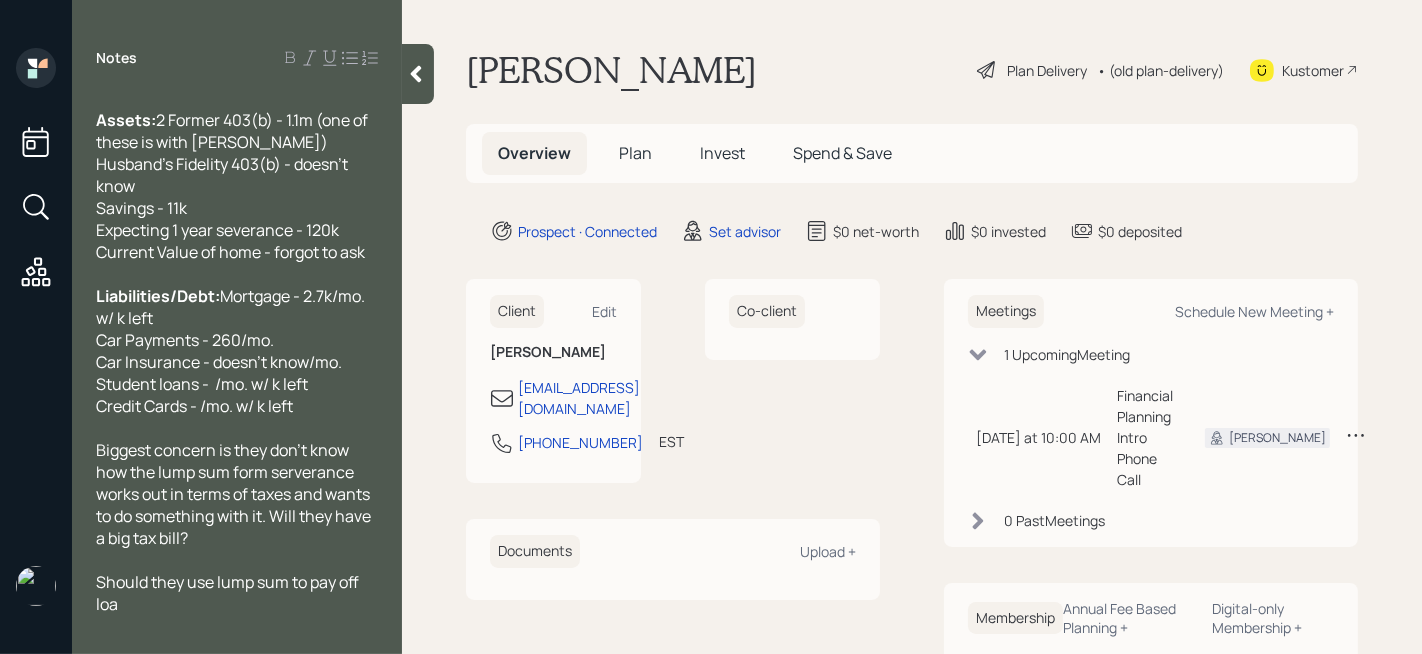 scroll, scrollTop: 150, scrollLeft: 0, axis: vertical 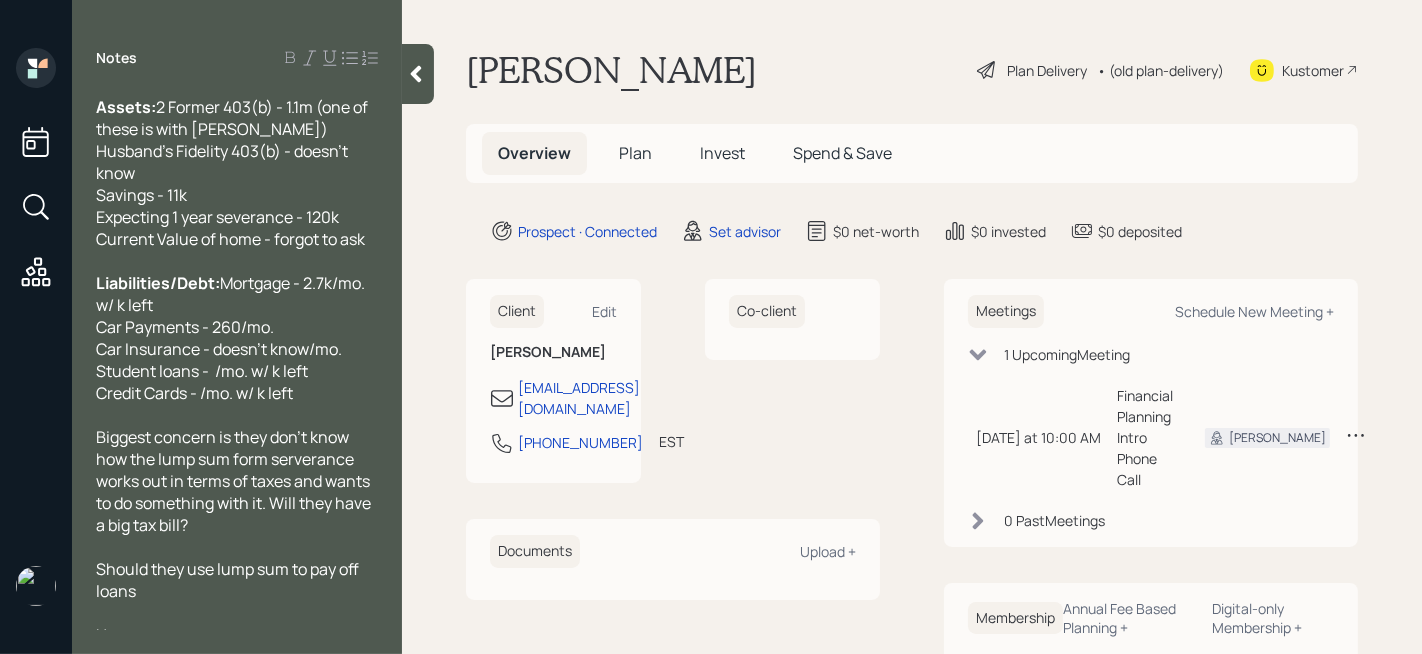 click on "Biggest concern is they don't know how the lump sum form serverance works out in terms of taxes and wants to do something with it. Will they have a big tax bill?" at bounding box center [235, 481] 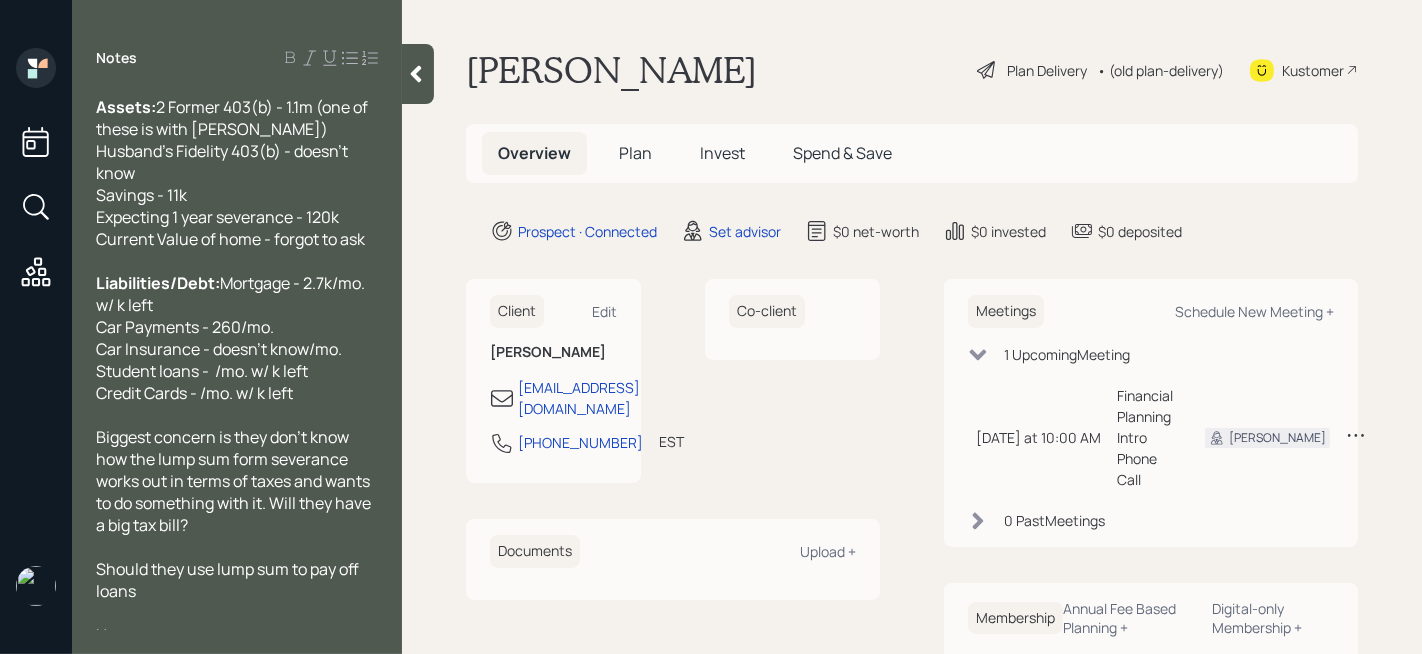 click on "Biggest concern is they don't know how the lump sum form severance works out in terms of taxes and wants to do something with it. Will they have a big tax bill?" at bounding box center (235, 481) 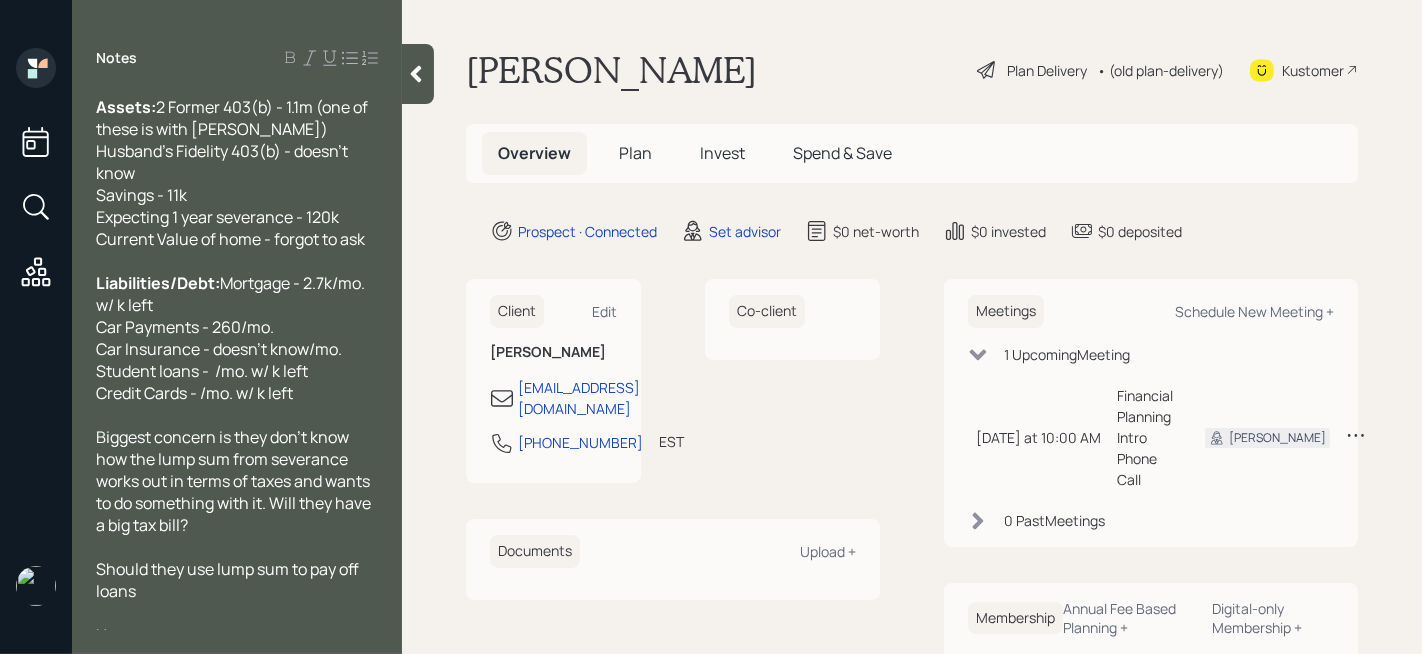 click on "Should they use lump sum to pay off loans" at bounding box center (237, 580) 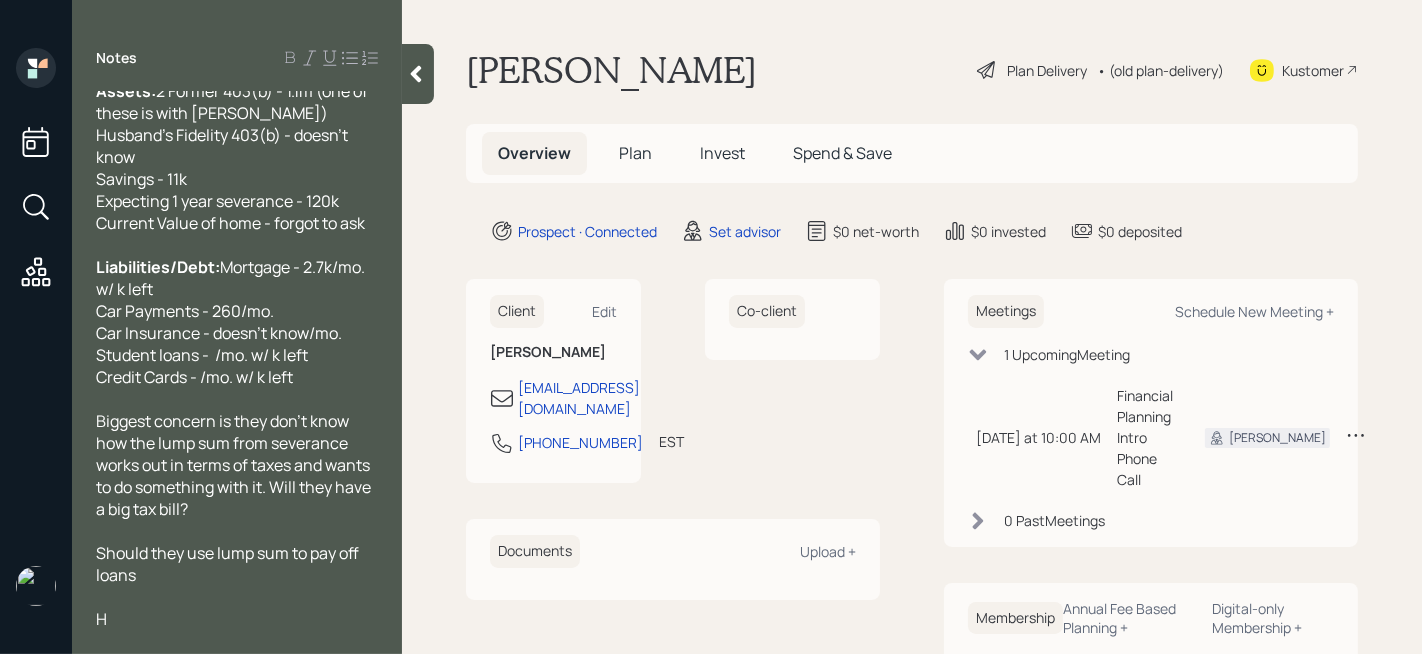 scroll, scrollTop: 194, scrollLeft: 0, axis: vertical 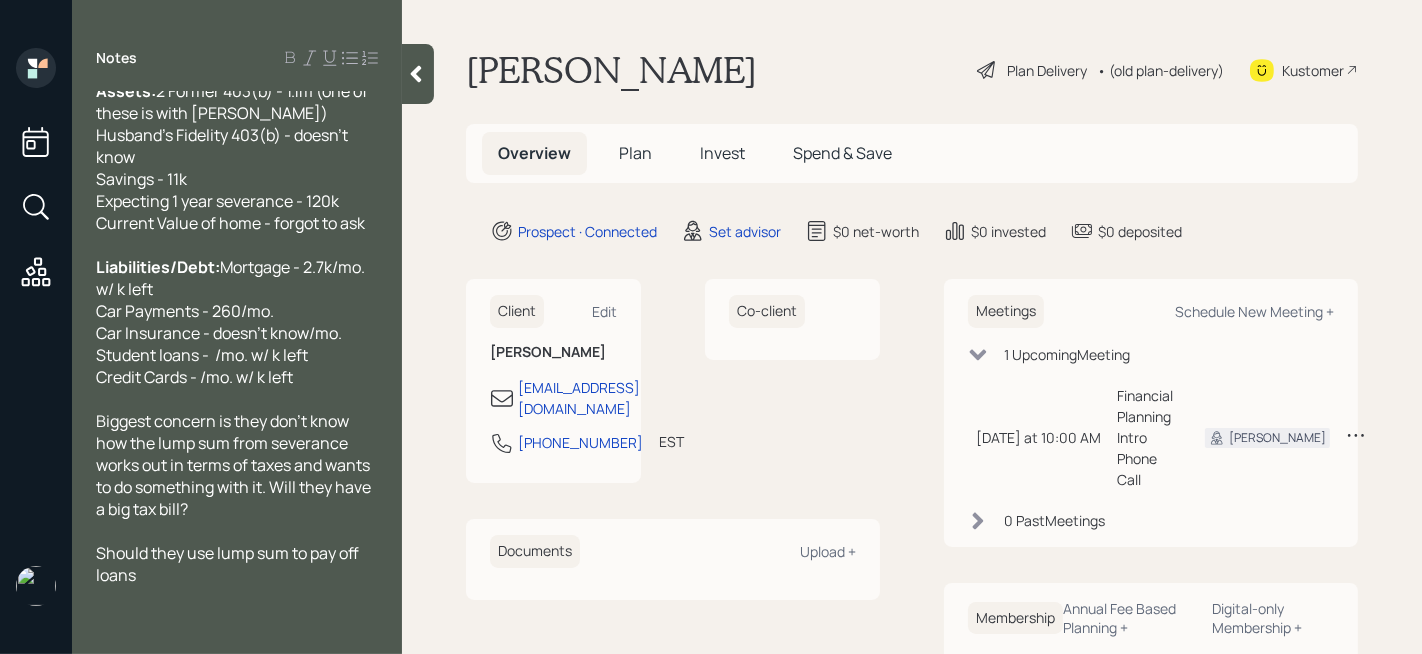 click 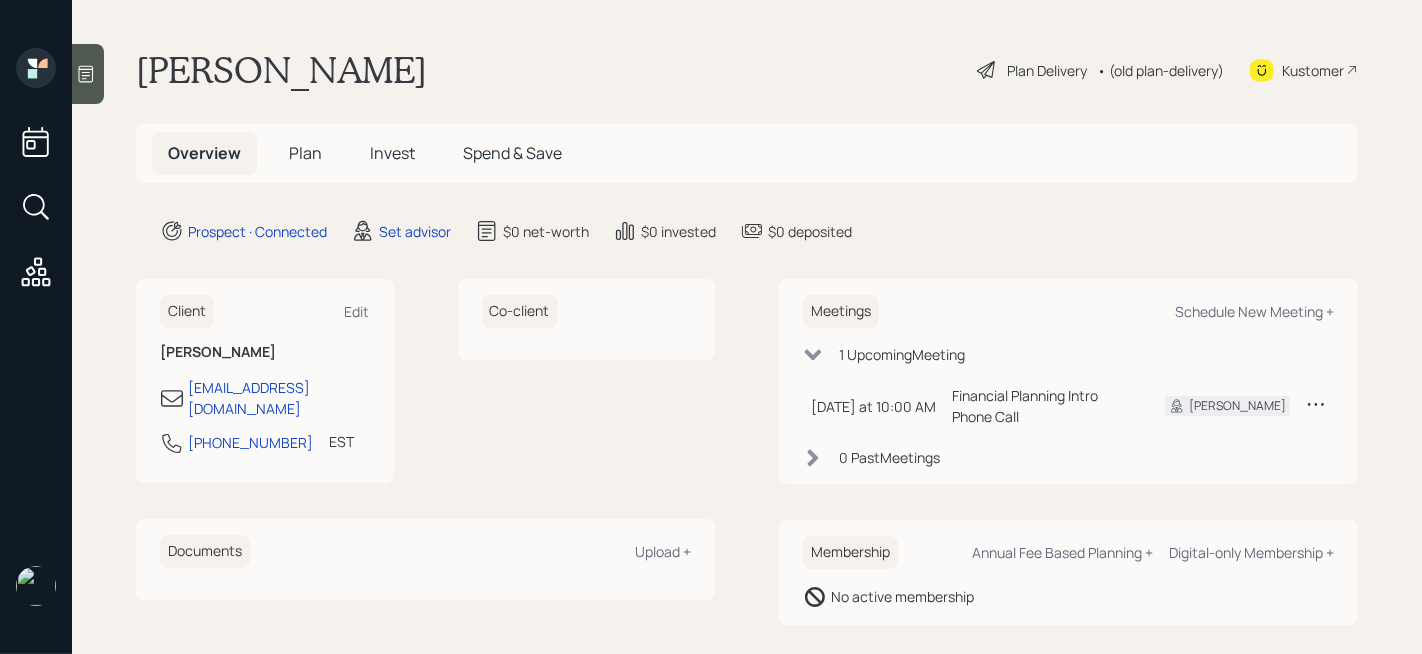 click on "Kustomer" at bounding box center [1313, 70] 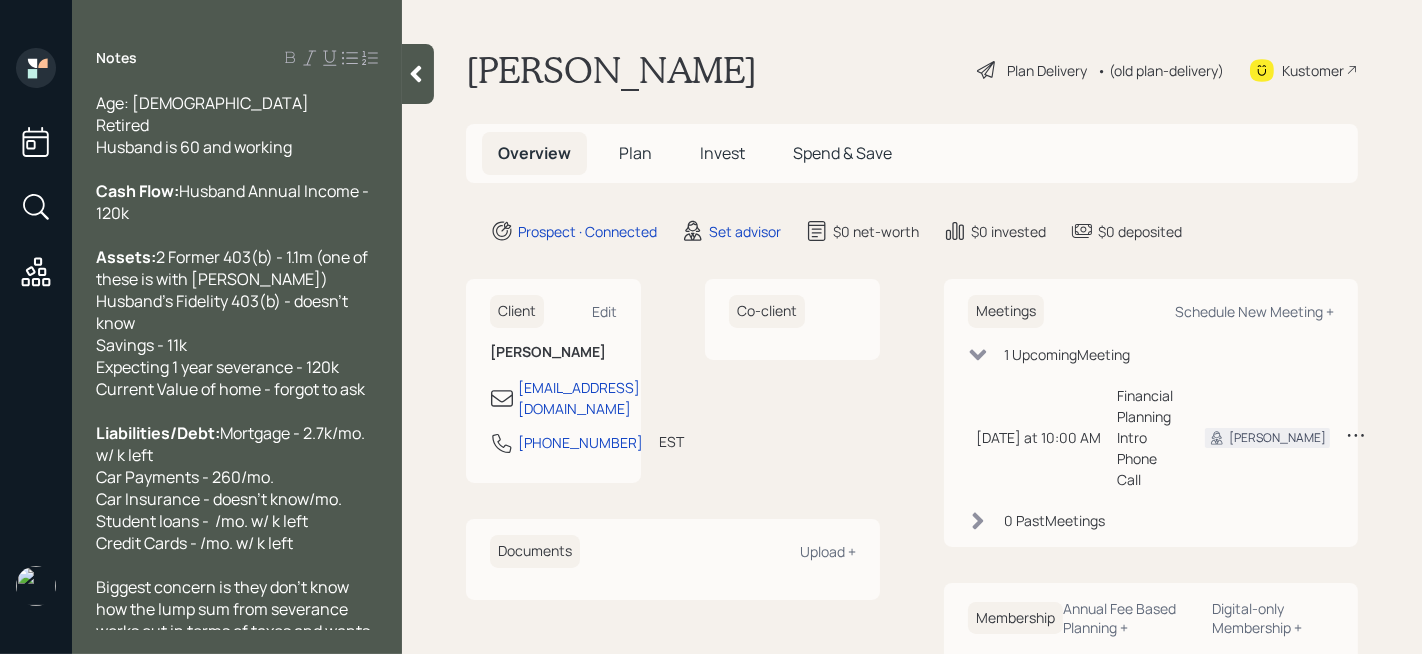 scroll, scrollTop: 150, scrollLeft: 0, axis: vertical 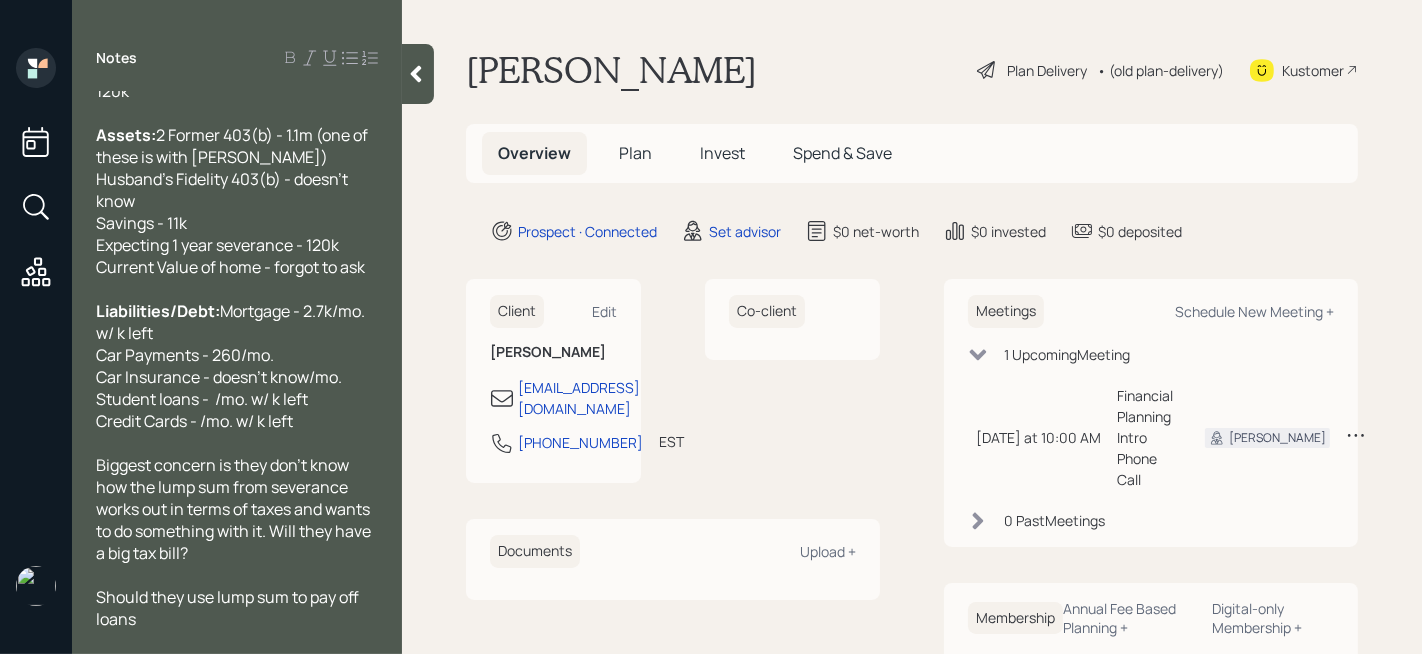 click on "Biggest concern is they don't know how the lump sum from severance works out in terms of taxes and wants to do something with it. Will they have a big tax bill?" at bounding box center (235, 509) 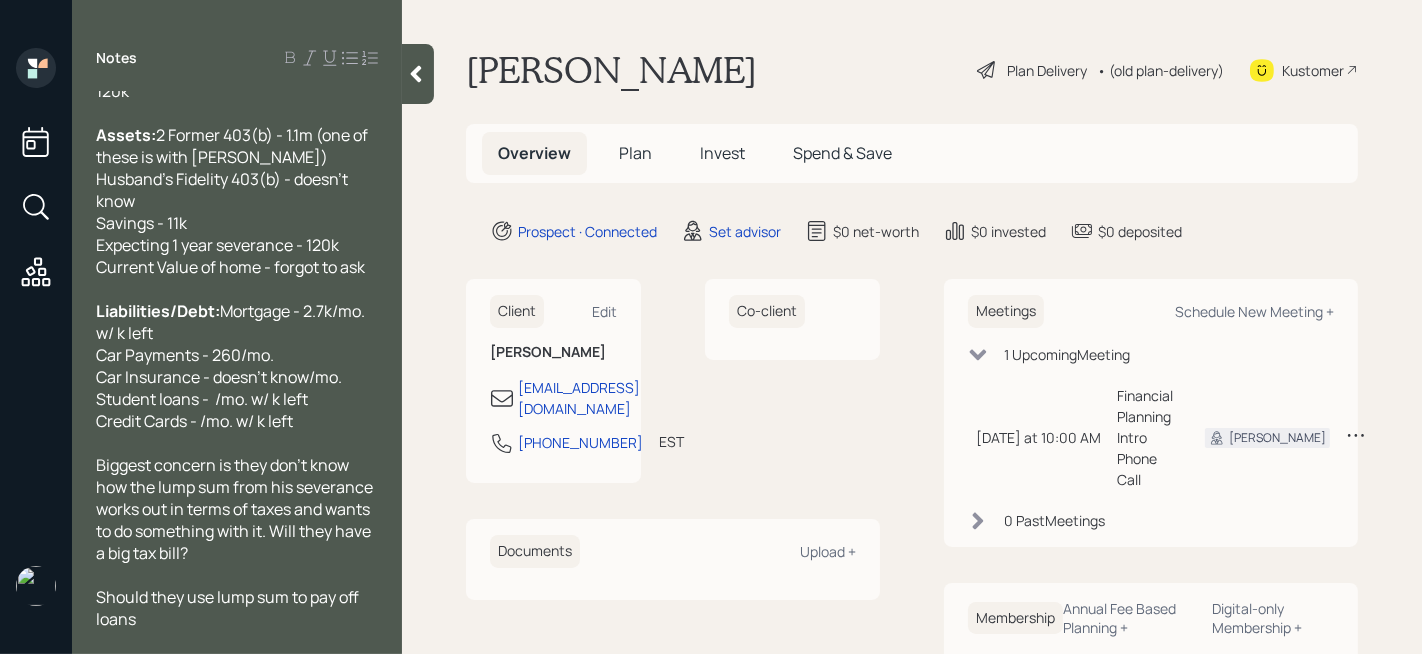 click on "Biggest concern is they don't know how the lump sum from his severance works out in terms of taxes and wants to do something with it. Will they have a big tax bill?" at bounding box center [237, 509] 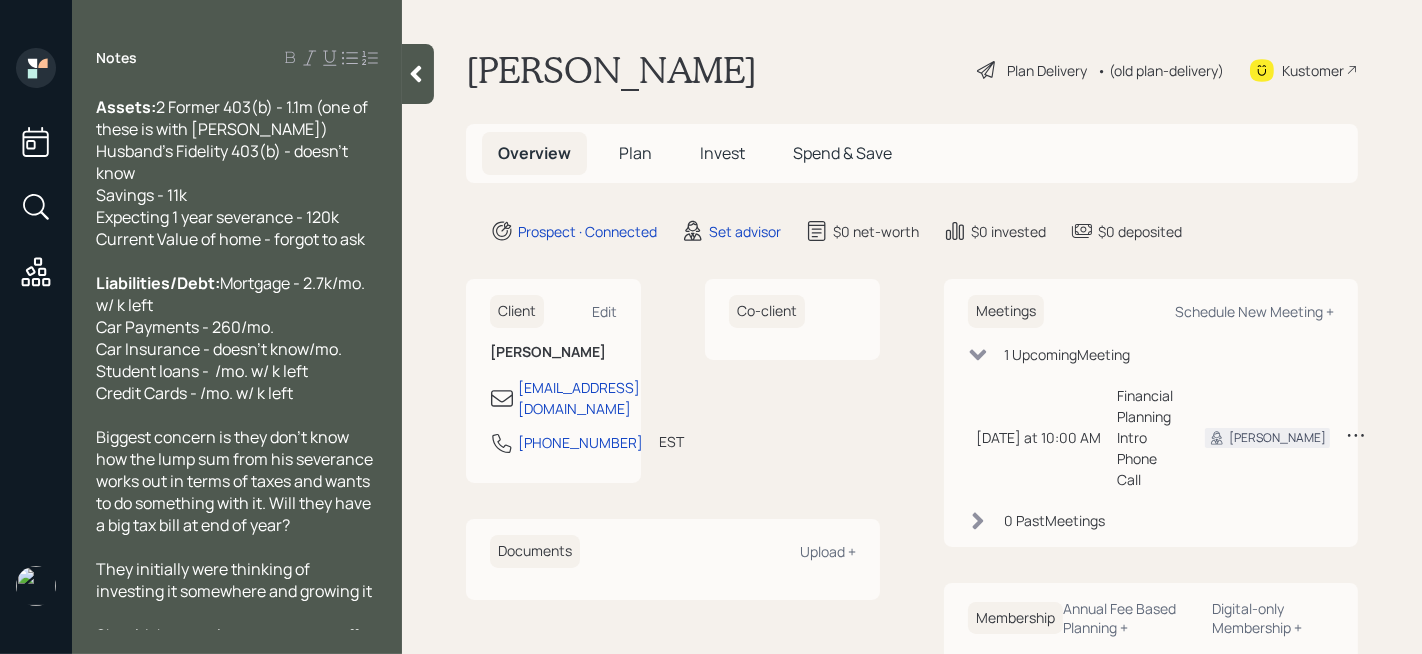 scroll, scrollTop: 172, scrollLeft: 0, axis: vertical 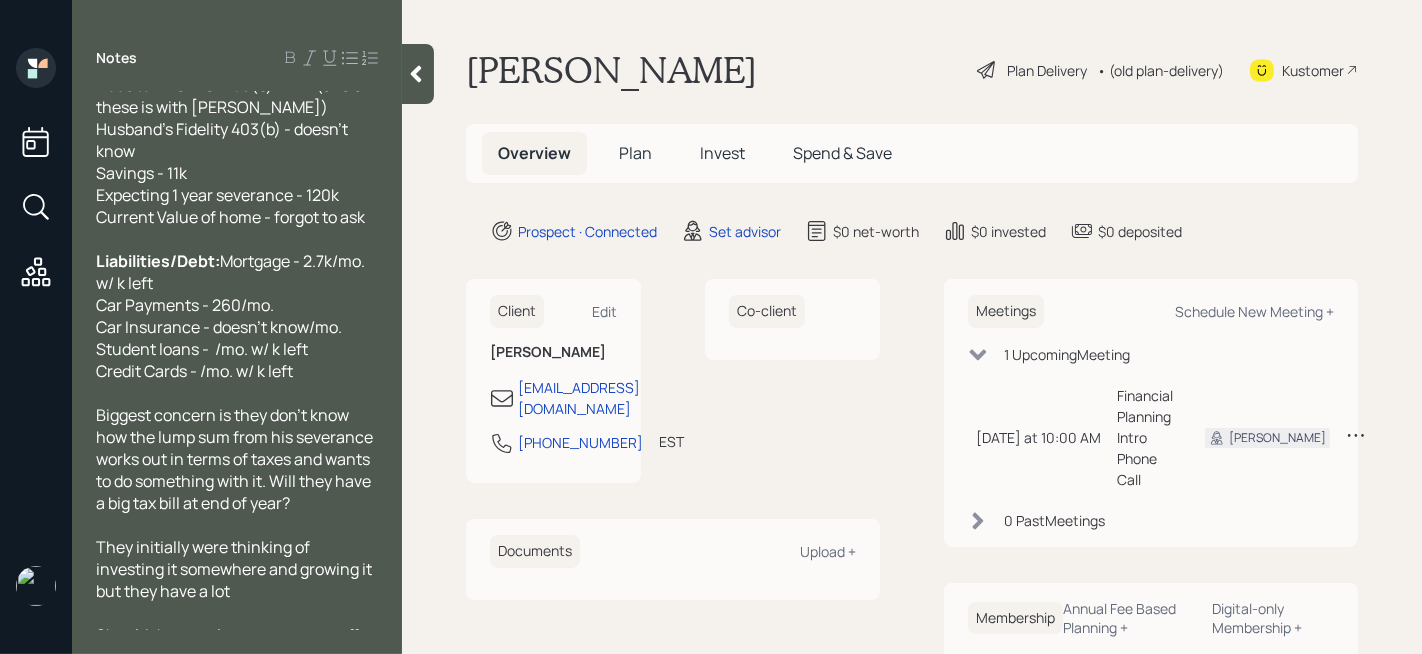 click on "Mortgage - 2.7k/mo. w/ k left
Car Payments - 260/mo.
Car Insurance - doesn't know/mo.
Student loans -  /mo. w/ k left
Credit Cards - /mo. w/ k left" at bounding box center [232, 316] 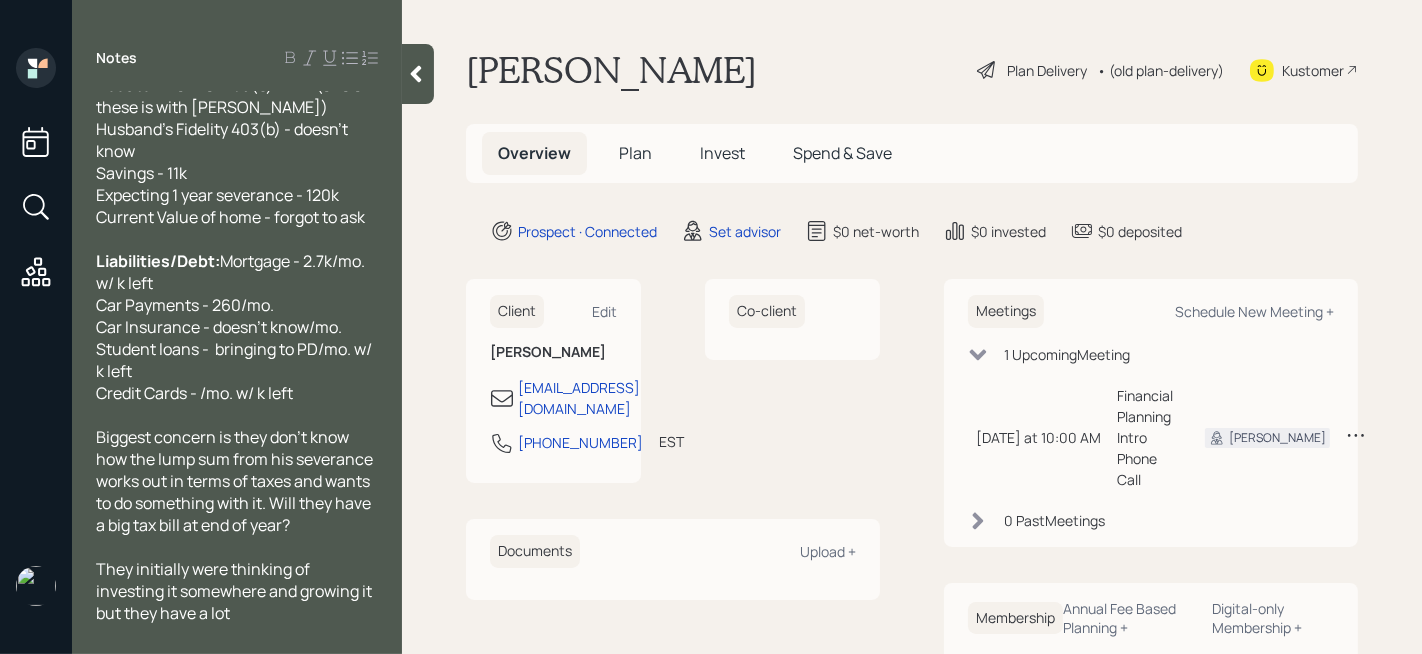 click on "Mortgage - 2.7k/mo. w/ k left
Car Payments - 260/mo.
Car Insurance - doesn't know/mo.
Student loans -  bringing to PD/mo. w/ k left
Credit Cards - /mo. w/ k left" at bounding box center (235, 327) 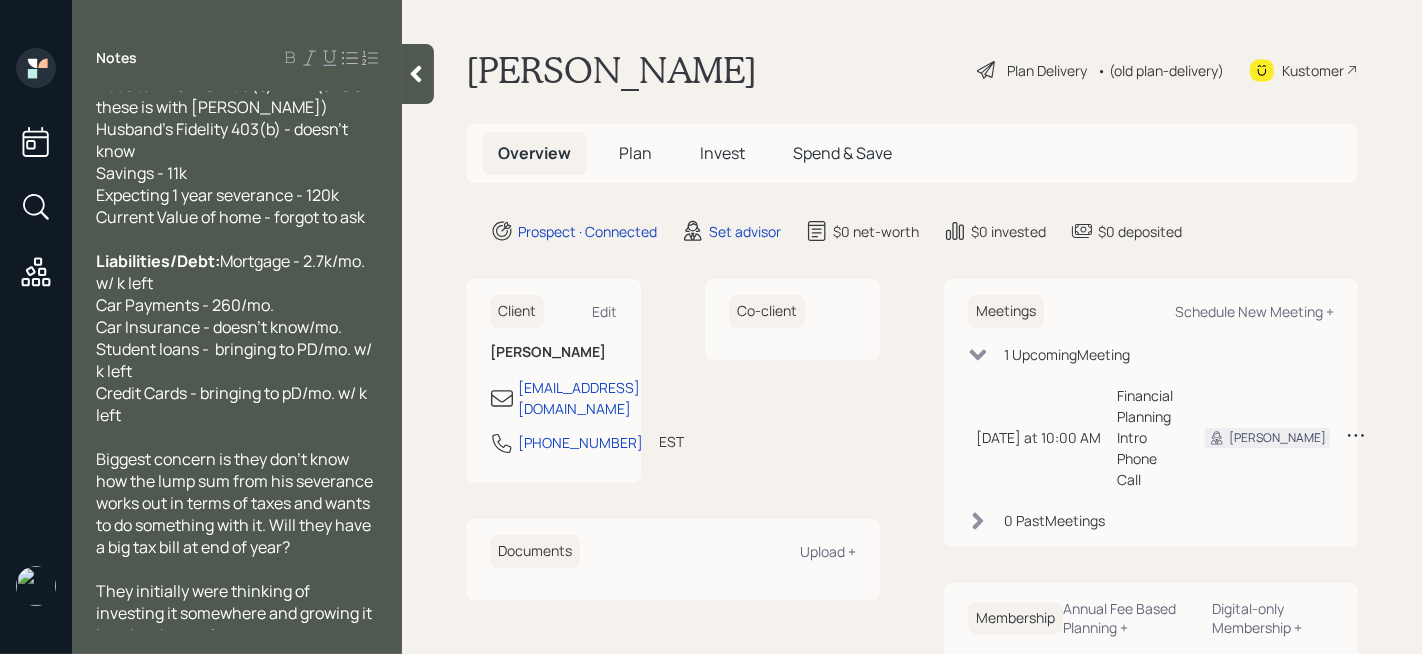 scroll, scrollTop: 283, scrollLeft: 0, axis: vertical 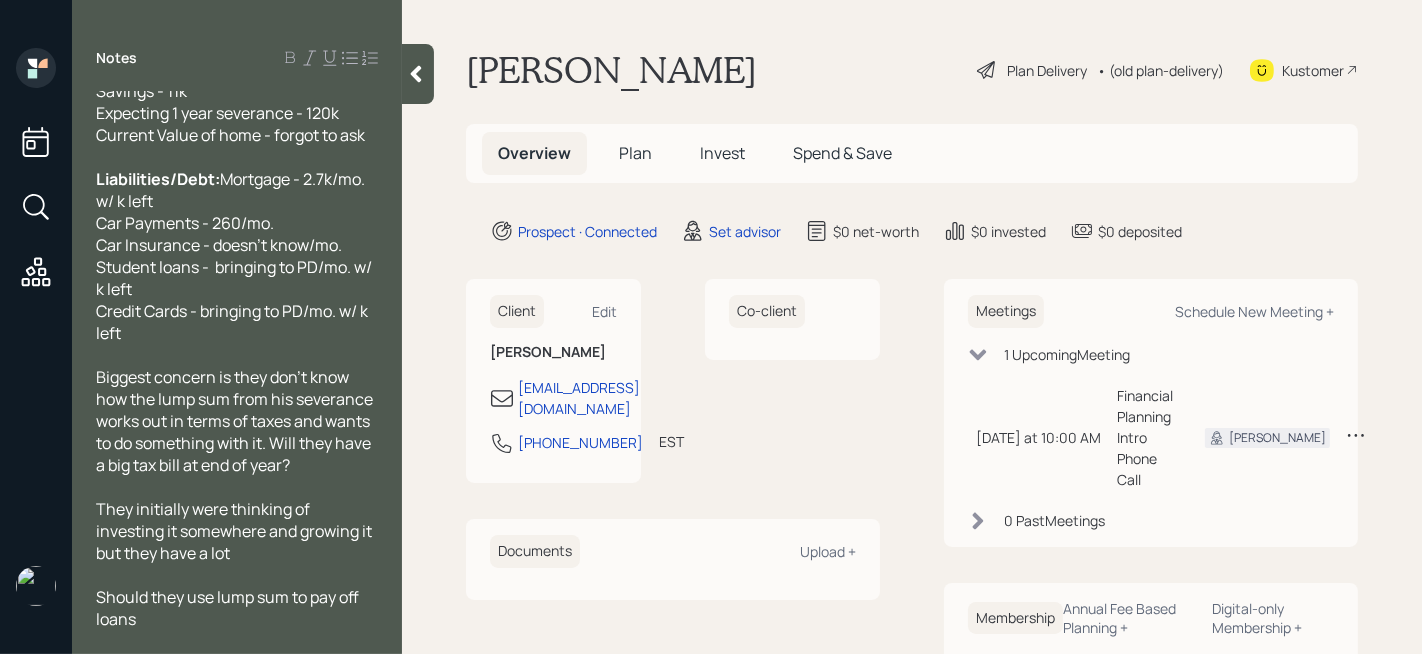 click on "Should they use lump sum to pay off loans" at bounding box center (237, 608) 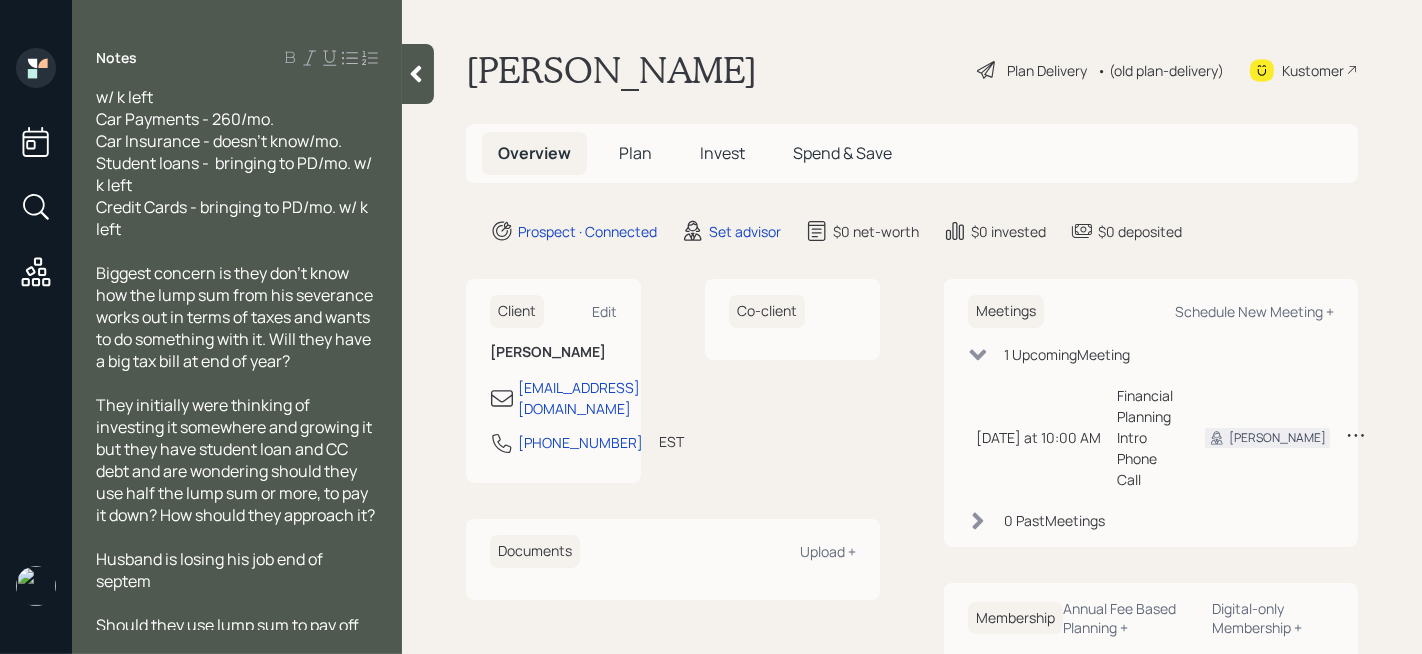 scroll, scrollTop: 372, scrollLeft: 0, axis: vertical 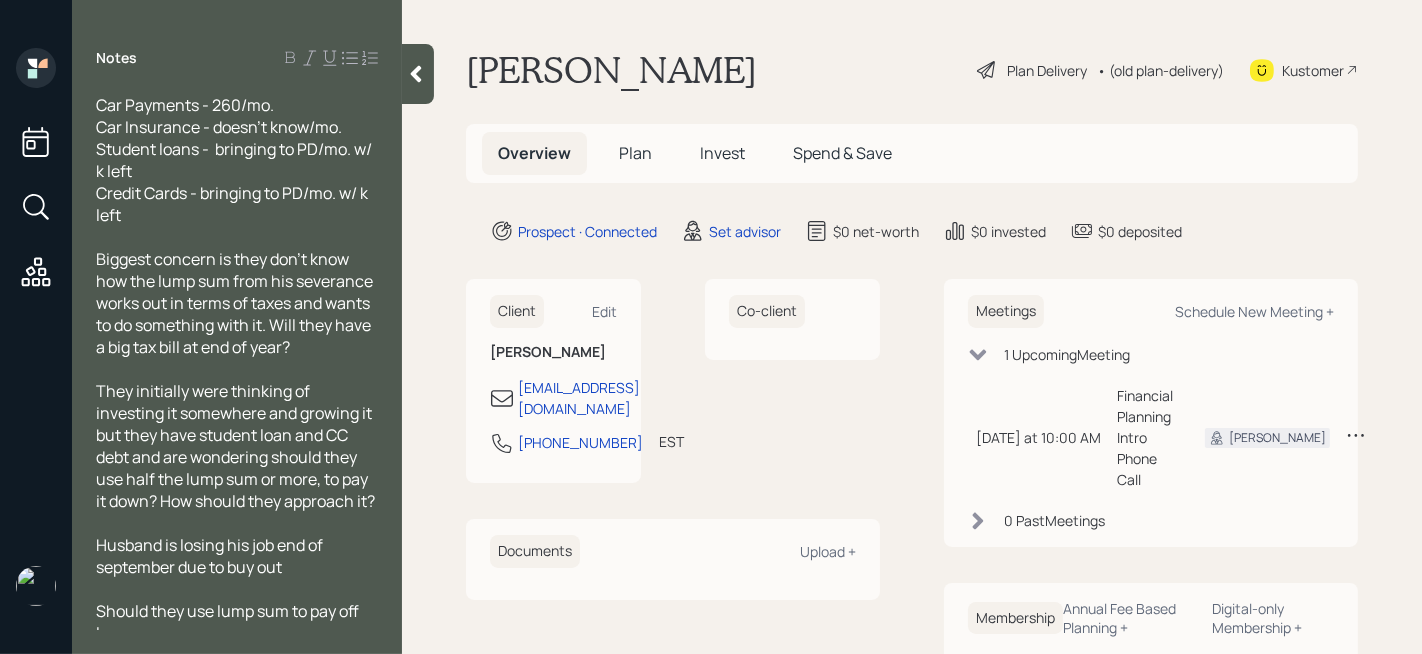 click on "Husband is losing his job end of september due to buy out" at bounding box center [211, 556] 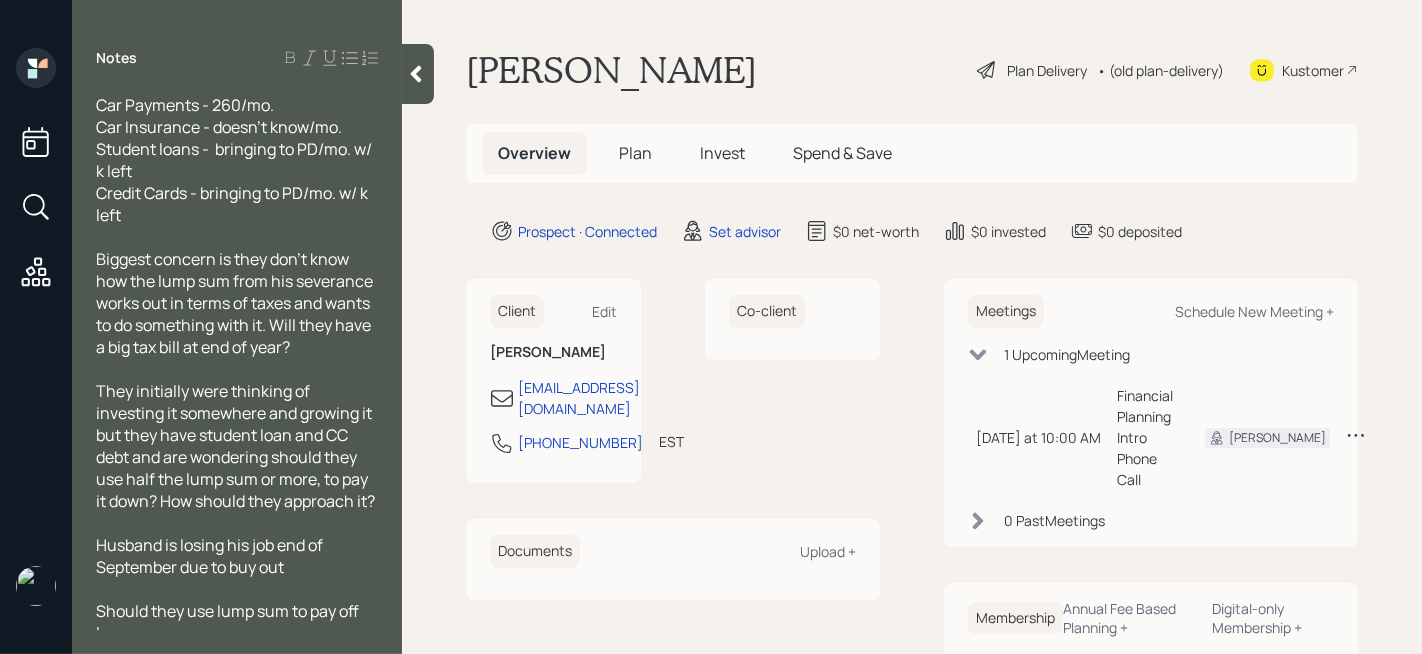 click on "Husband is losing his job end of September due to buy out" at bounding box center [211, 556] 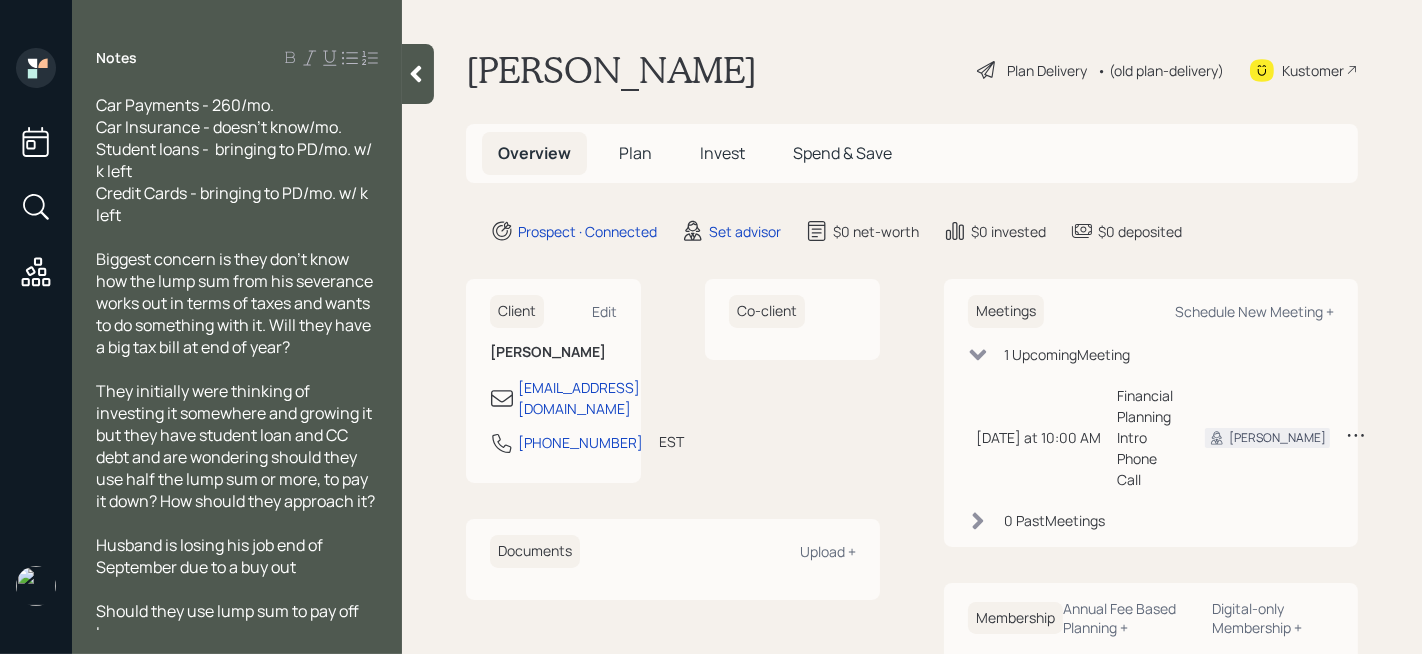 click on "Husband is losing his job end of September due to a buy out" at bounding box center (237, 556) 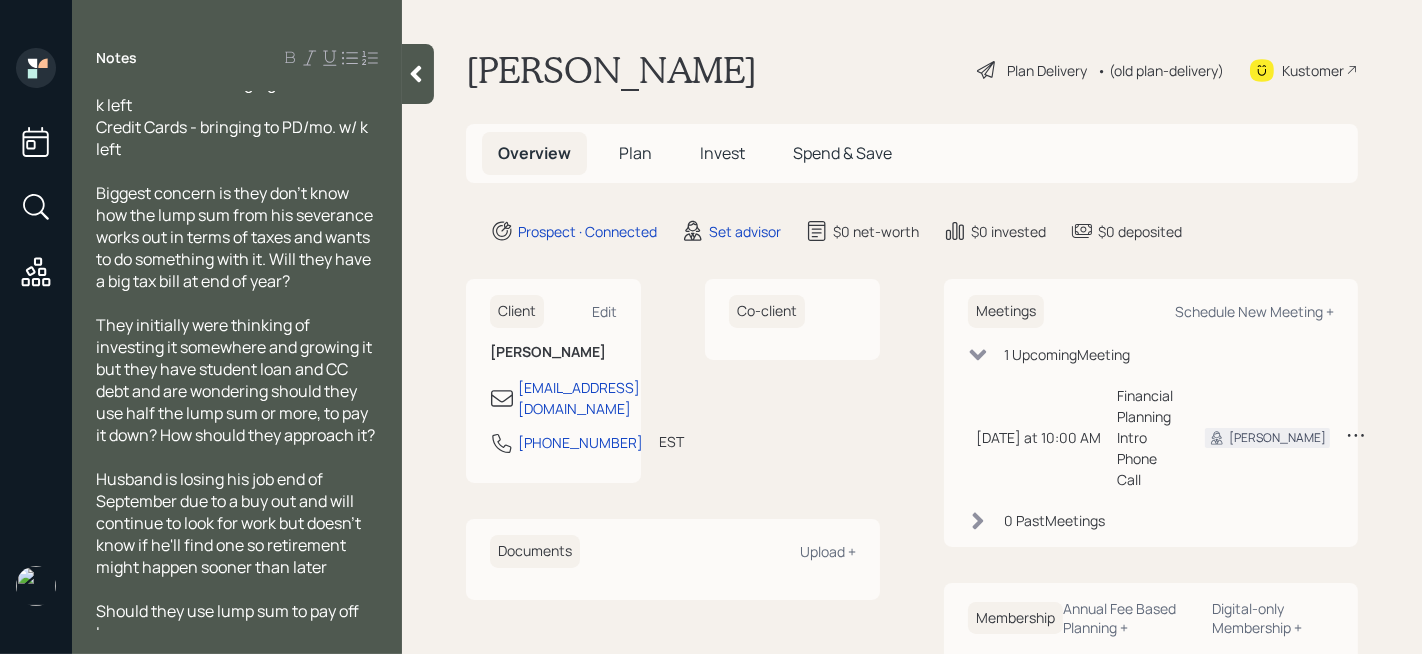 scroll, scrollTop: 505, scrollLeft: 0, axis: vertical 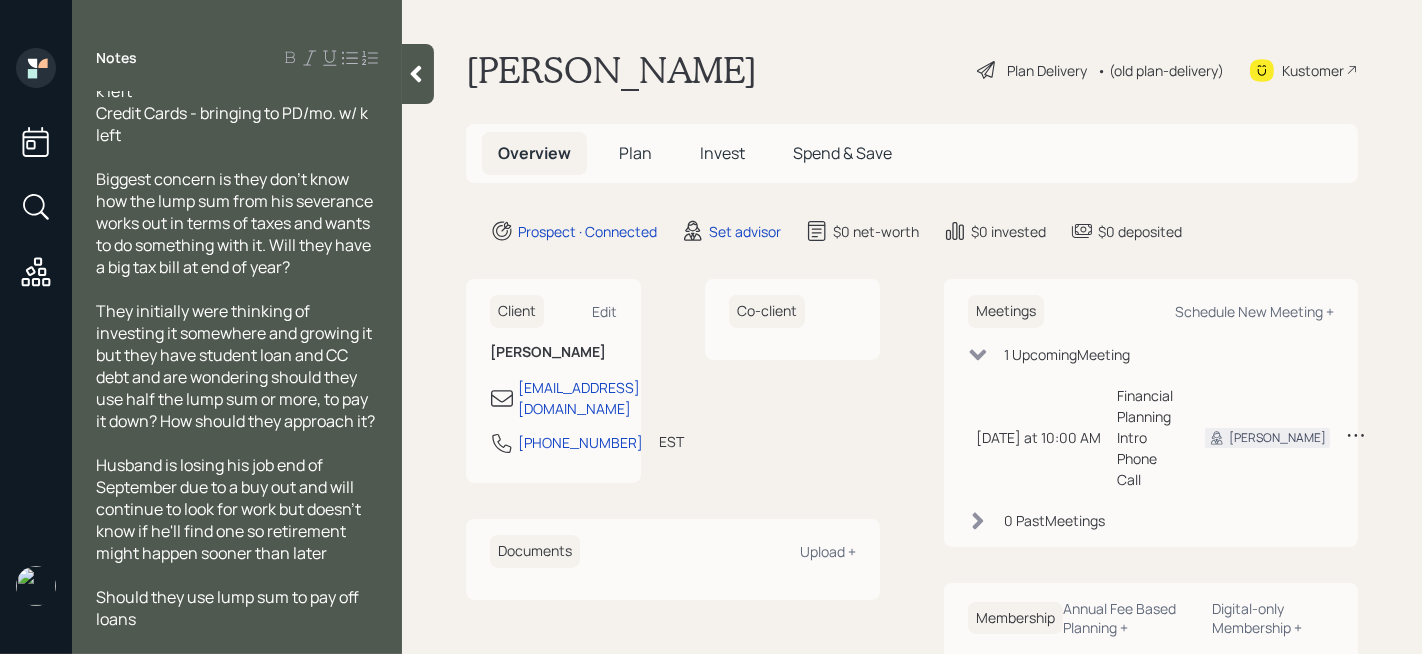 click on "Should they use lump sum to pay off loans" at bounding box center [237, 608] 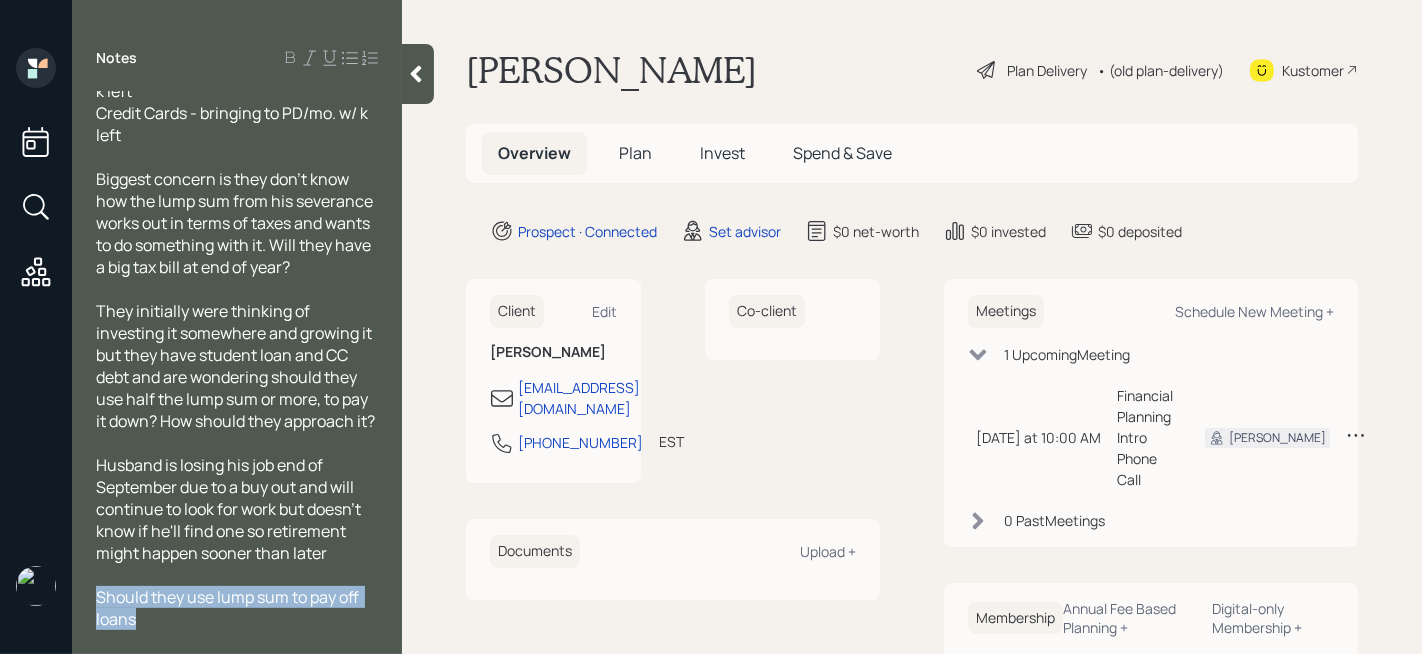 drag, startPoint x: 300, startPoint y: 625, endPoint x: 92, endPoint y: 600, distance: 209.49701 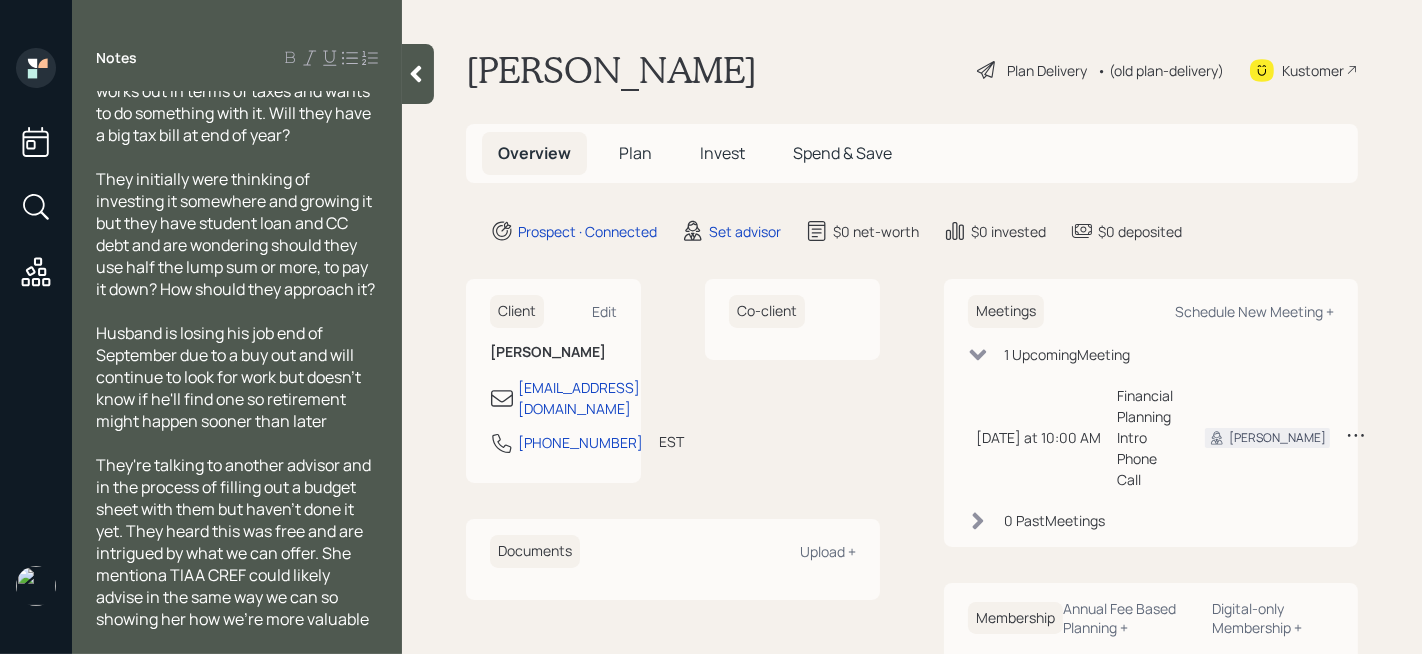scroll, scrollTop: 661, scrollLeft: 0, axis: vertical 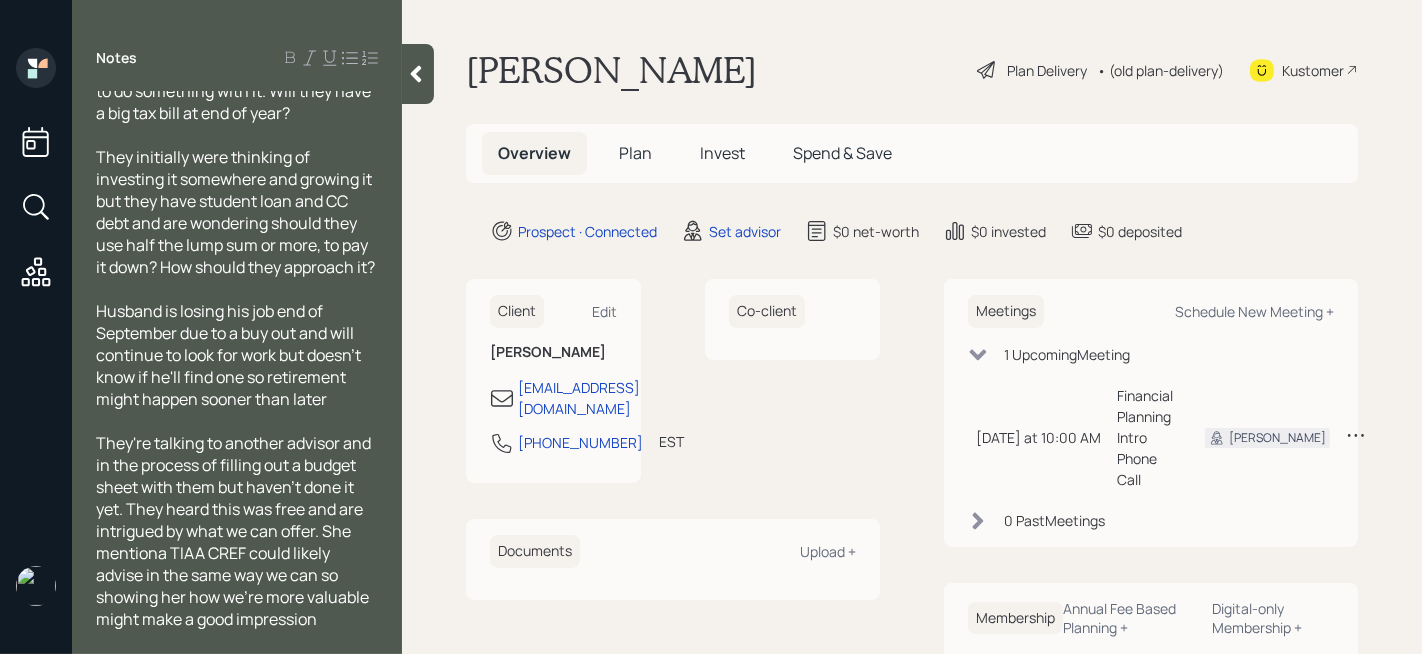 click on "They're talking to another advisor and in the process of filling out a budget sheet with them but haven't done it yet. They heard this was free and are intrigued by what we can offer. She mentiona TIAA CREF could likely advise in the same way we can so showing her how we're more valuable might make a good impression" at bounding box center (235, 531) 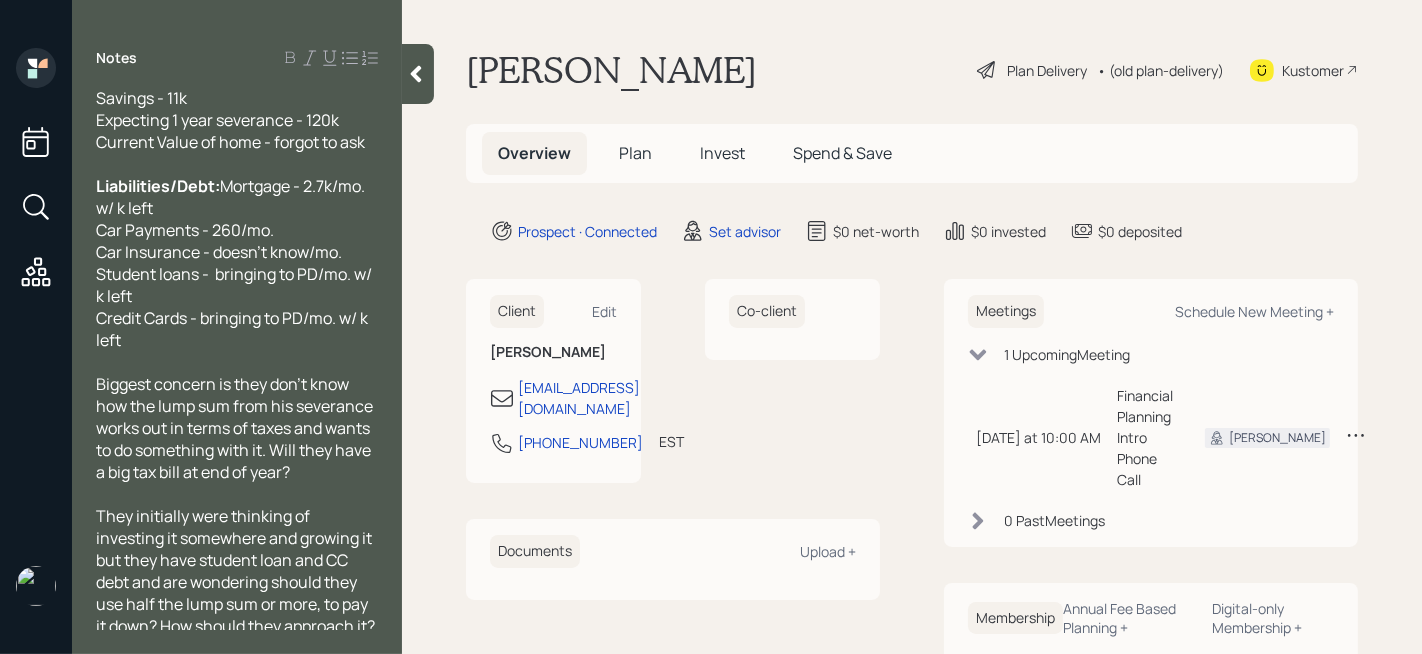scroll, scrollTop: 268, scrollLeft: 0, axis: vertical 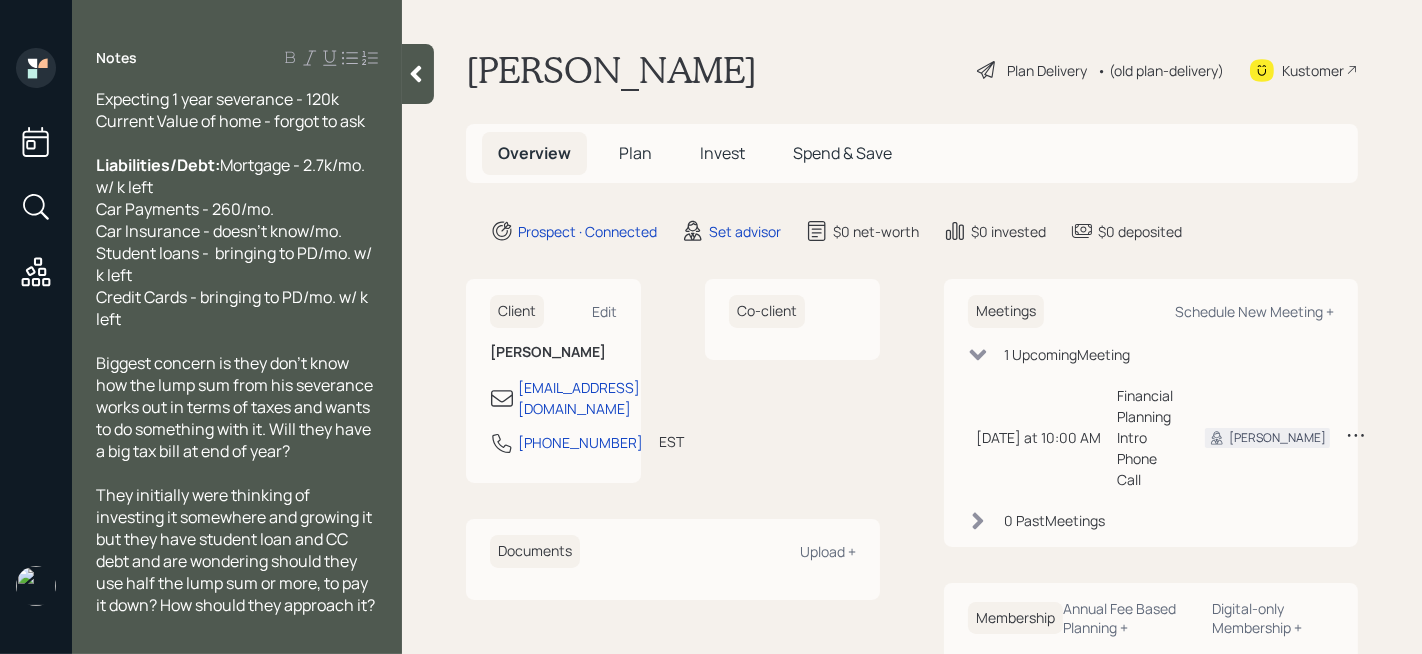click at bounding box center [418, 74] 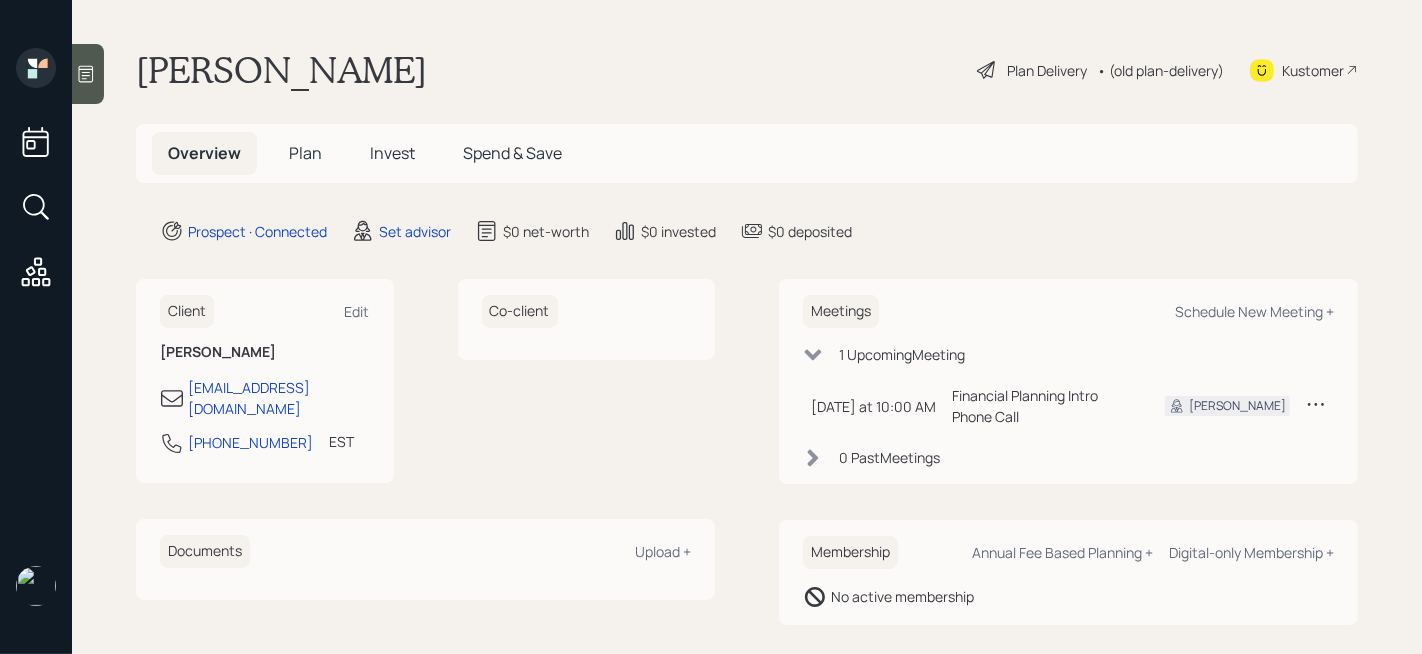 click on "[PERSON_NAME] Plan Delivery • (old plan-delivery) Kustomer" at bounding box center (747, 70) 